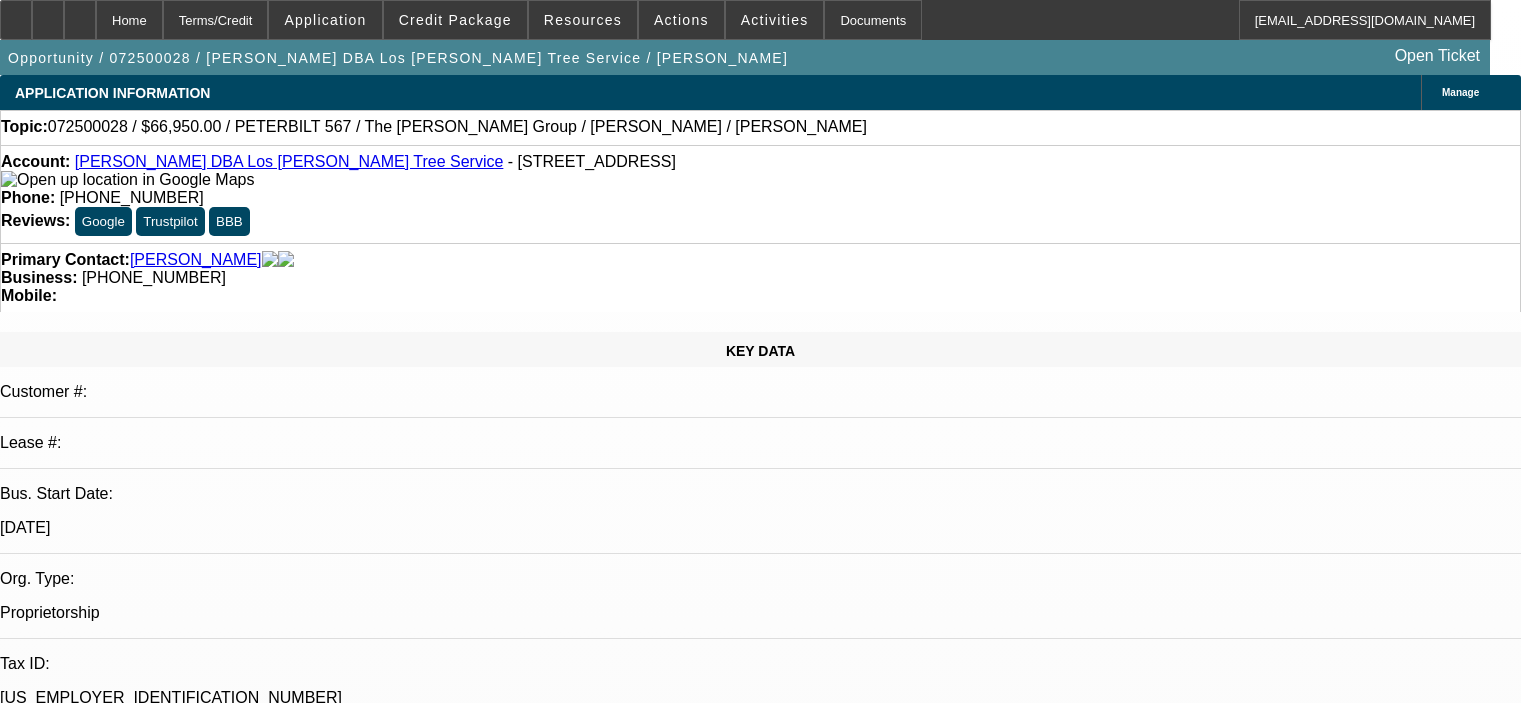 select on "0" 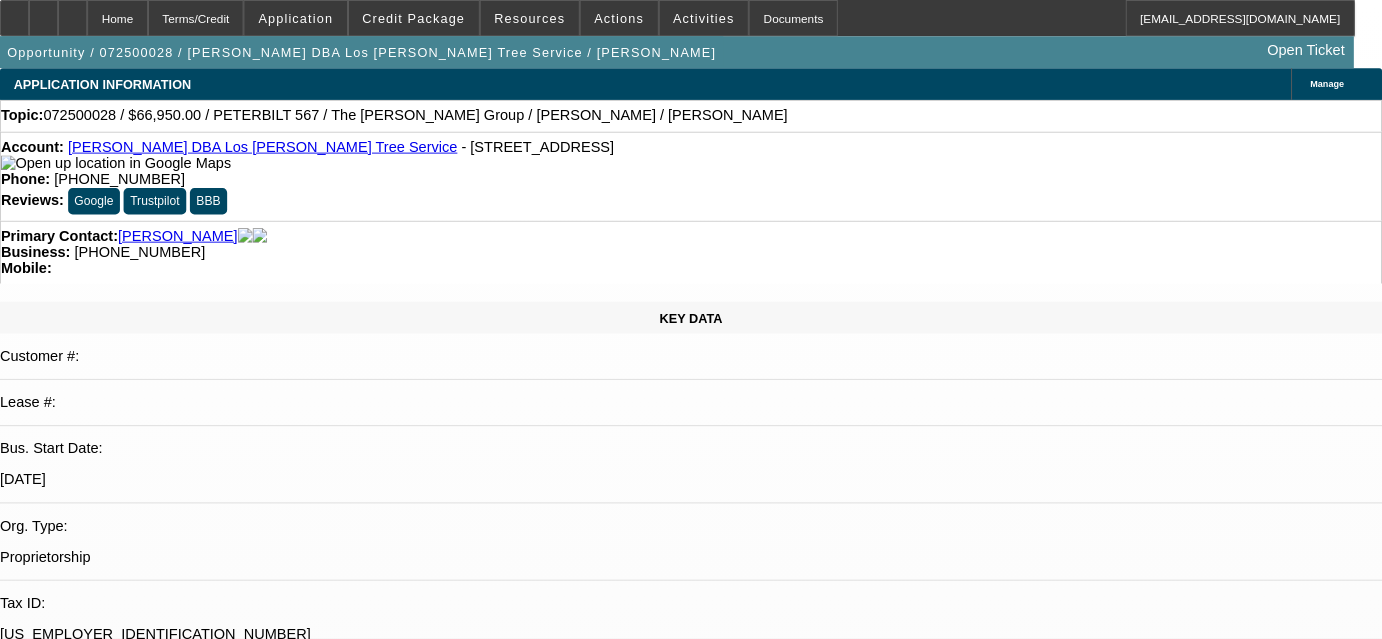 scroll, scrollTop: 0, scrollLeft: 0, axis: both 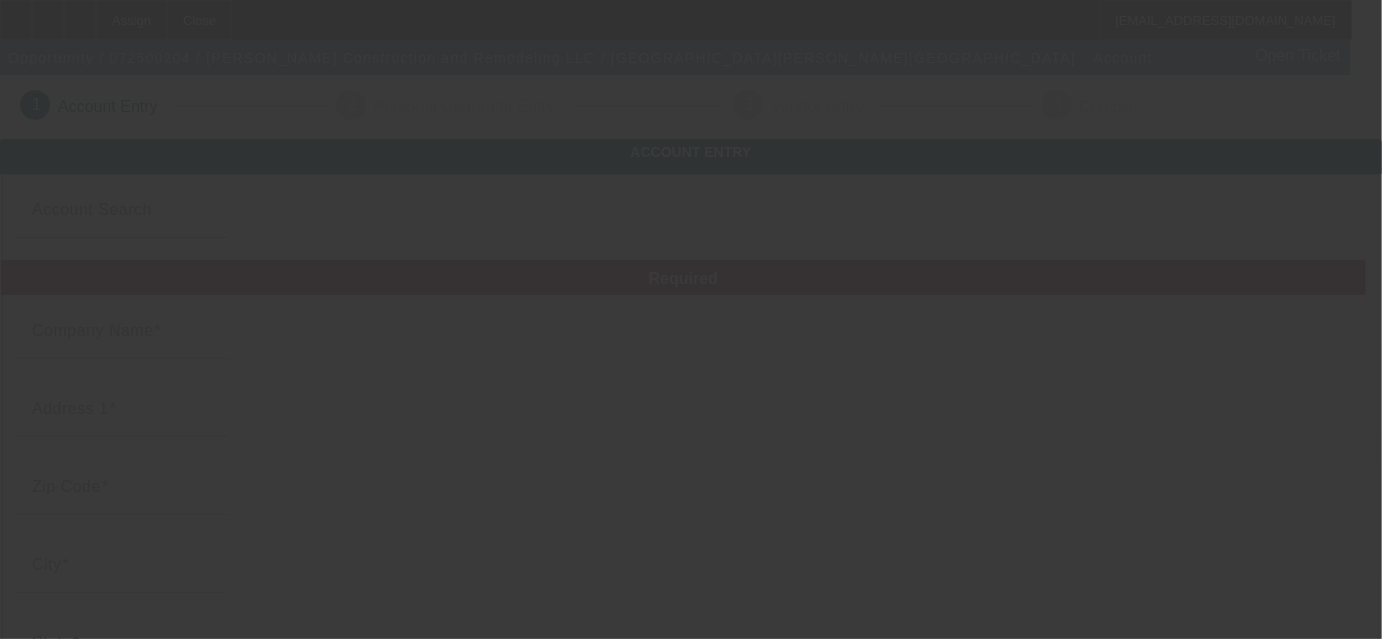 type on "[PERSON_NAME] Construction and Remodeling LLC" 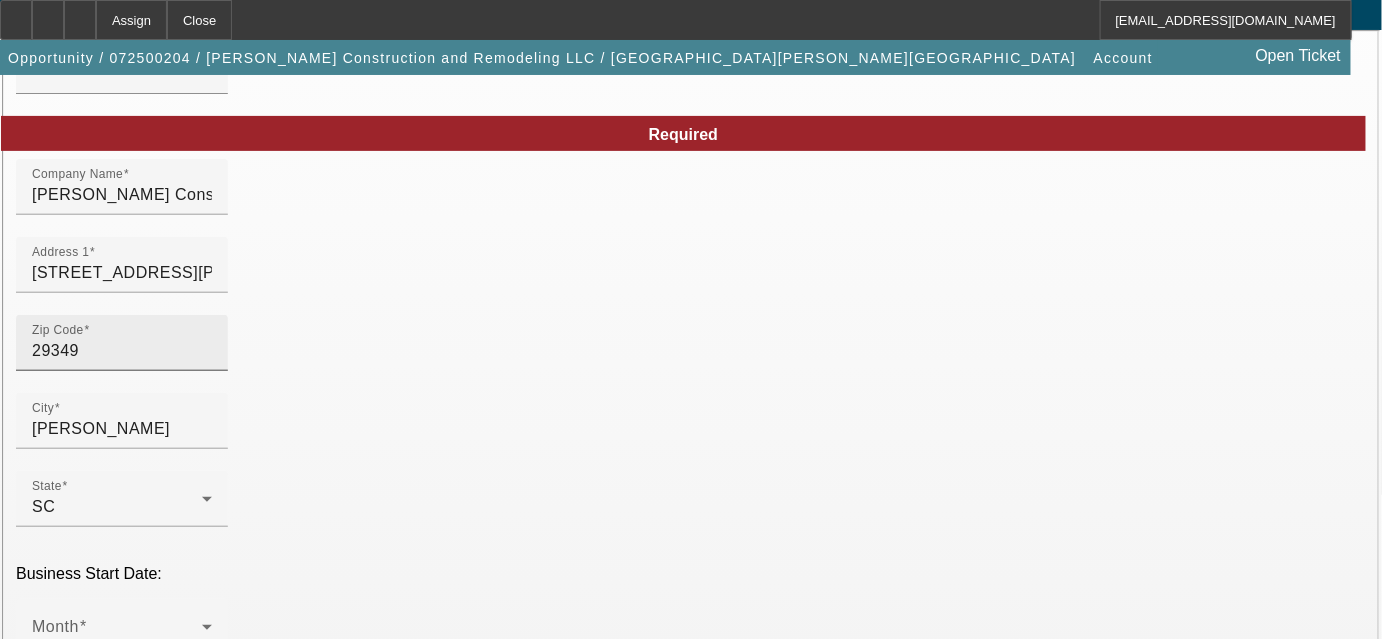 scroll, scrollTop: 181, scrollLeft: 0, axis: vertical 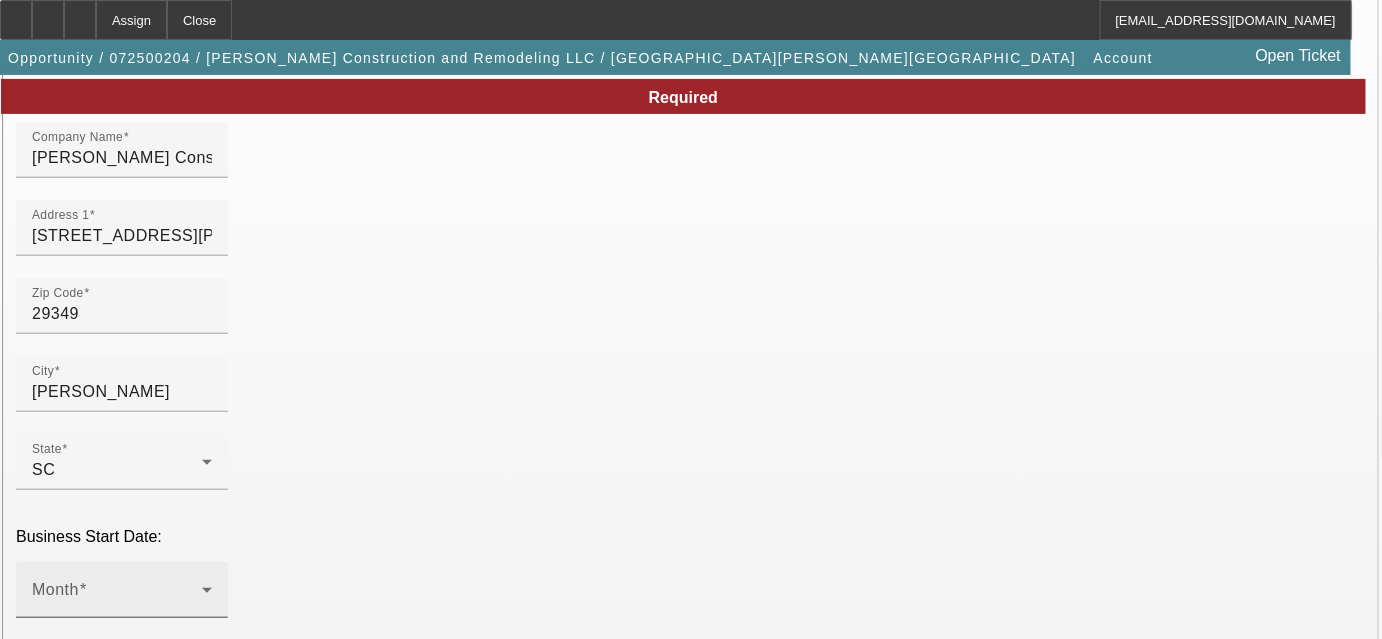 click on "Month" 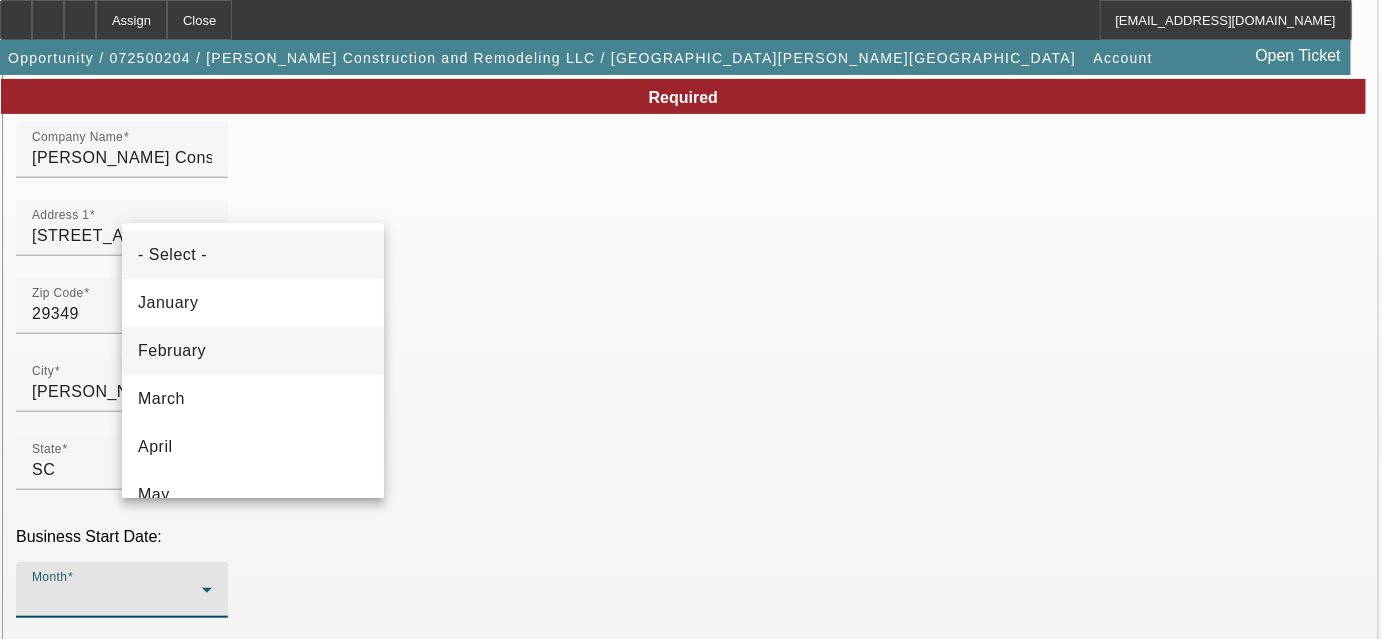 click on "February" at bounding box center (253, 351) 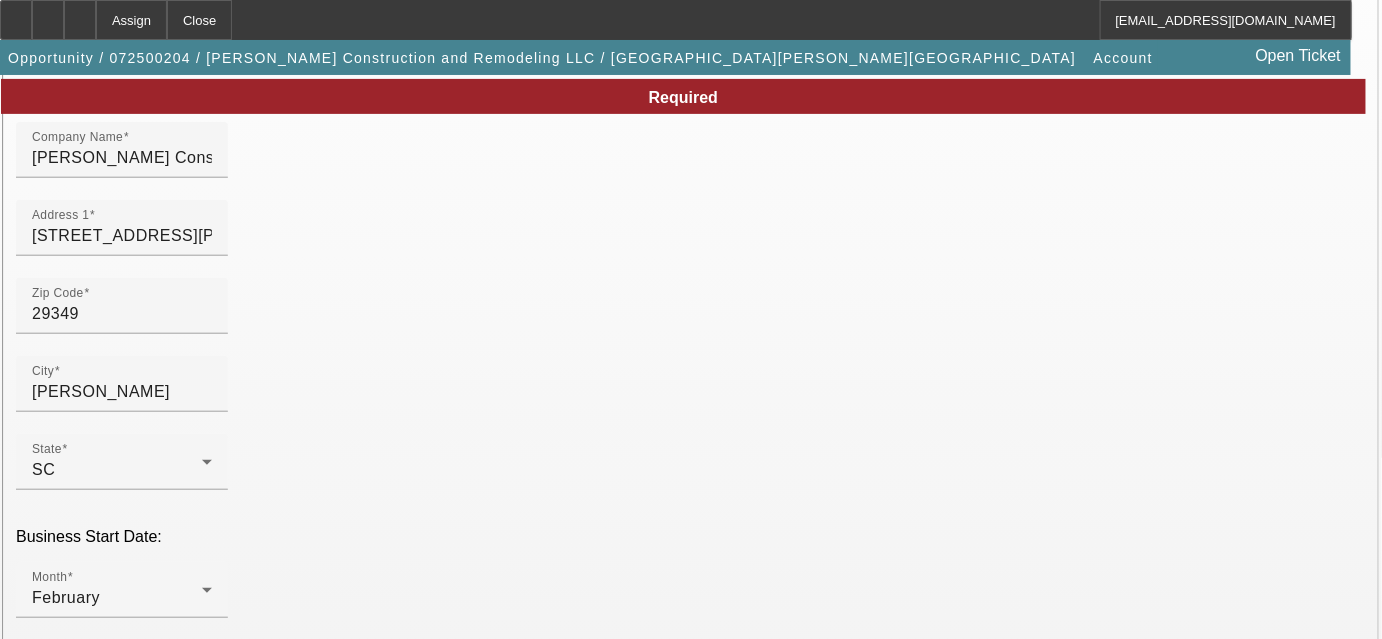 click 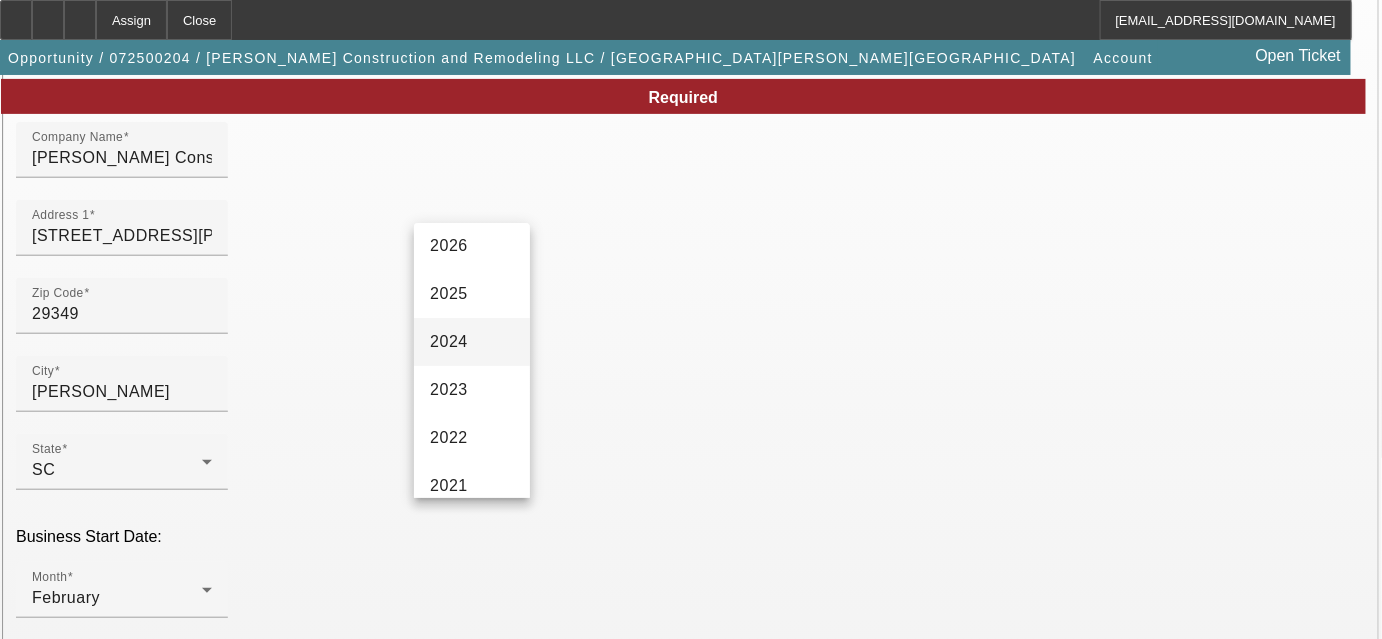 scroll, scrollTop: 181, scrollLeft: 0, axis: vertical 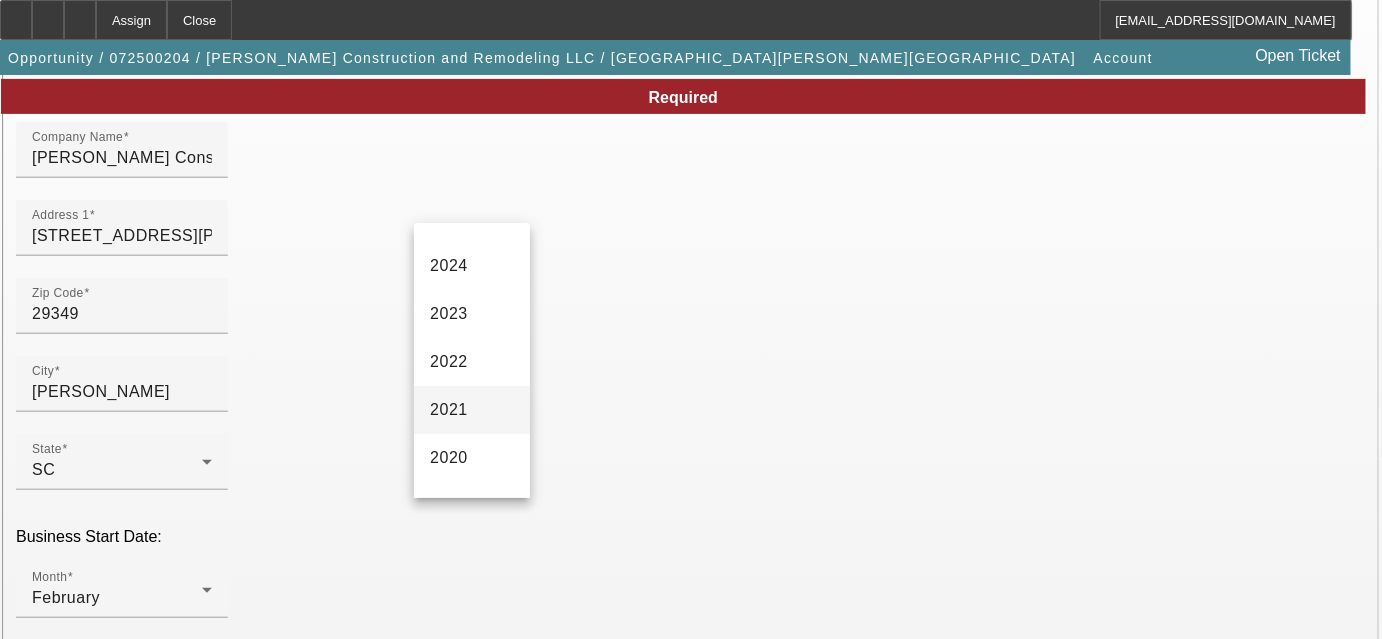 click on "2021" at bounding box center [472, 410] 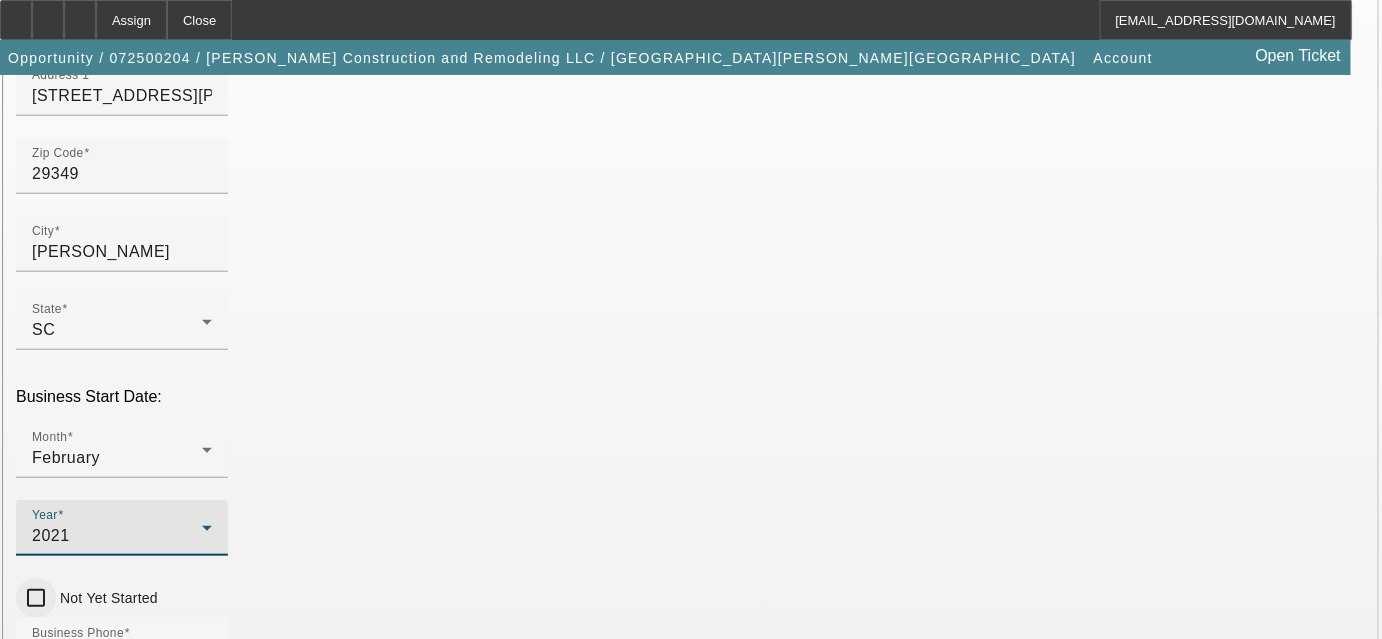 scroll, scrollTop: 363, scrollLeft: 0, axis: vertical 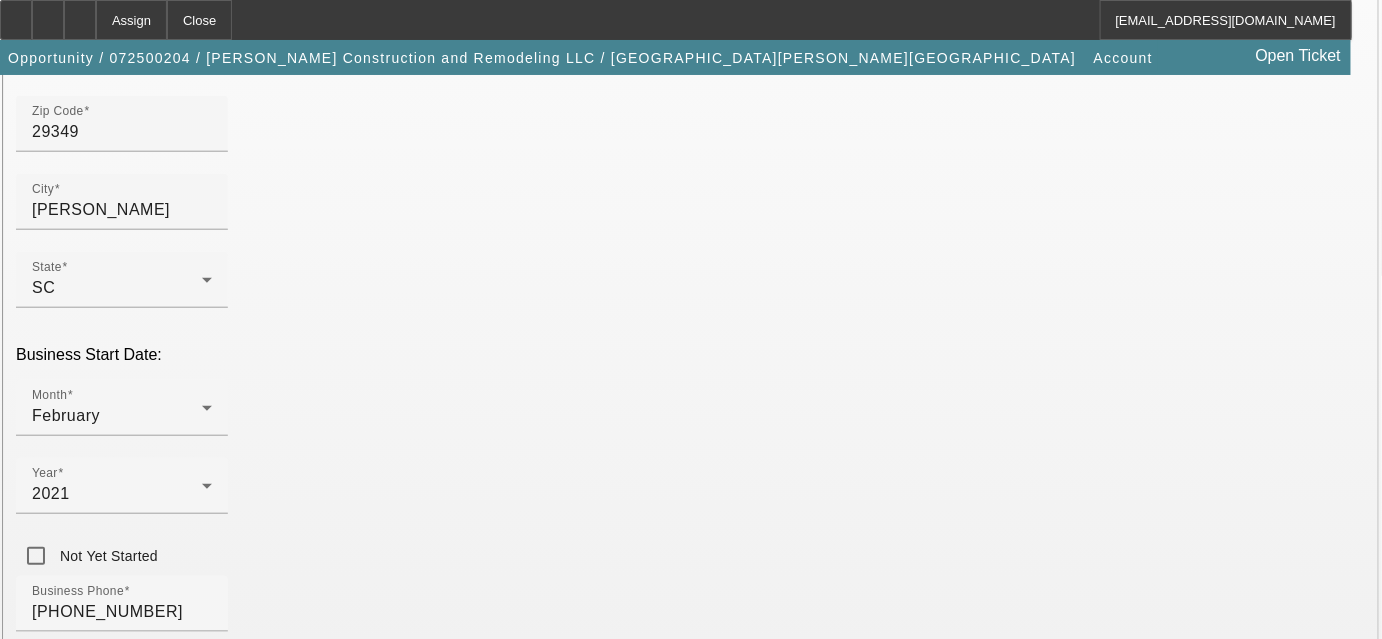 click on "Tax Id" at bounding box center [122, 1945] 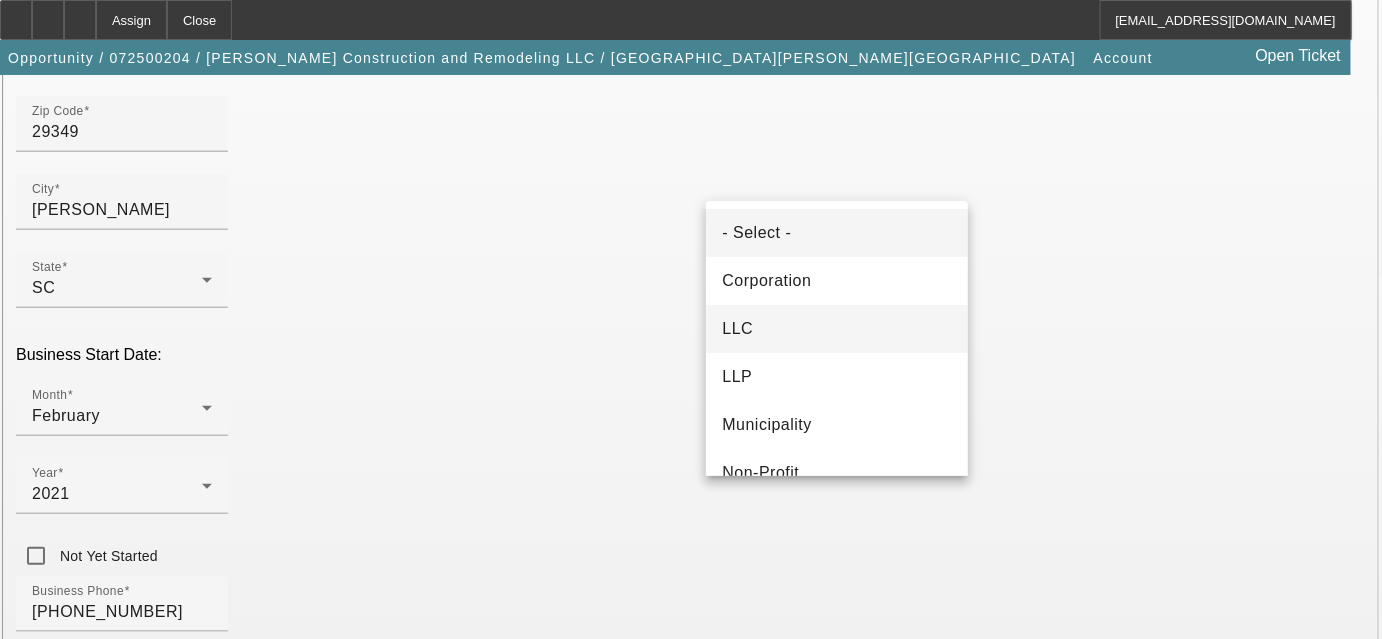 click on "LLC" at bounding box center [837, 329] 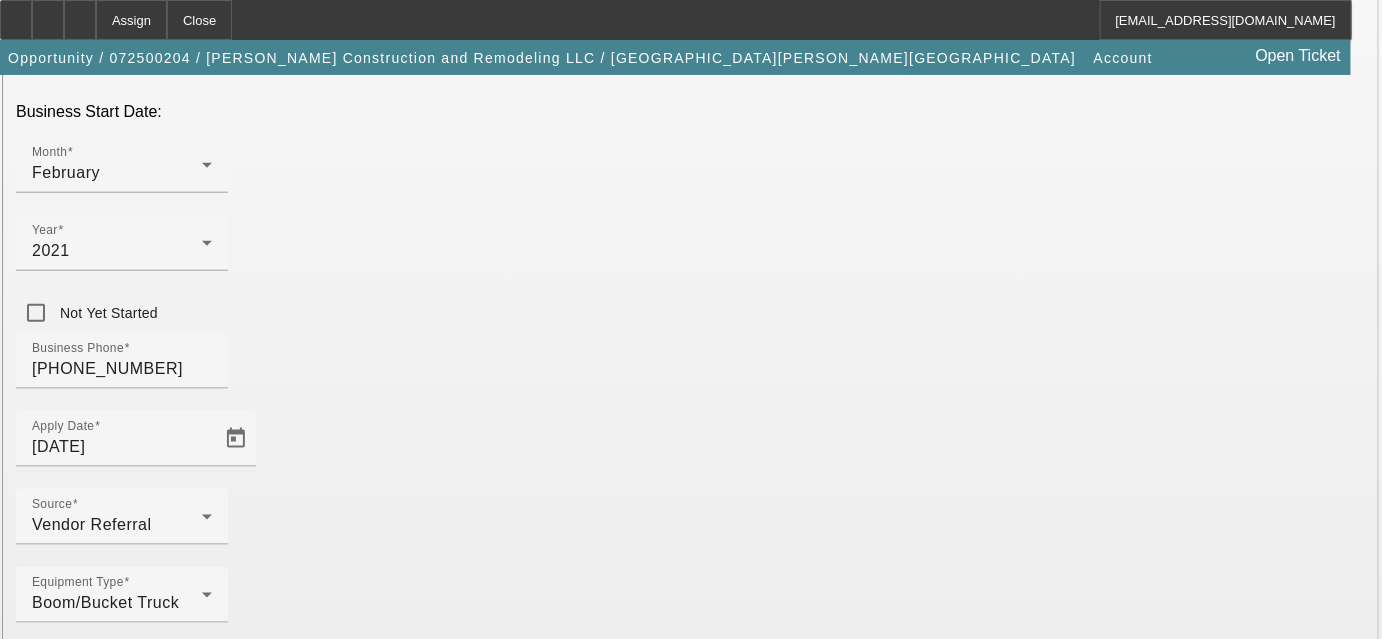 scroll, scrollTop: 629, scrollLeft: 0, axis: vertical 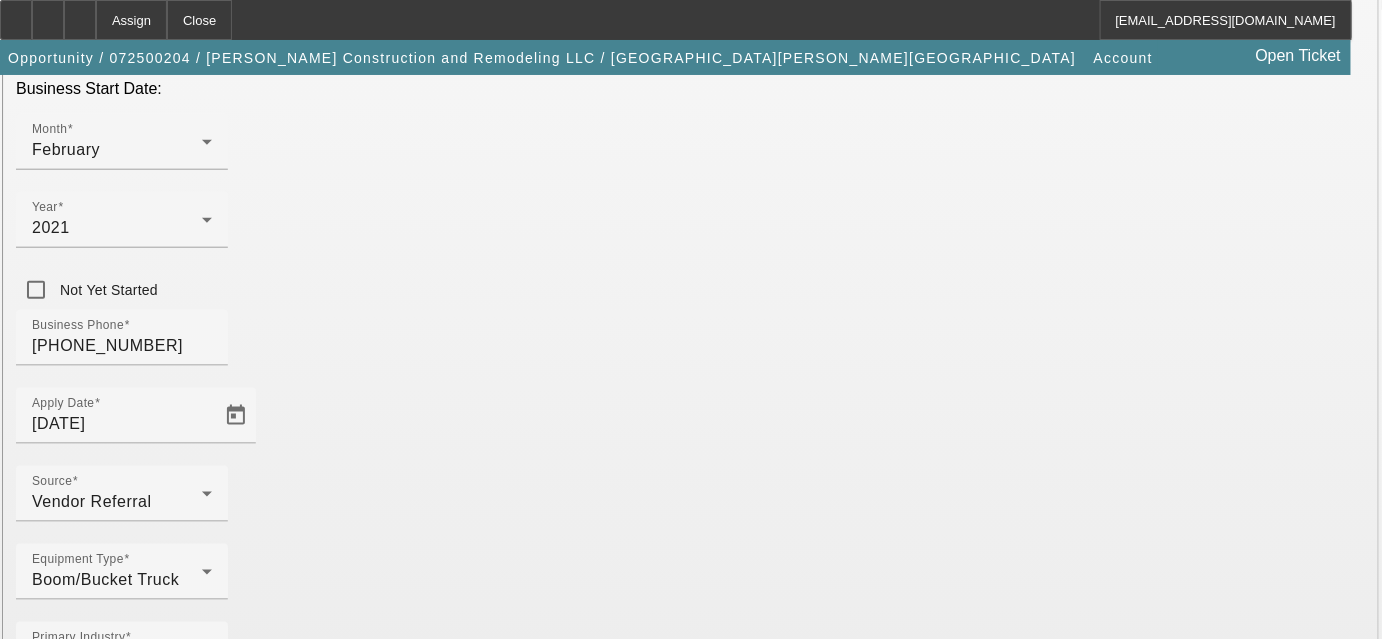 click on "Business Description" at bounding box center [111, 1748] 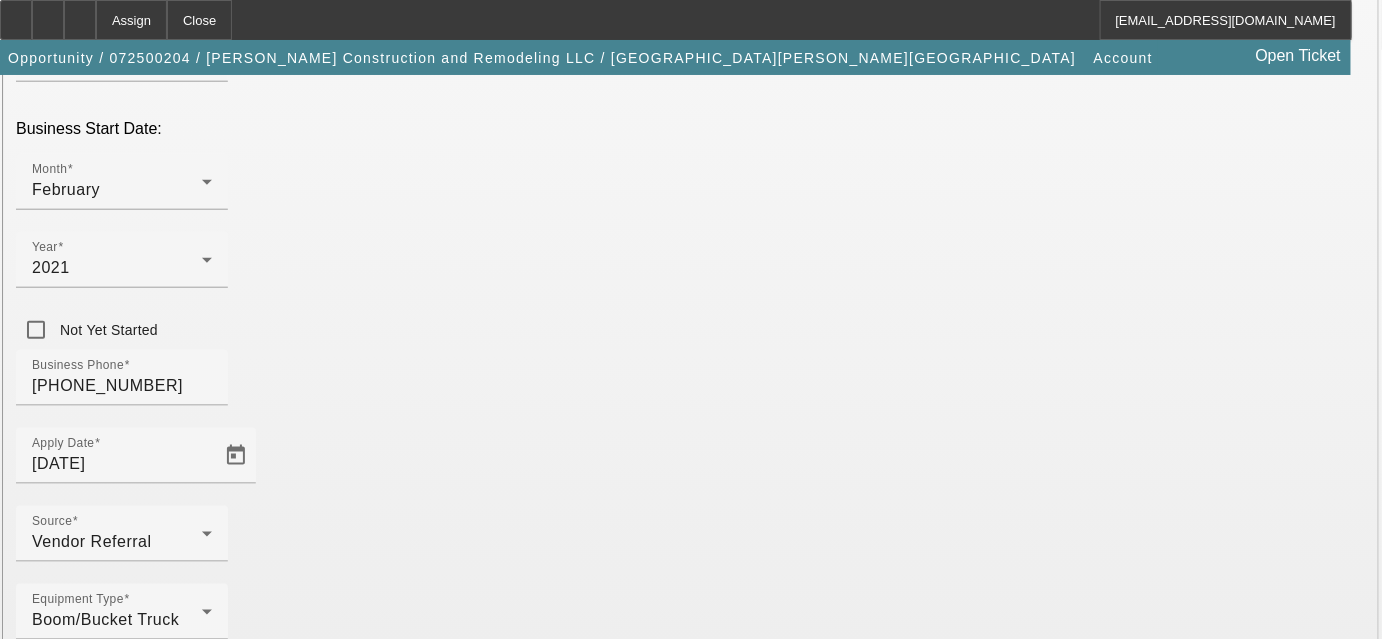 scroll, scrollTop: 629, scrollLeft: 0, axis: vertical 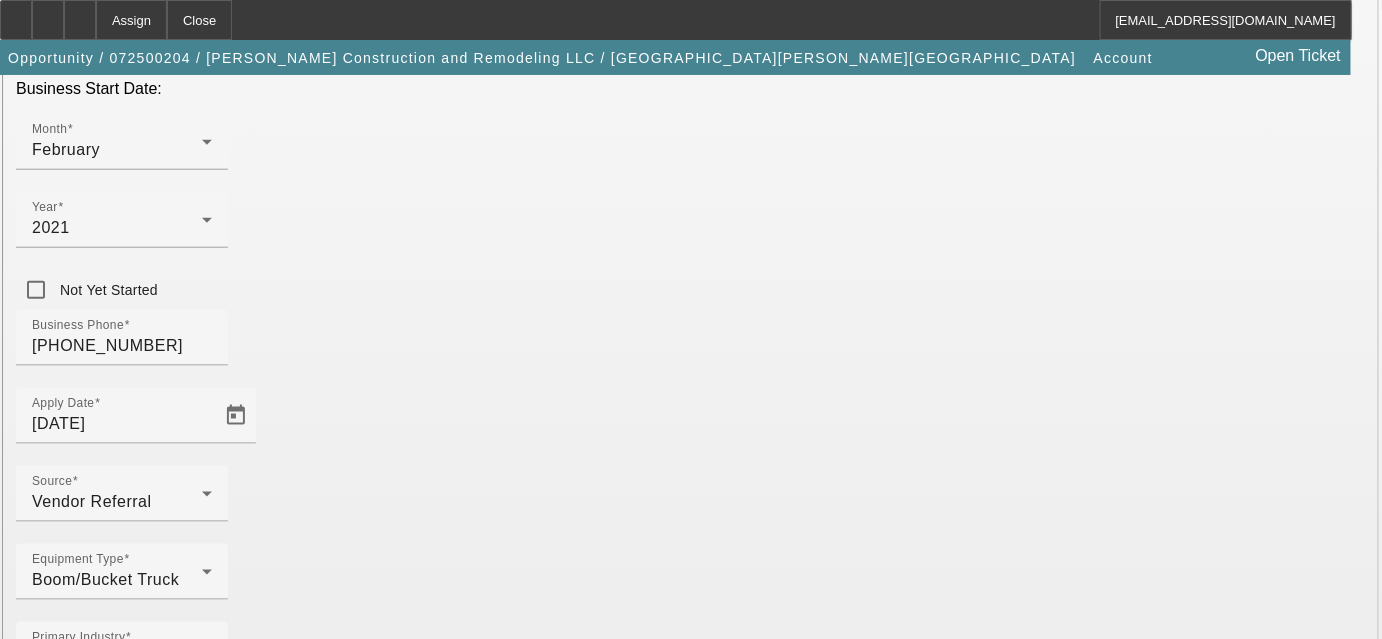 type on "[DOMAIN_NAME]" 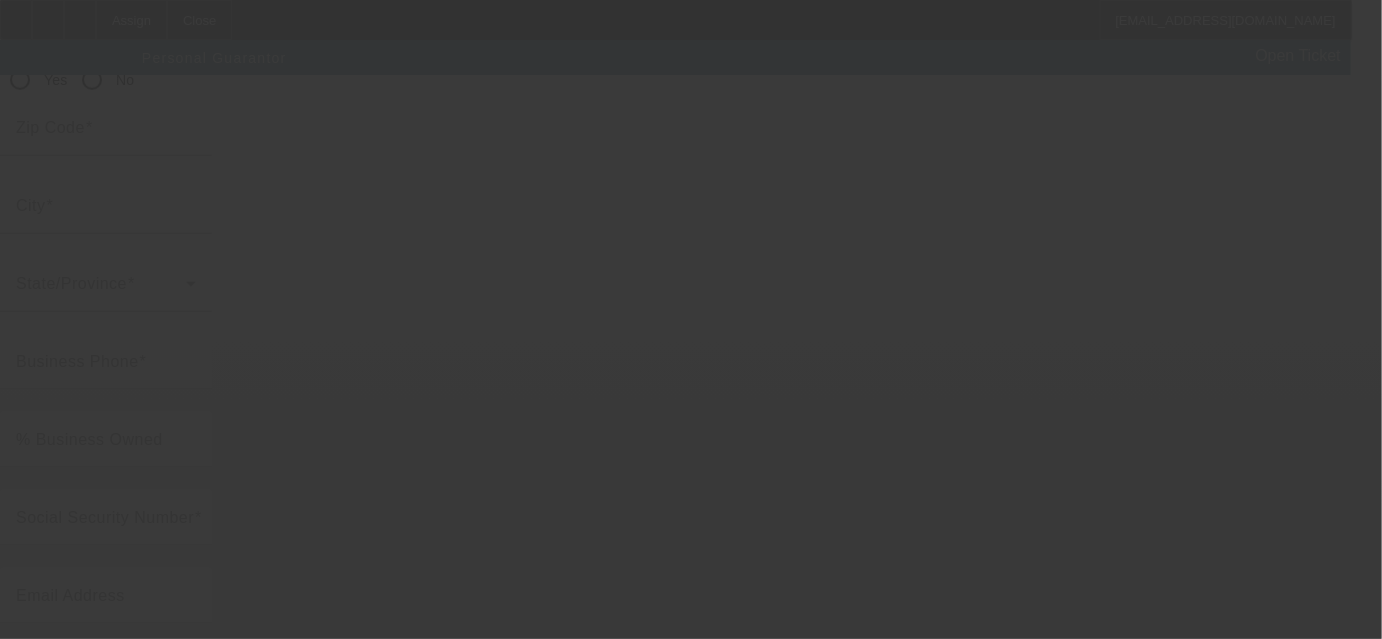 scroll, scrollTop: 0, scrollLeft: 0, axis: both 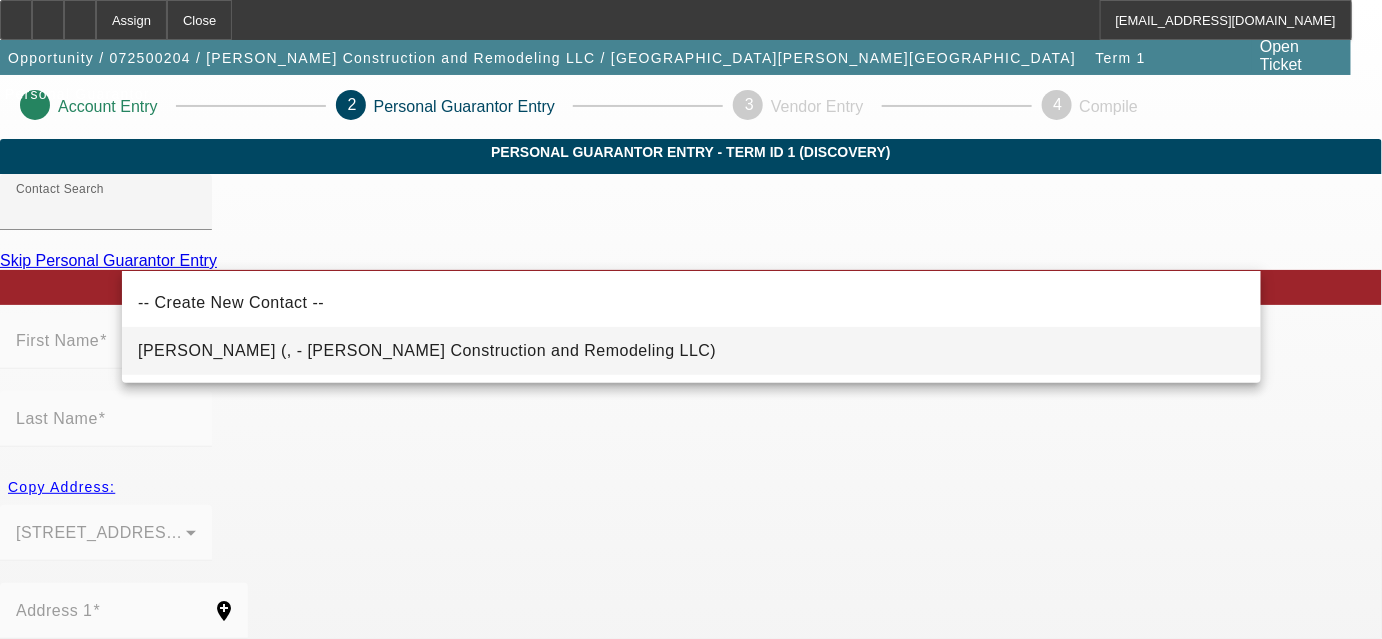 click on "[PERSON_NAME] (, - [PERSON_NAME] Construction and Remodeling LLC)" at bounding box center [427, 351] 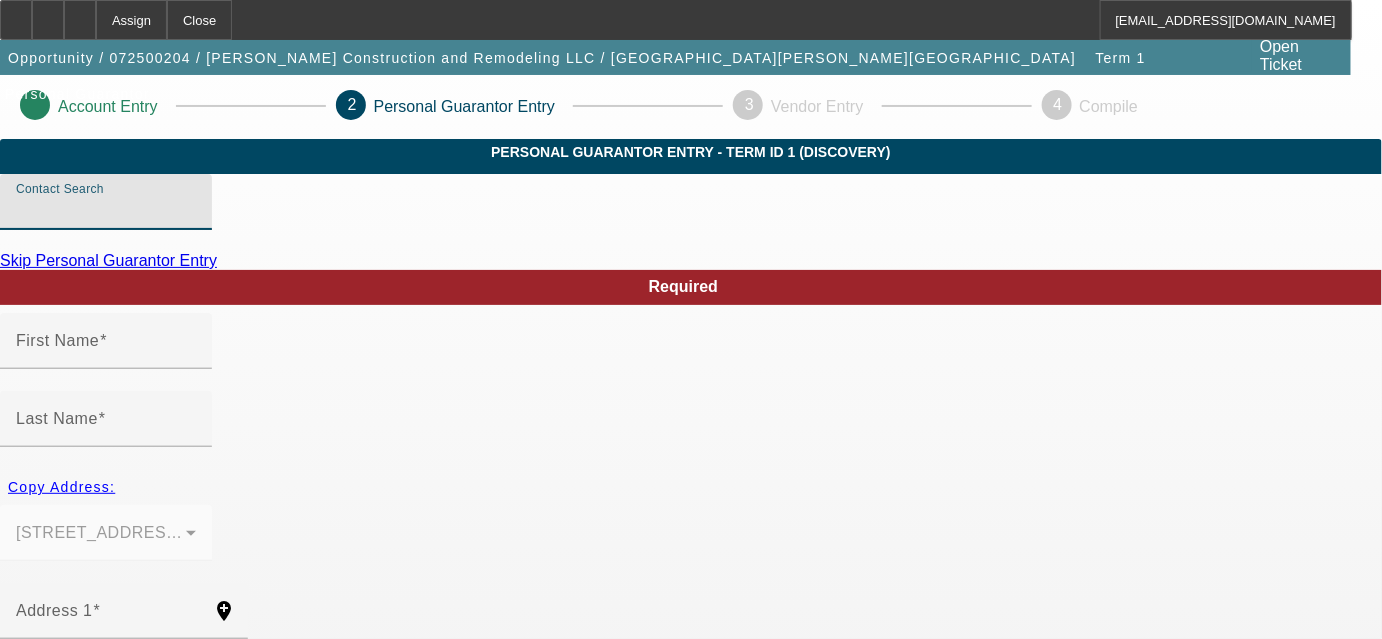 type on "[PERSON_NAME] (, - [PERSON_NAME] Construction and Remodeling LLC)" 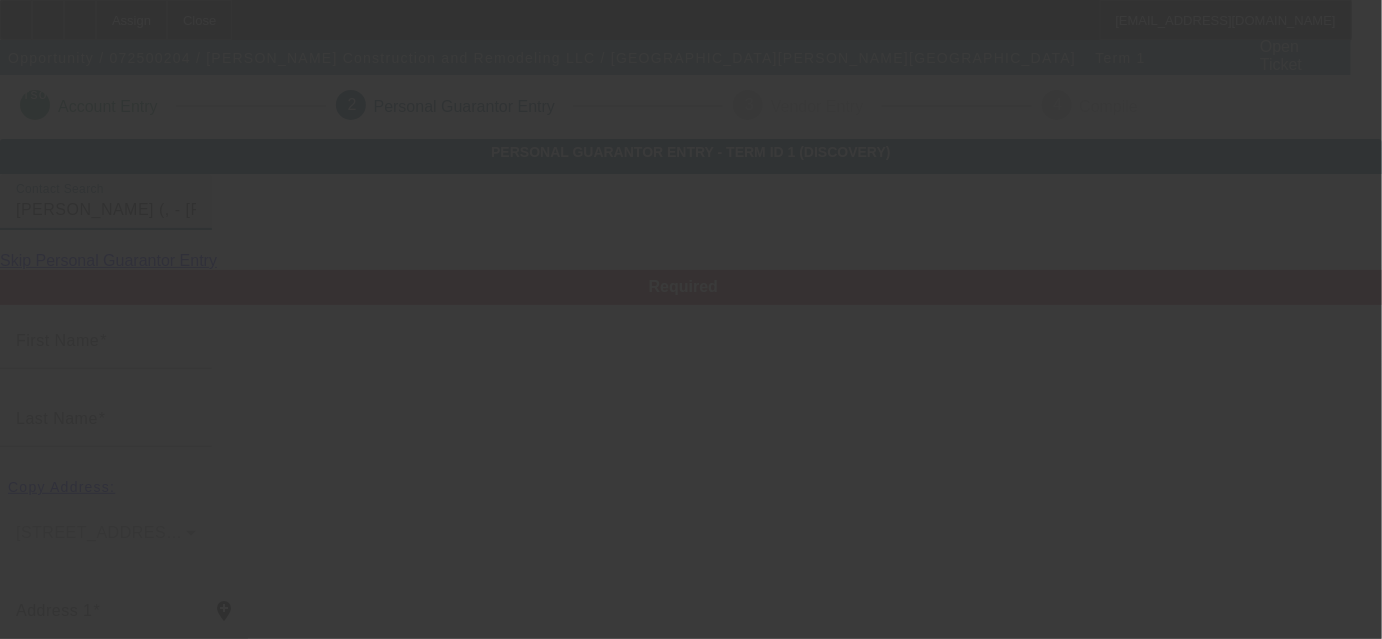 type on "[PERSON_NAME]" 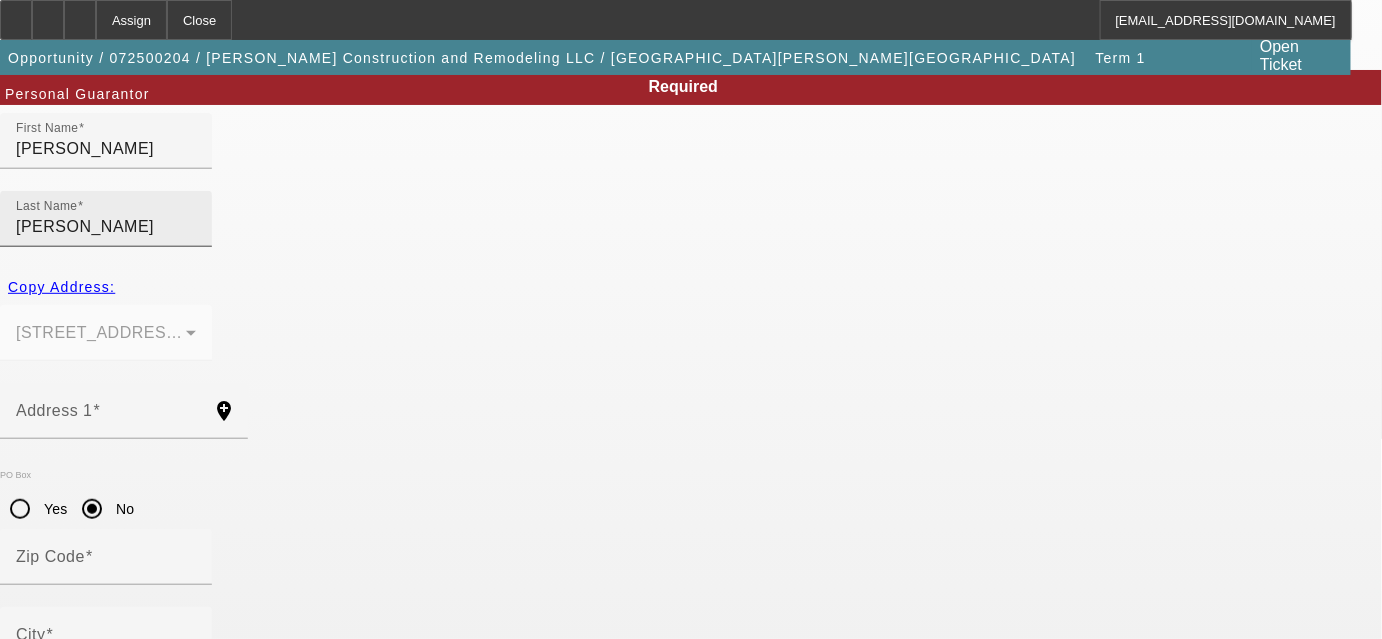 scroll, scrollTop: 272, scrollLeft: 0, axis: vertical 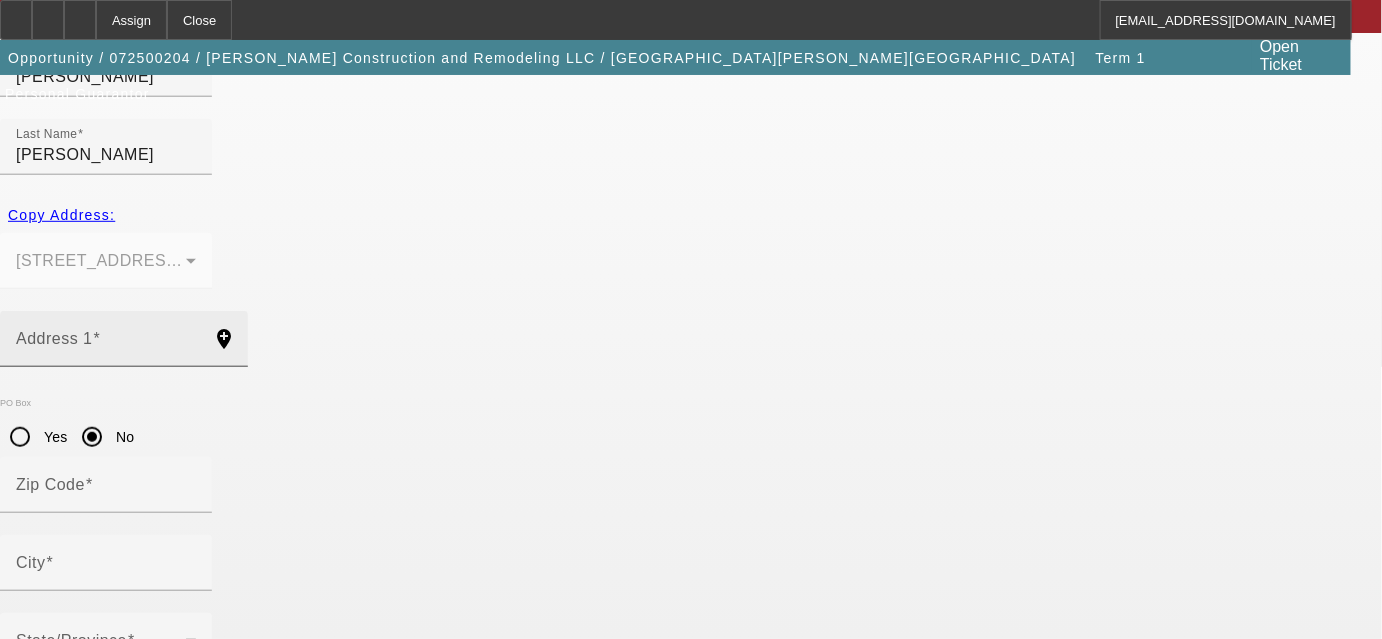 click on "Address 1" at bounding box center (106, 347) 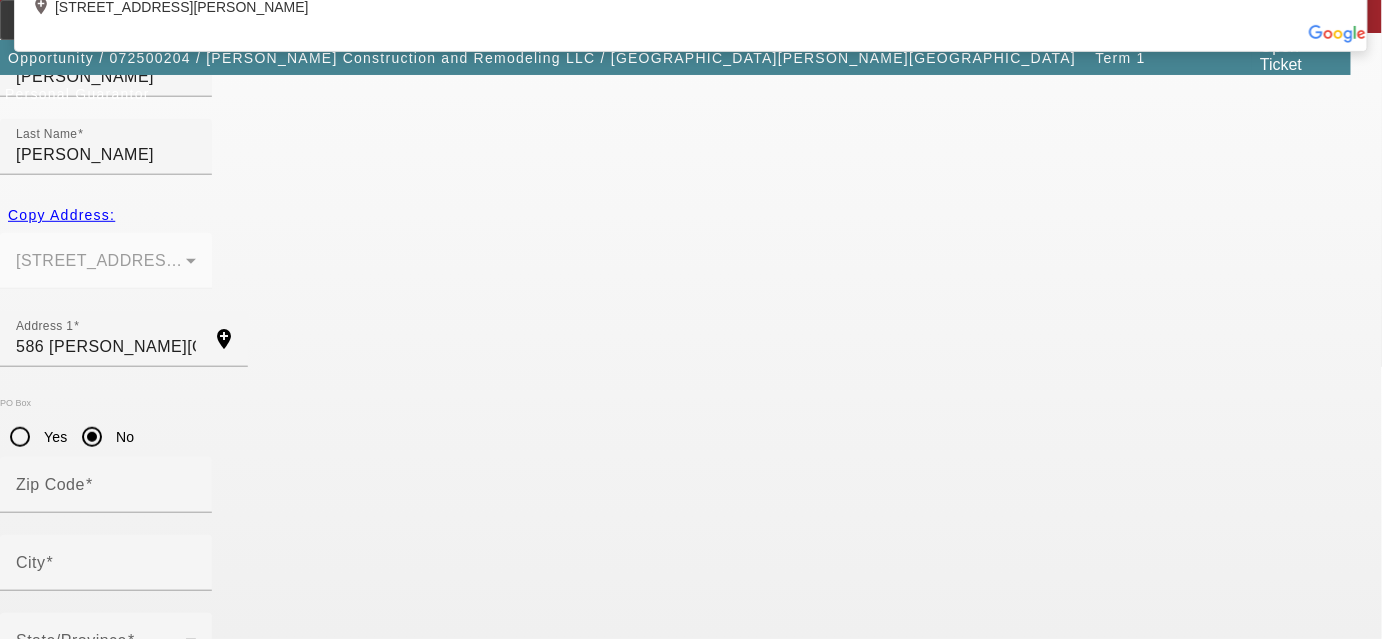 click on "add_location [STREET_ADDRESS][PERSON_NAME][PERSON_NAME]" 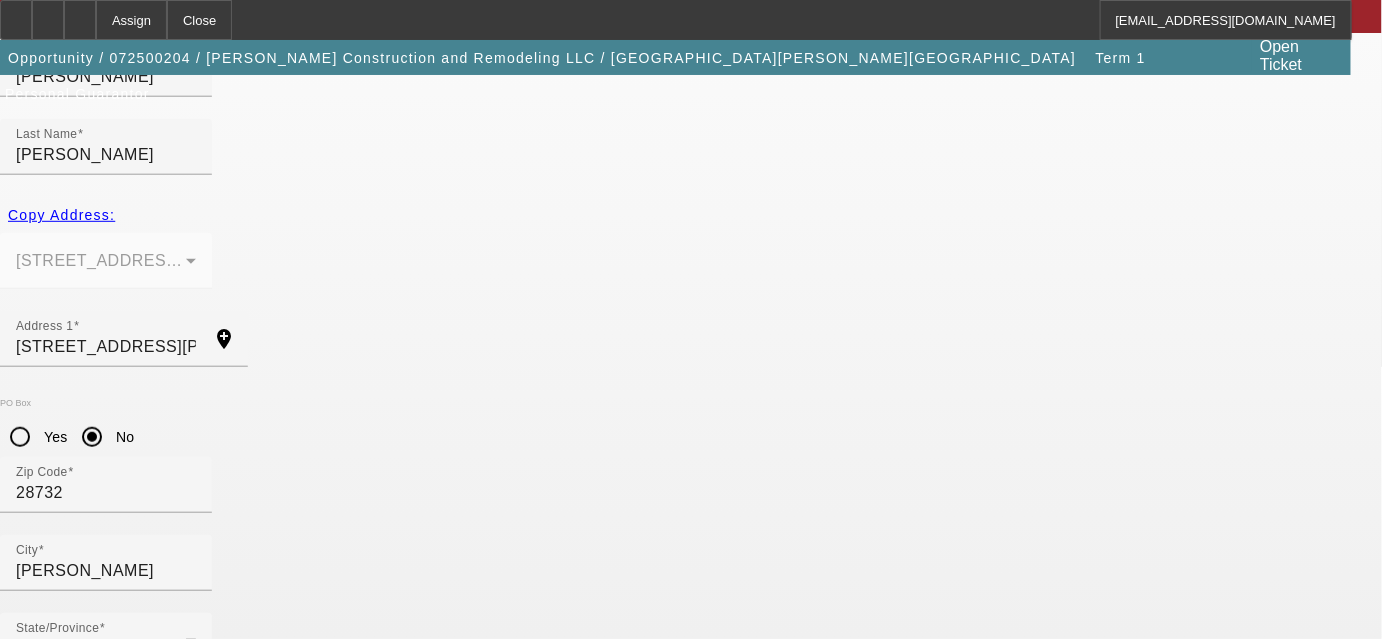 click at bounding box center (101, 1550) 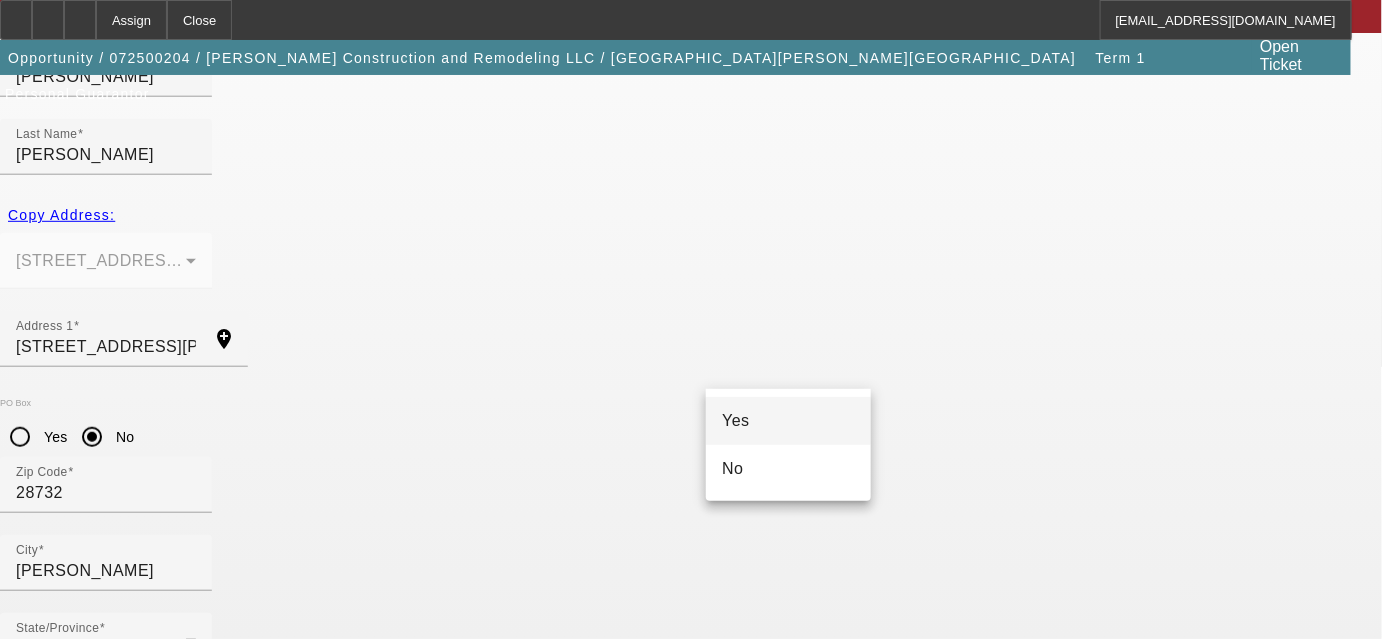 click on "Yes" at bounding box center [788, 421] 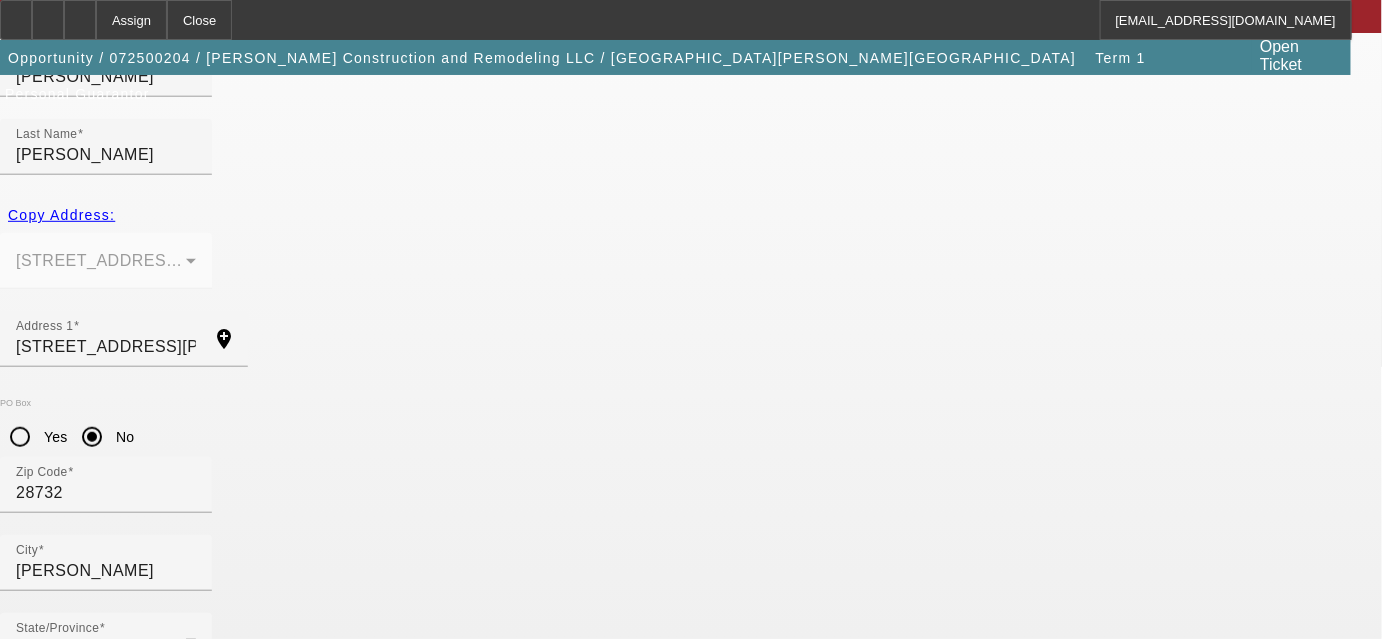 click on "Mortgage Balance" at bounding box center [85, 1697] 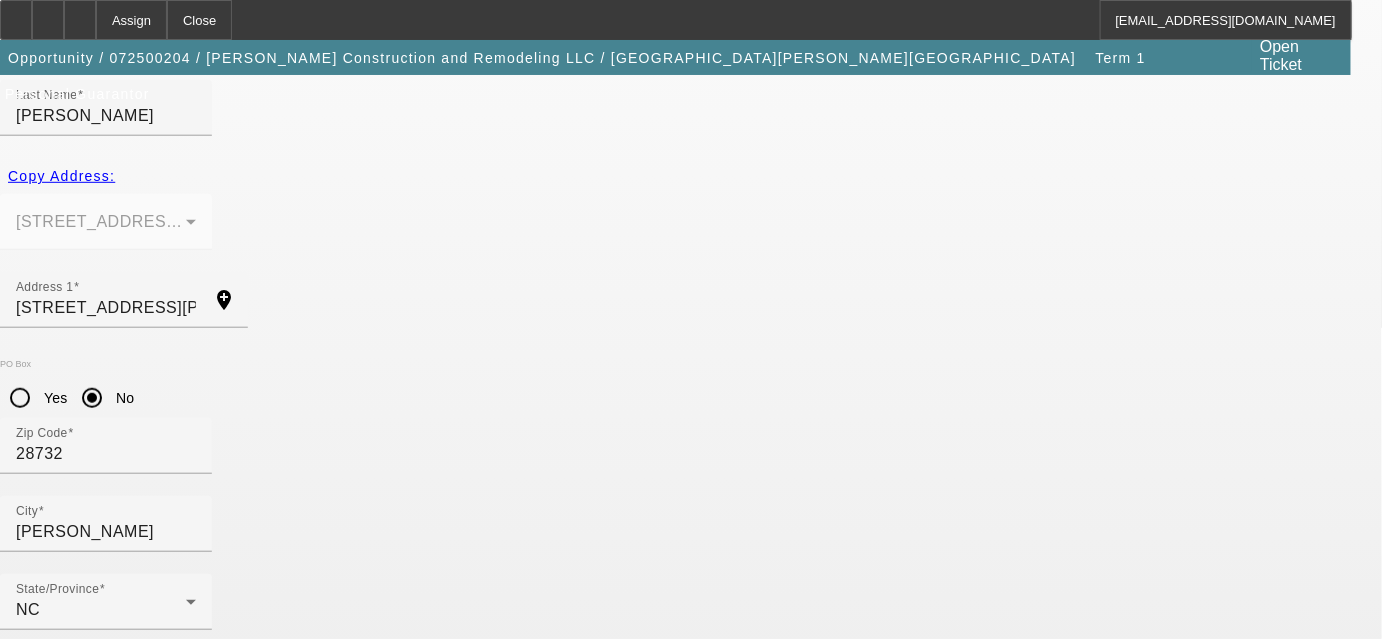 scroll, scrollTop: 344, scrollLeft: 0, axis: vertical 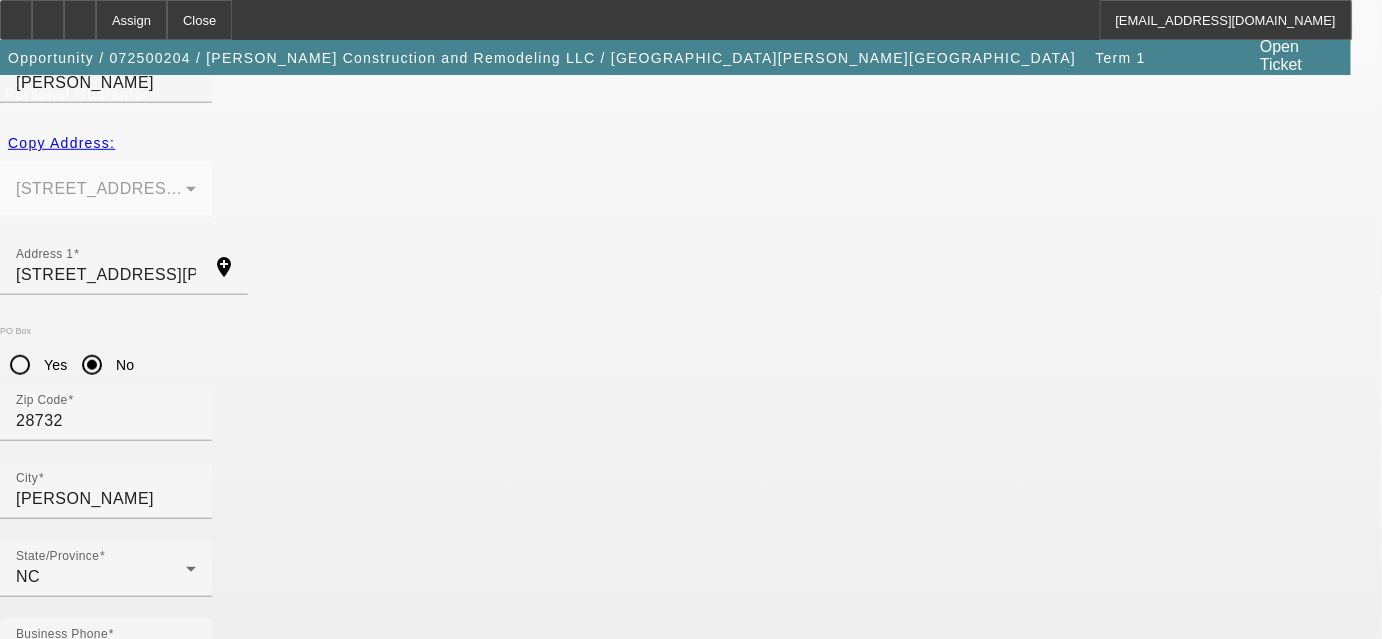 type on "248-83-3374" 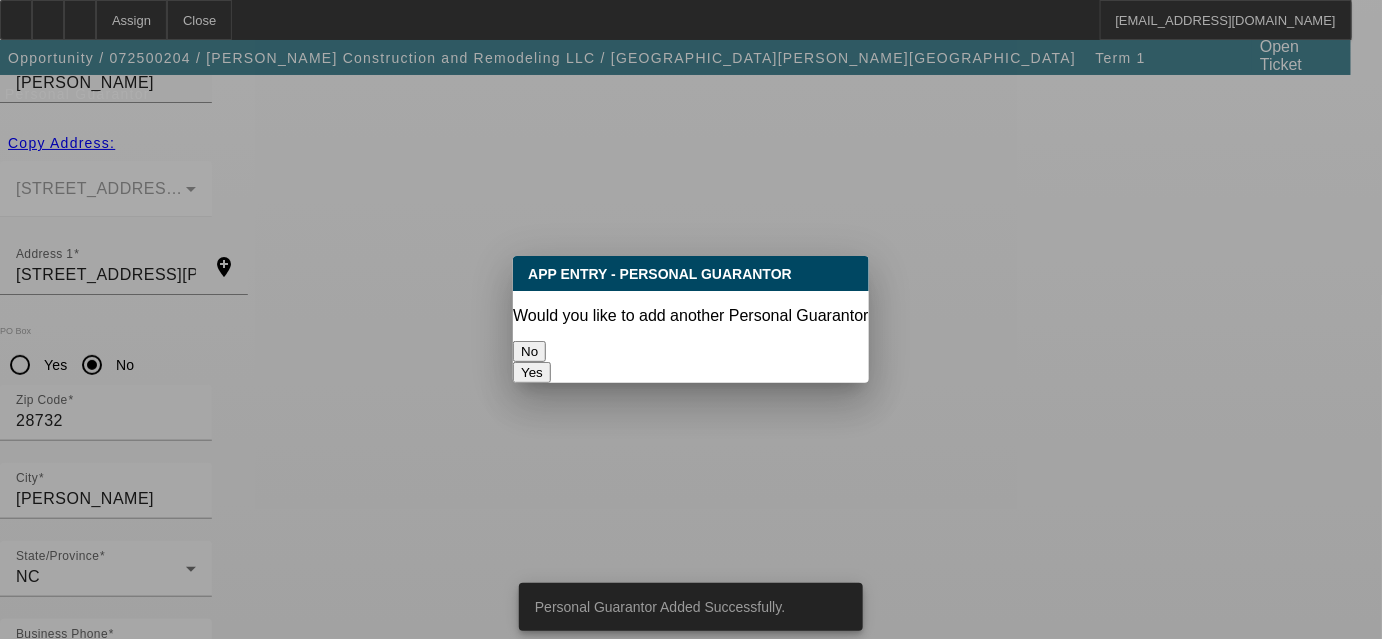 scroll, scrollTop: 0, scrollLeft: 0, axis: both 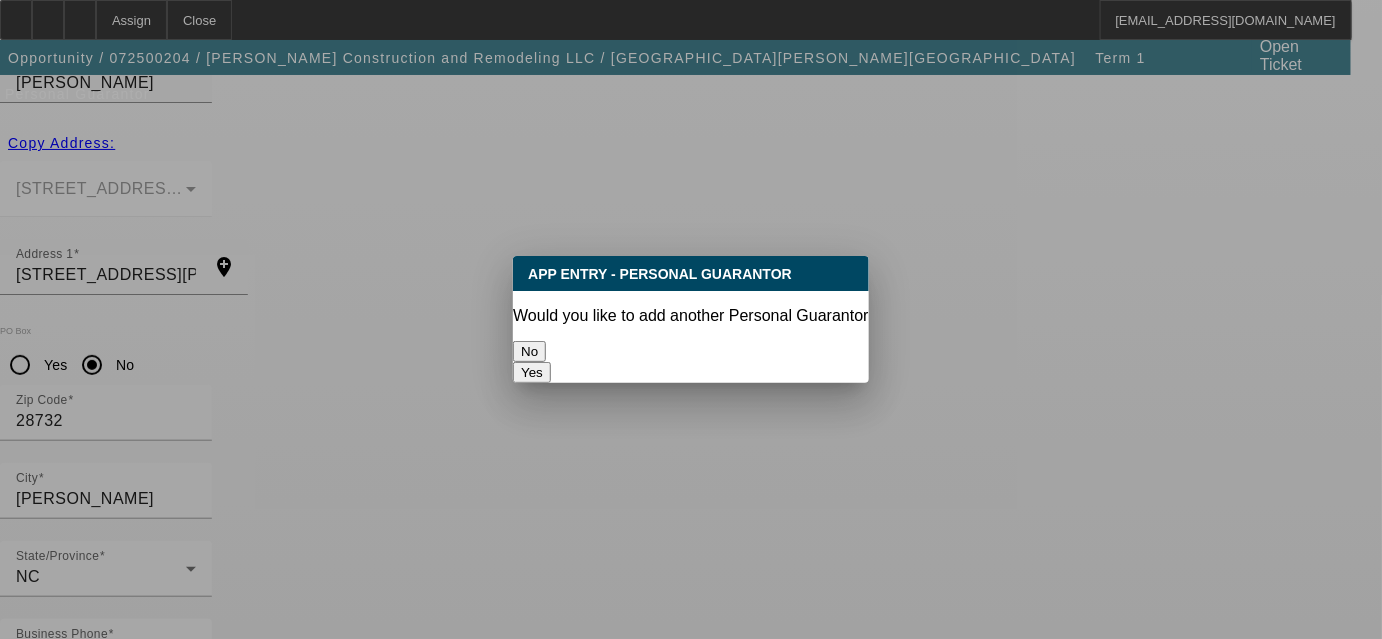 click on "No" at bounding box center (529, 351) 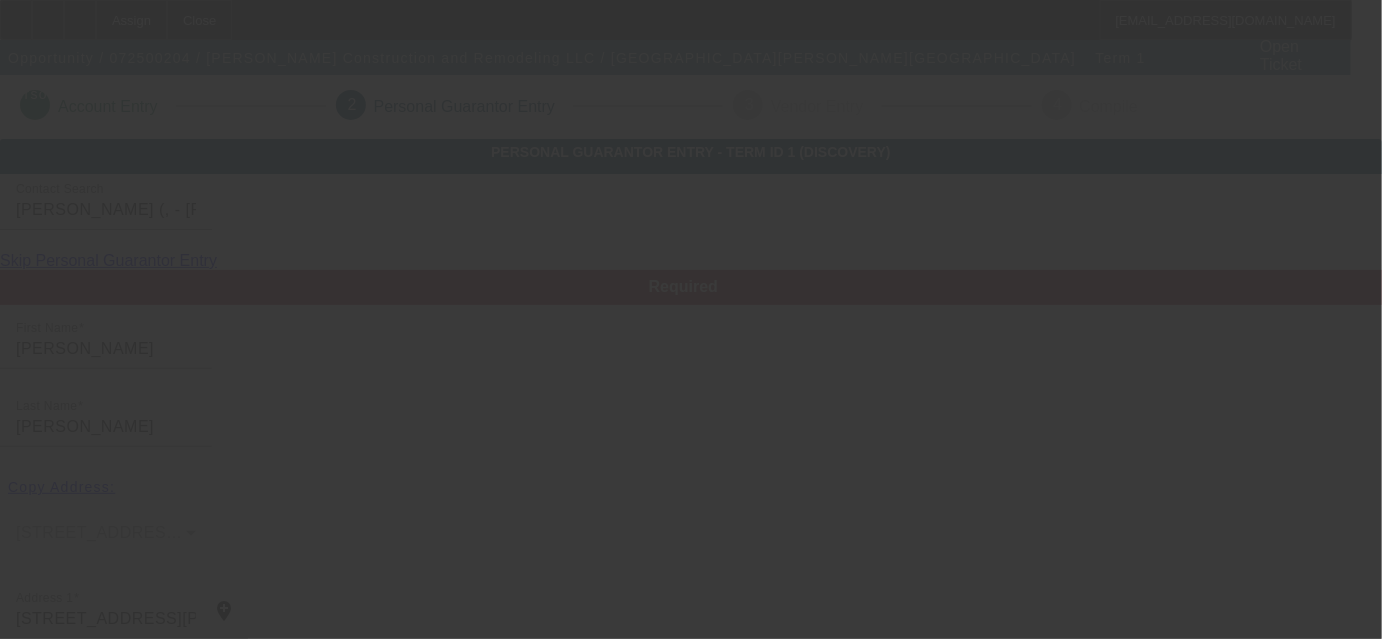 scroll, scrollTop: 344, scrollLeft: 0, axis: vertical 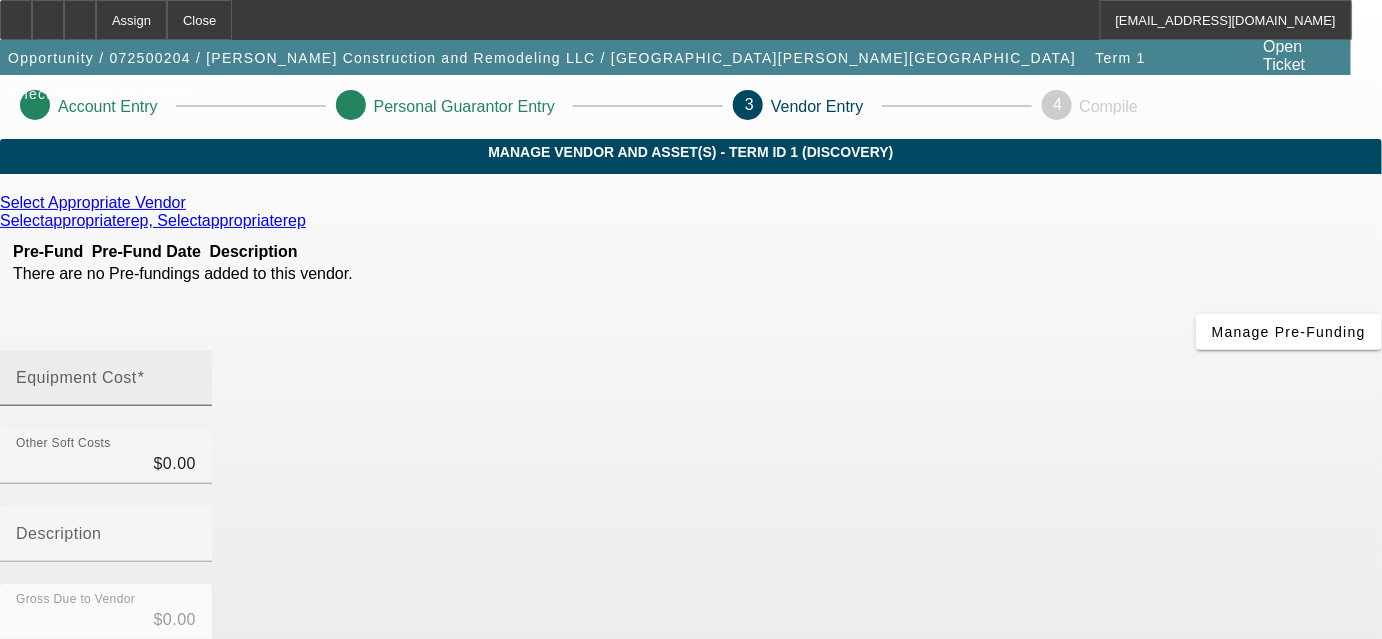 click on "Equipment Cost" at bounding box center (80, 378) 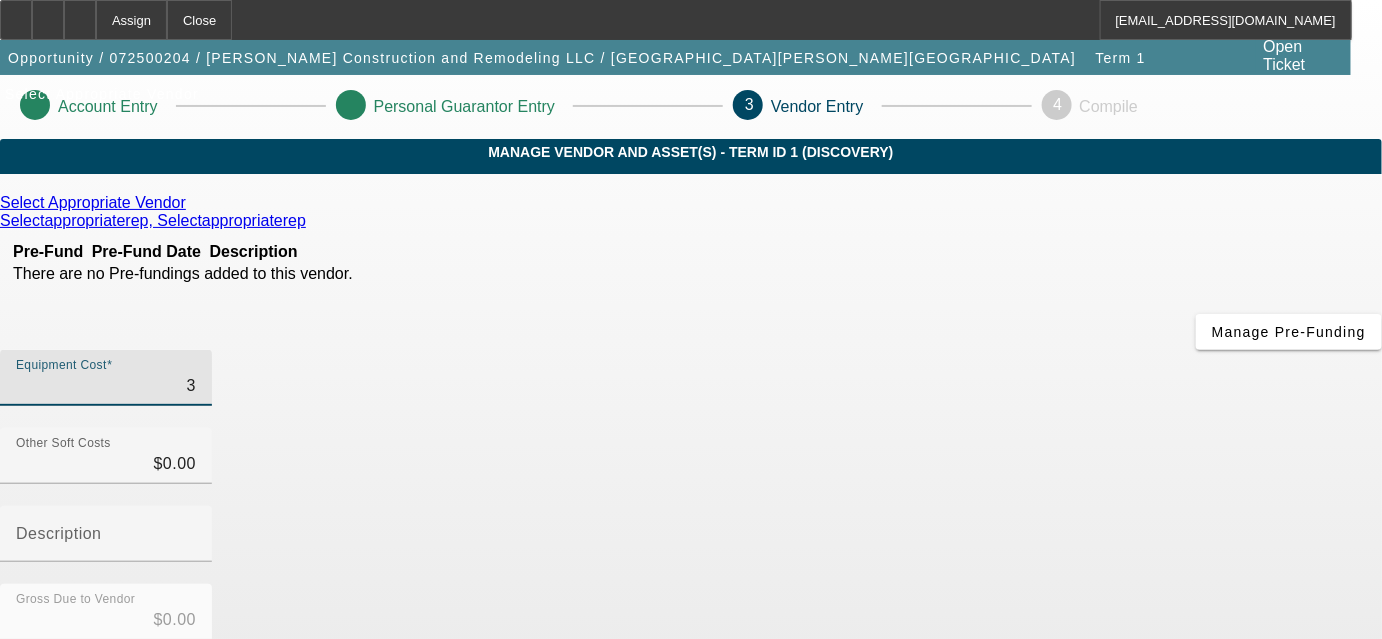 type on "32" 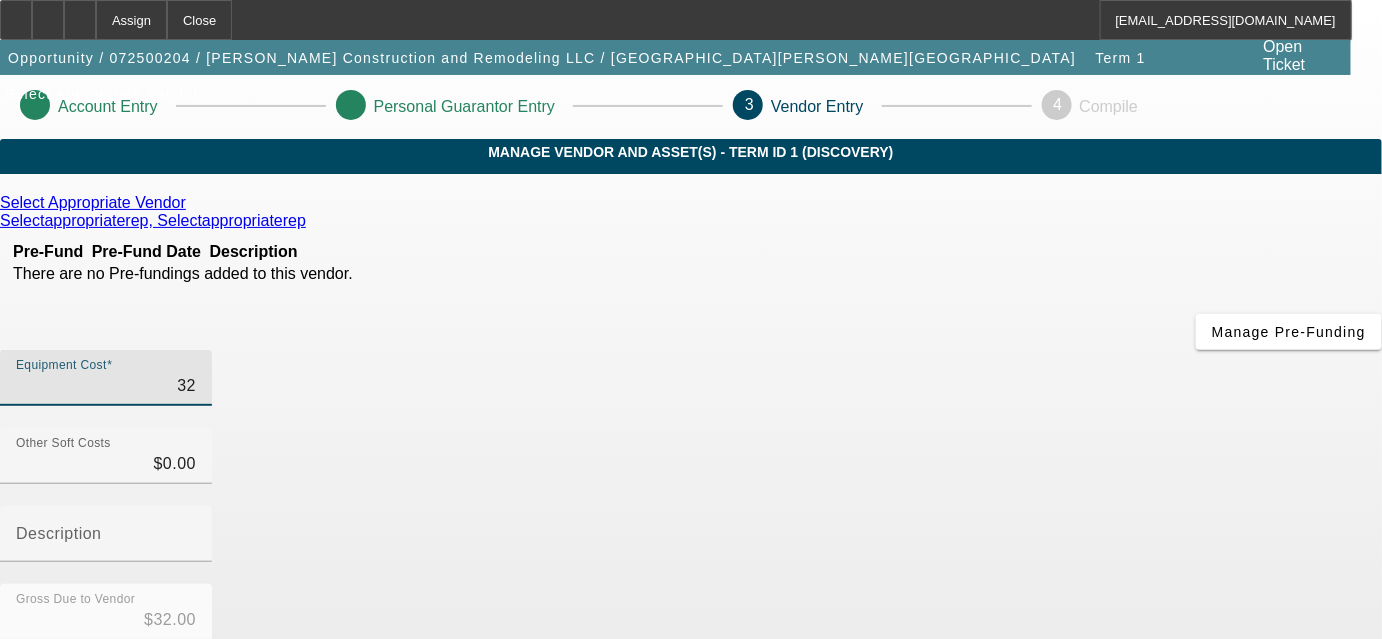 type on "329" 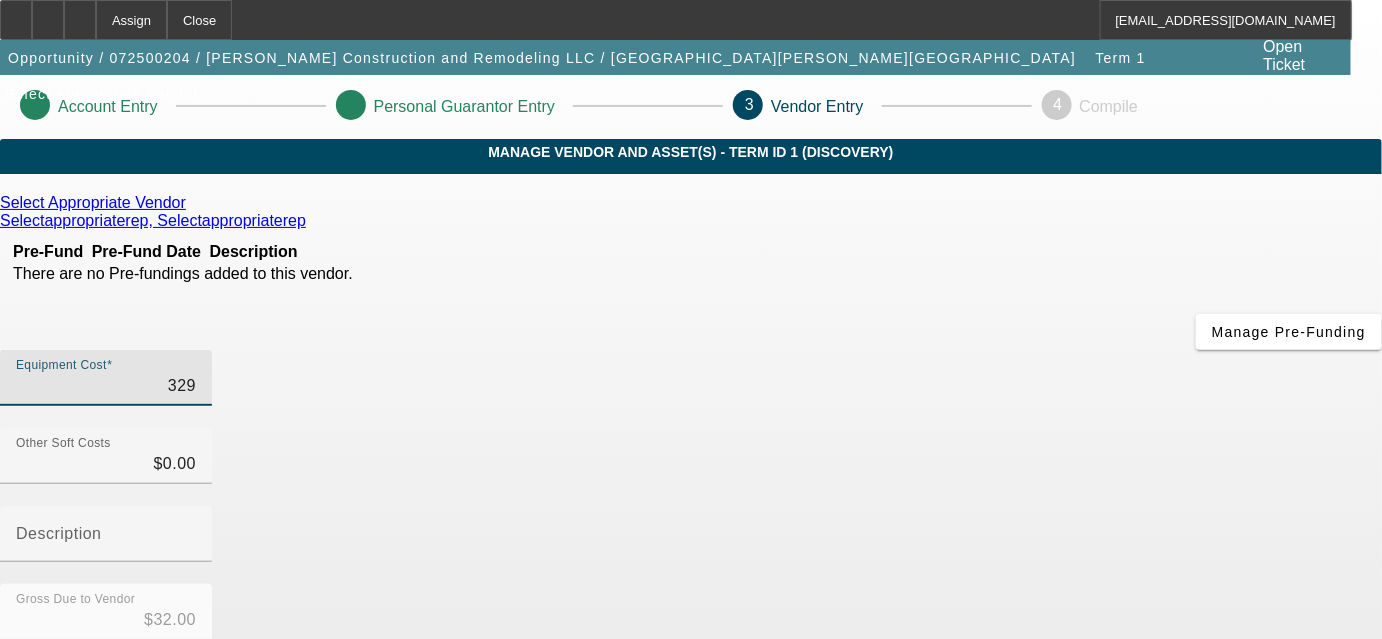 type on "$329.00" 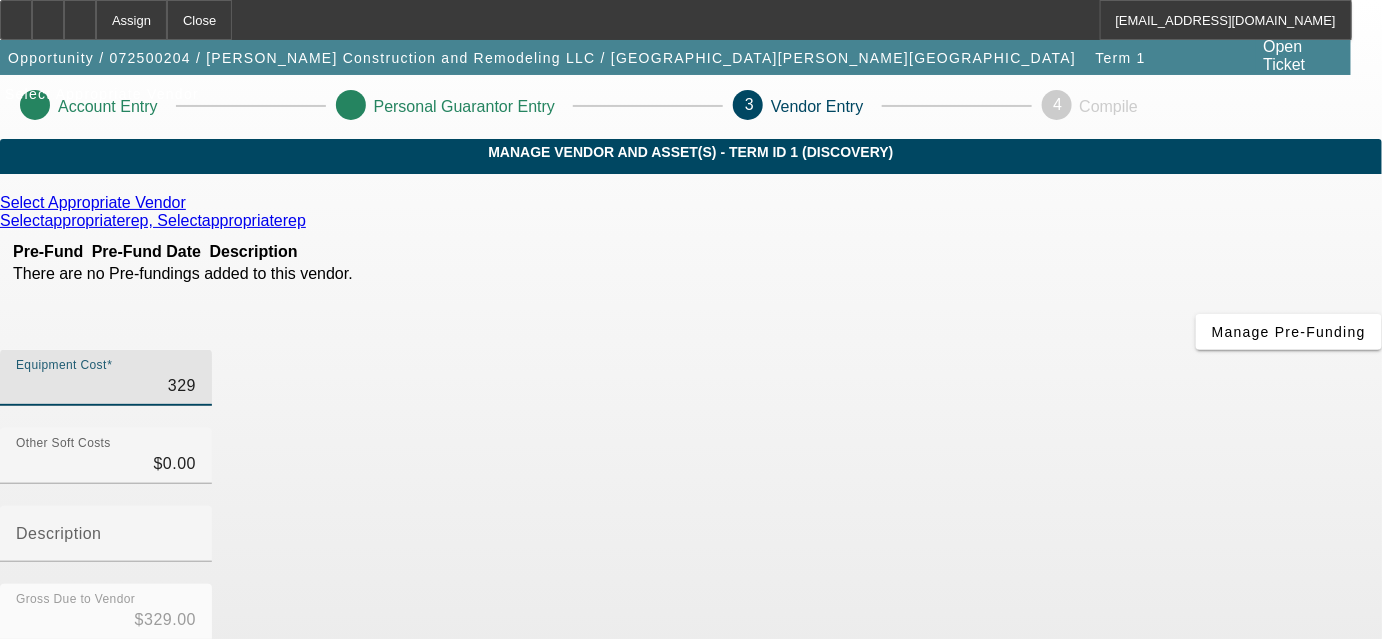 type on "3299" 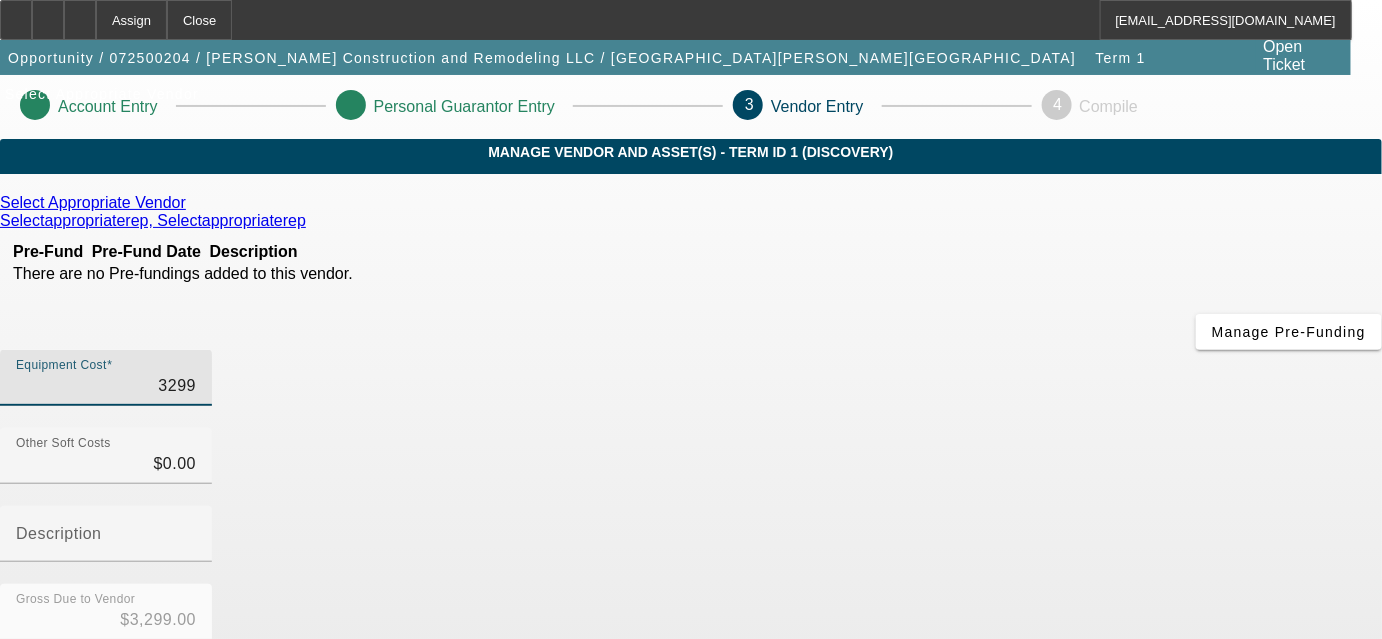 type on "32990" 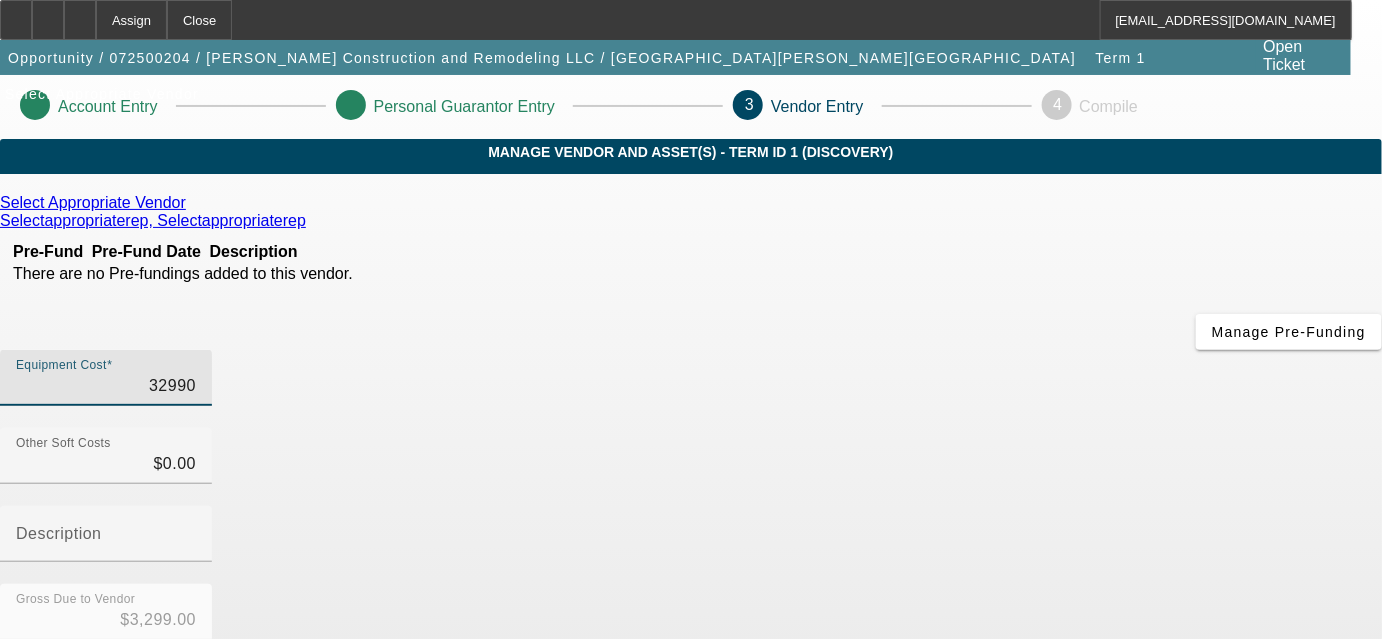 type on "$32,990.00" 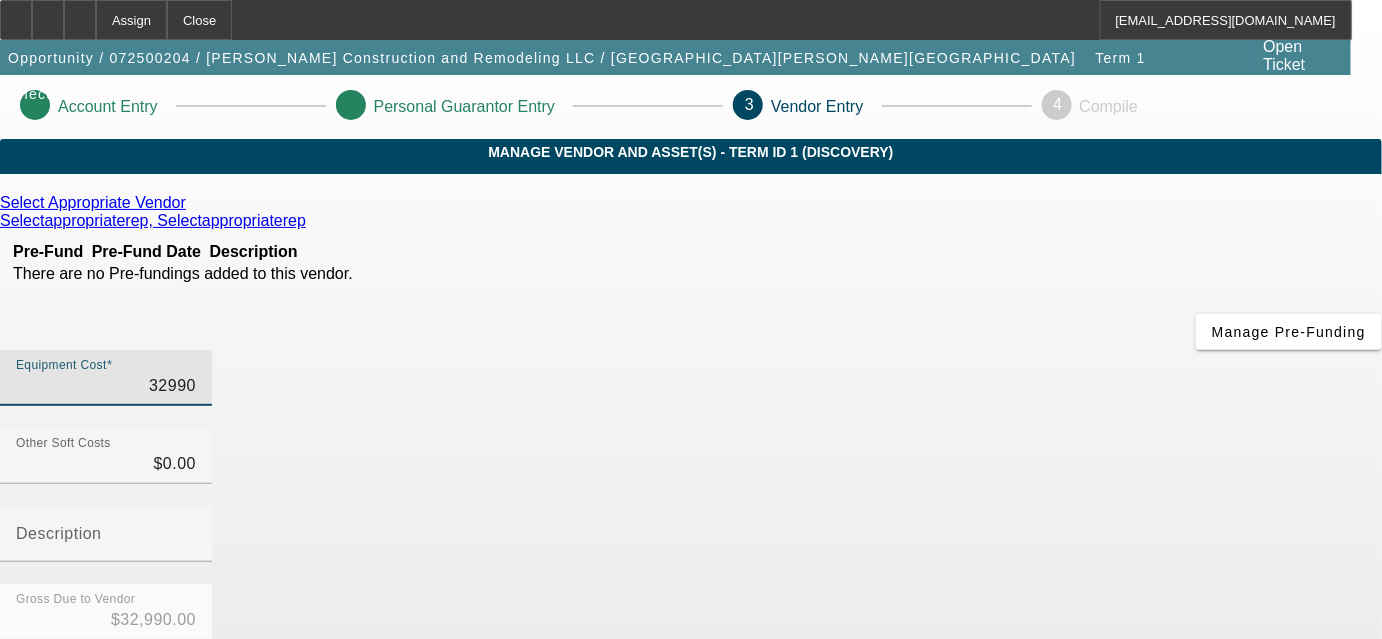 type on "329900" 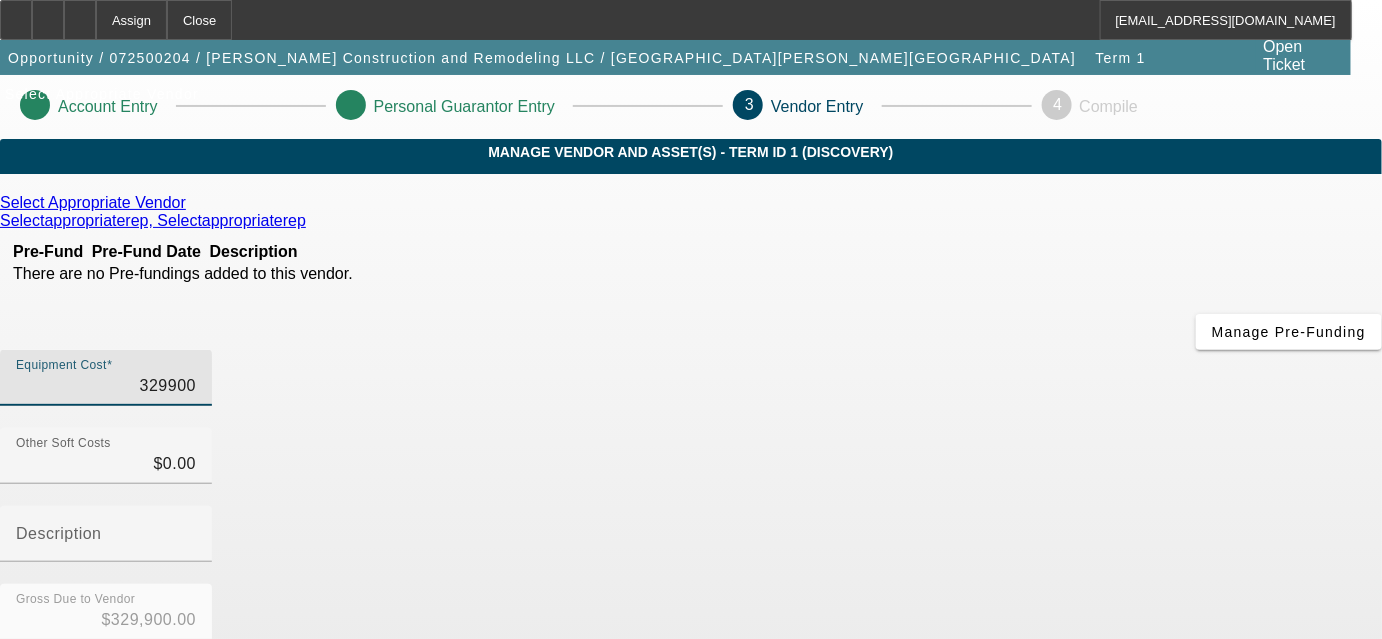 type on "32990" 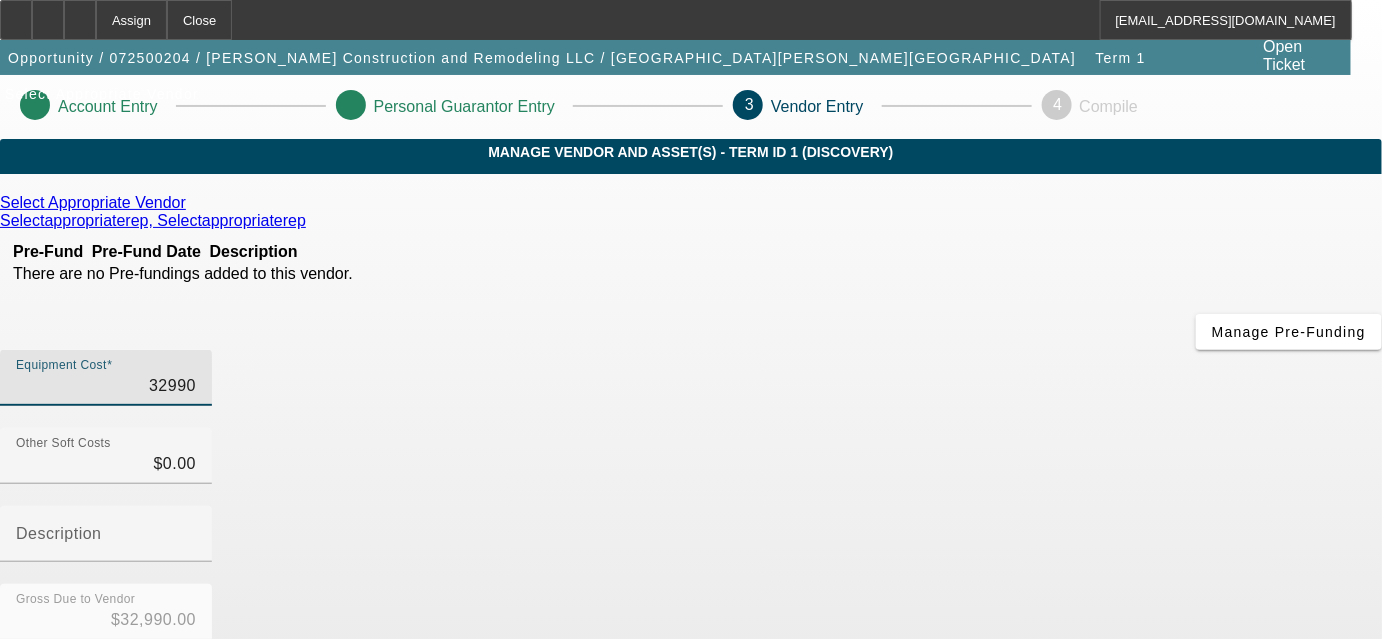type on "$32,990.00" 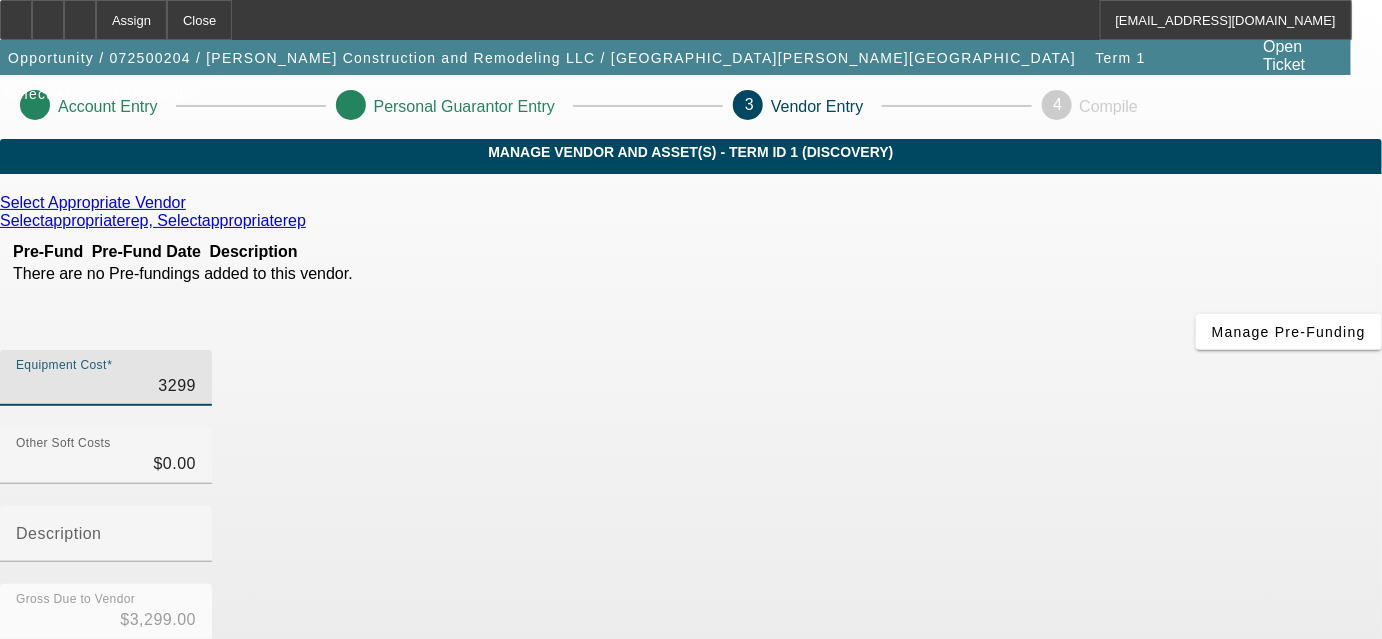 type on "329" 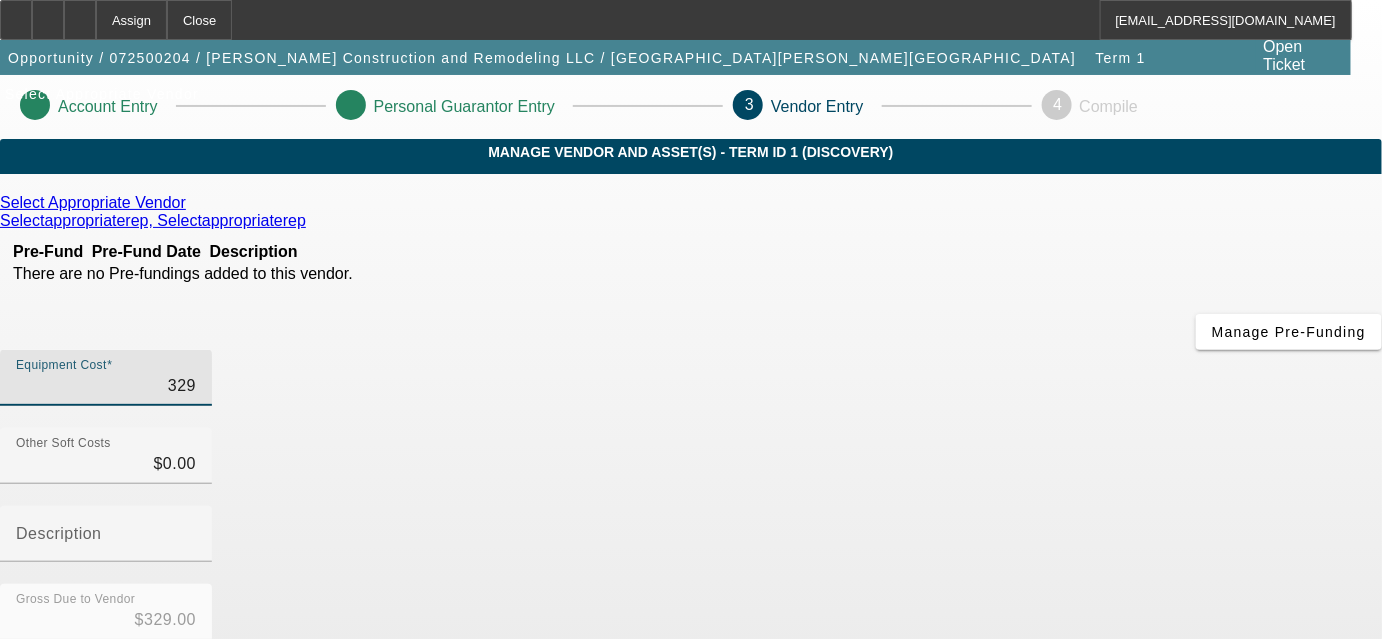 type on "32" 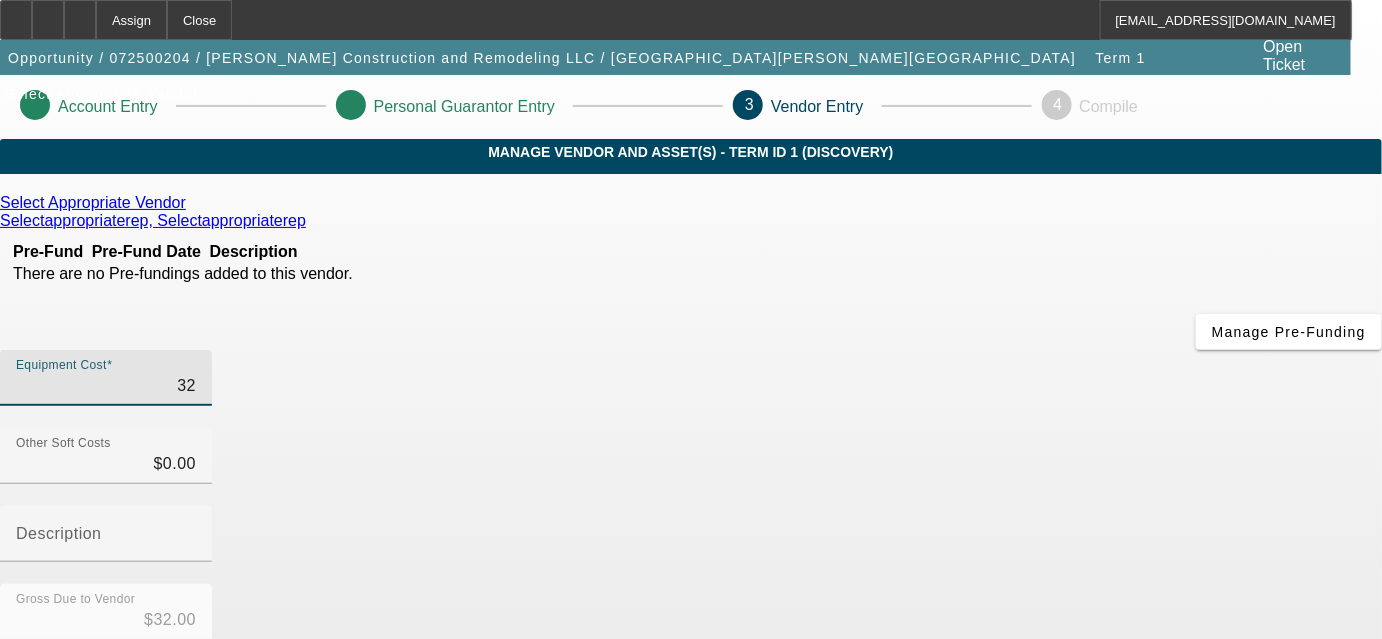 type on "3" 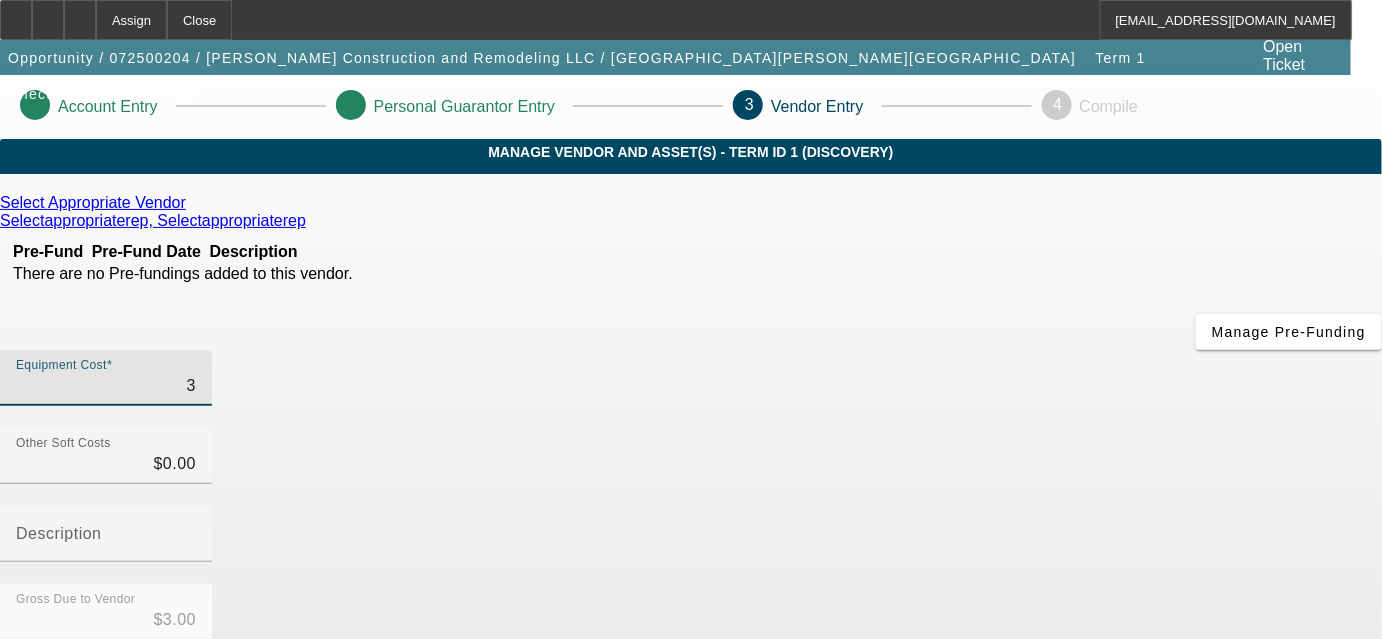 type on "39" 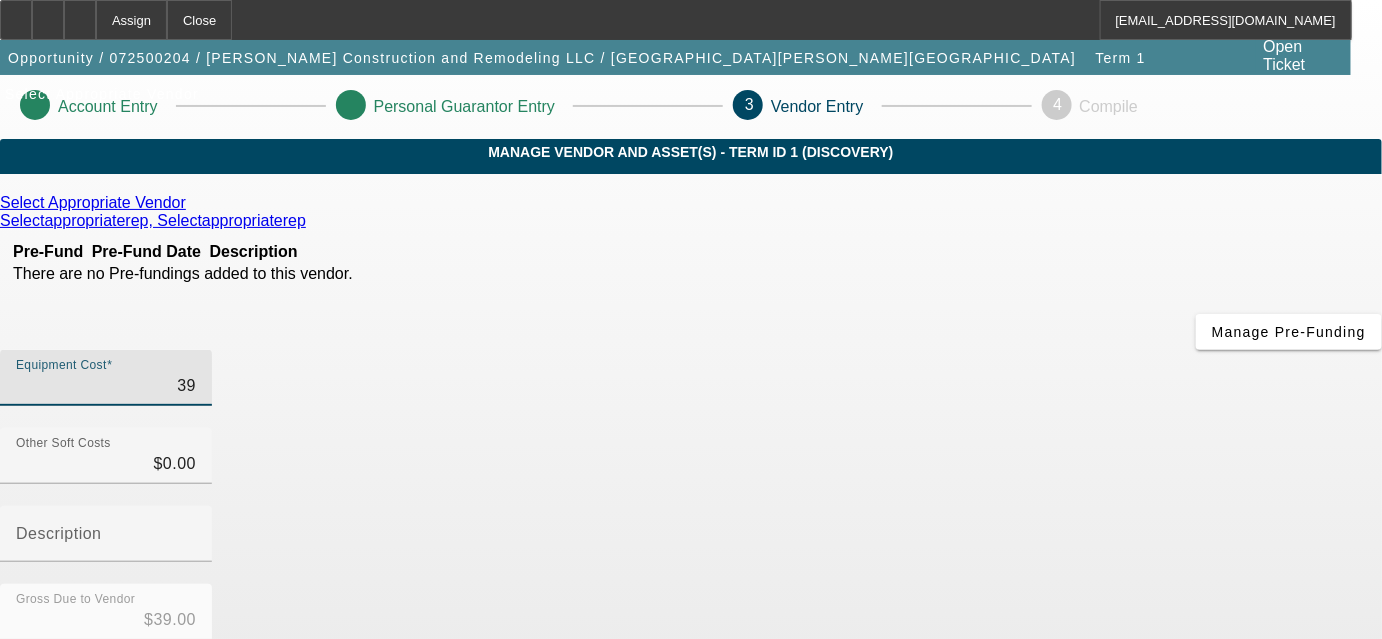 type on "399" 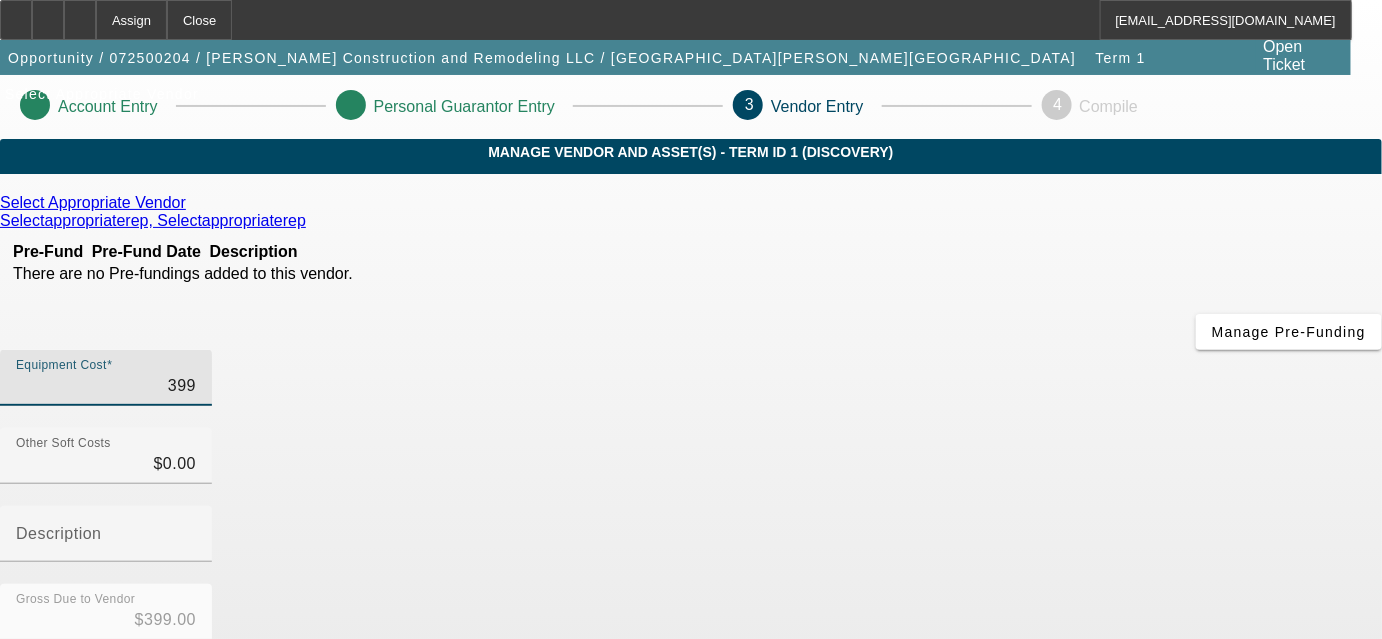 type on "3990" 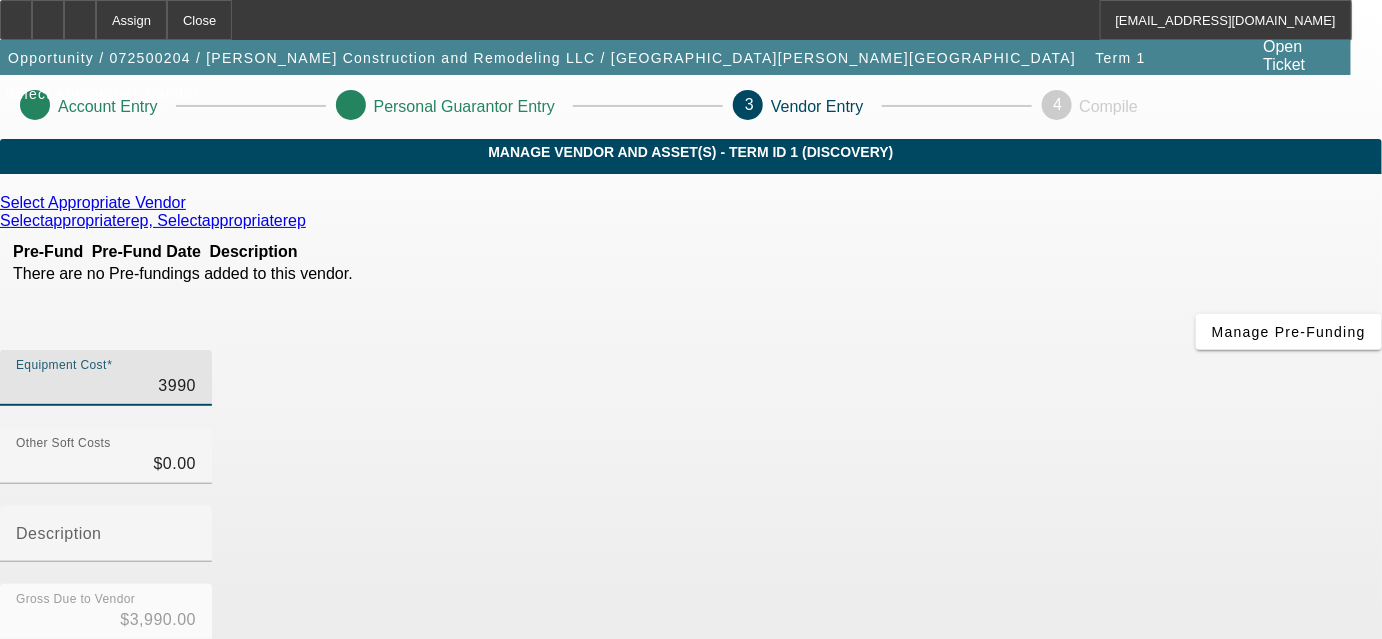 type on "39900" 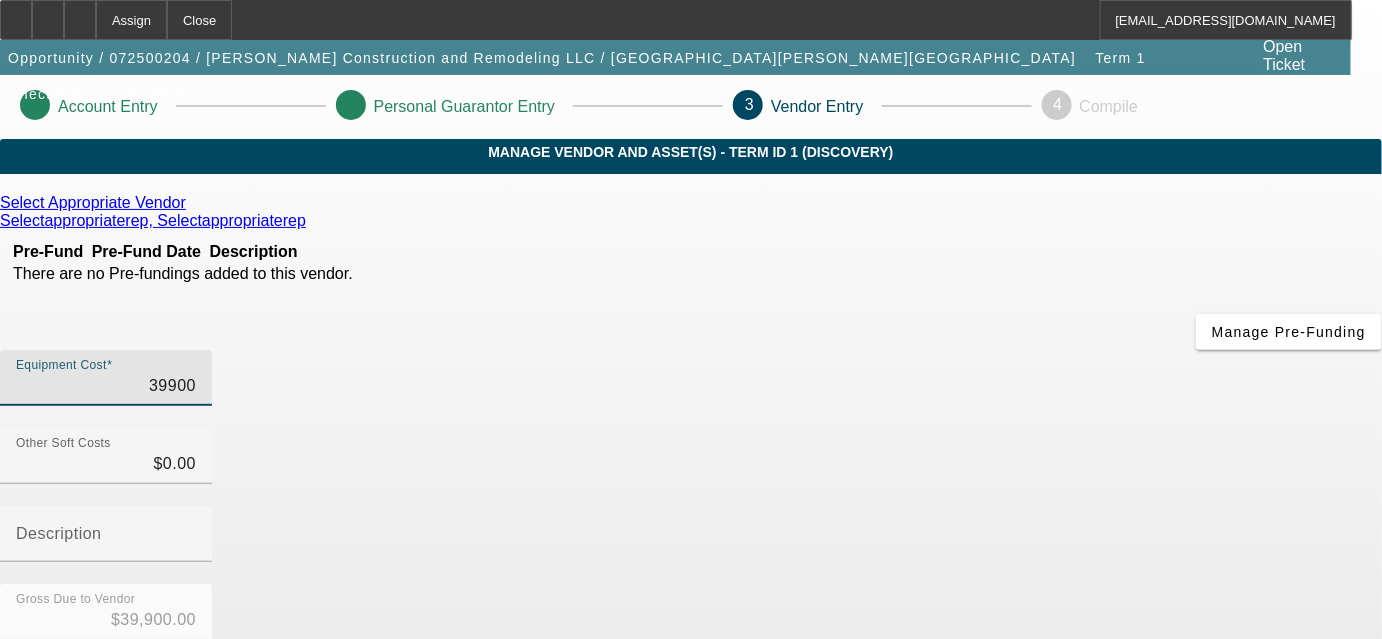 type on "399000" 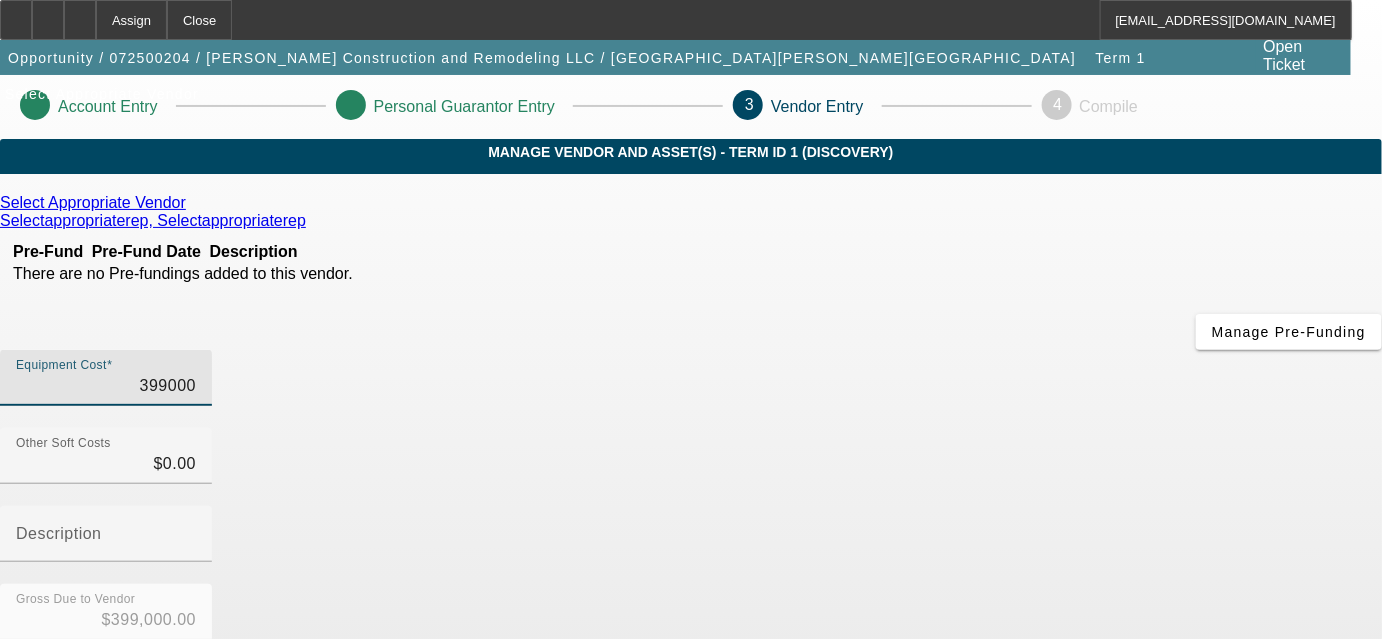 type on "$399,000.00" 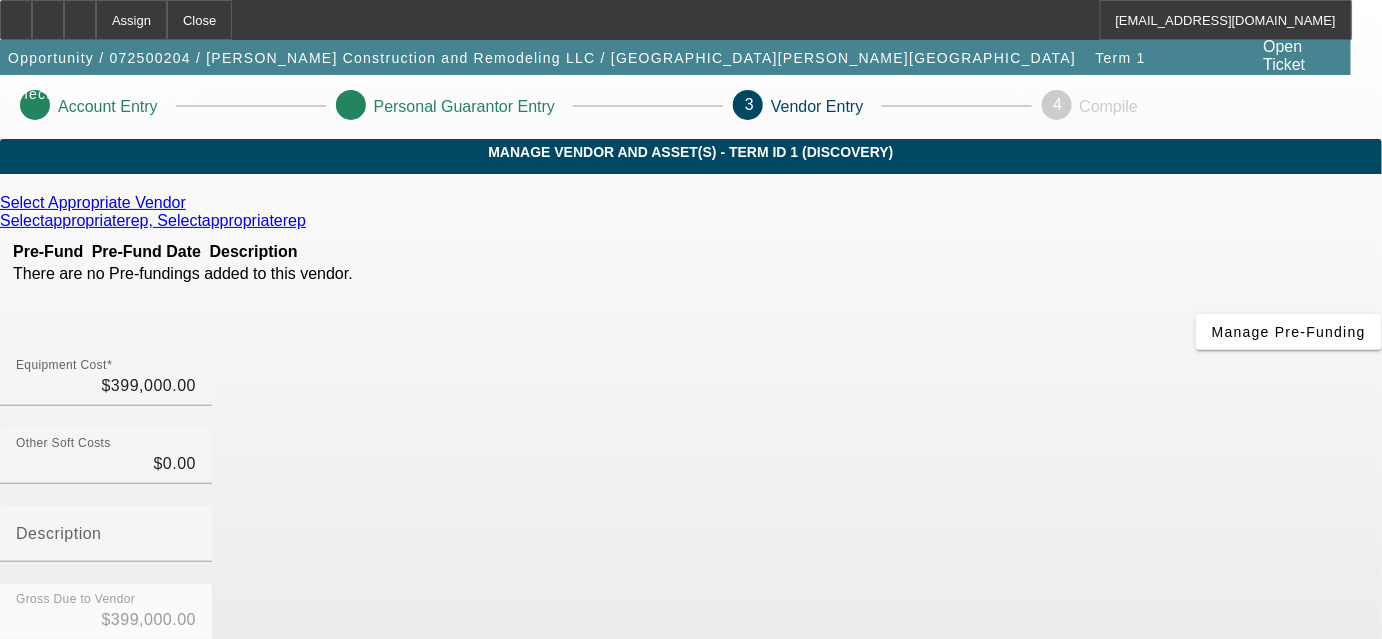 click on "Downpayment
$0.00" at bounding box center [691, 701] 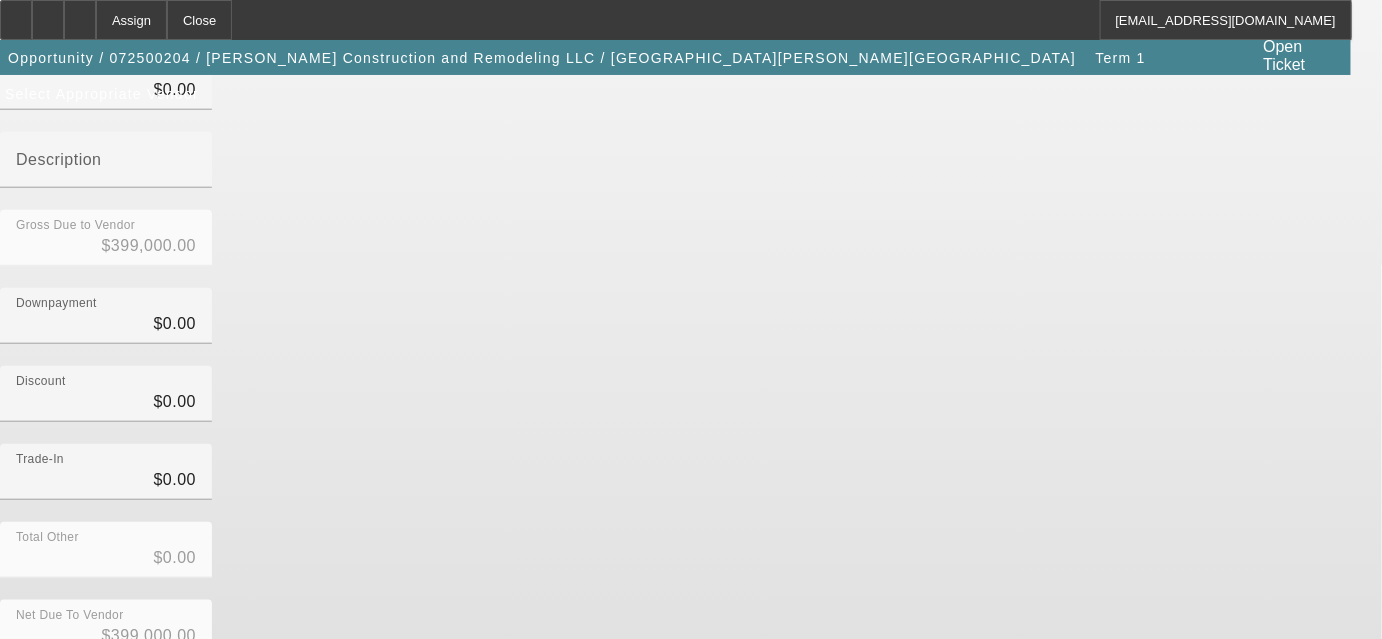 scroll, scrollTop: 378, scrollLeft: 0, axis: vertical 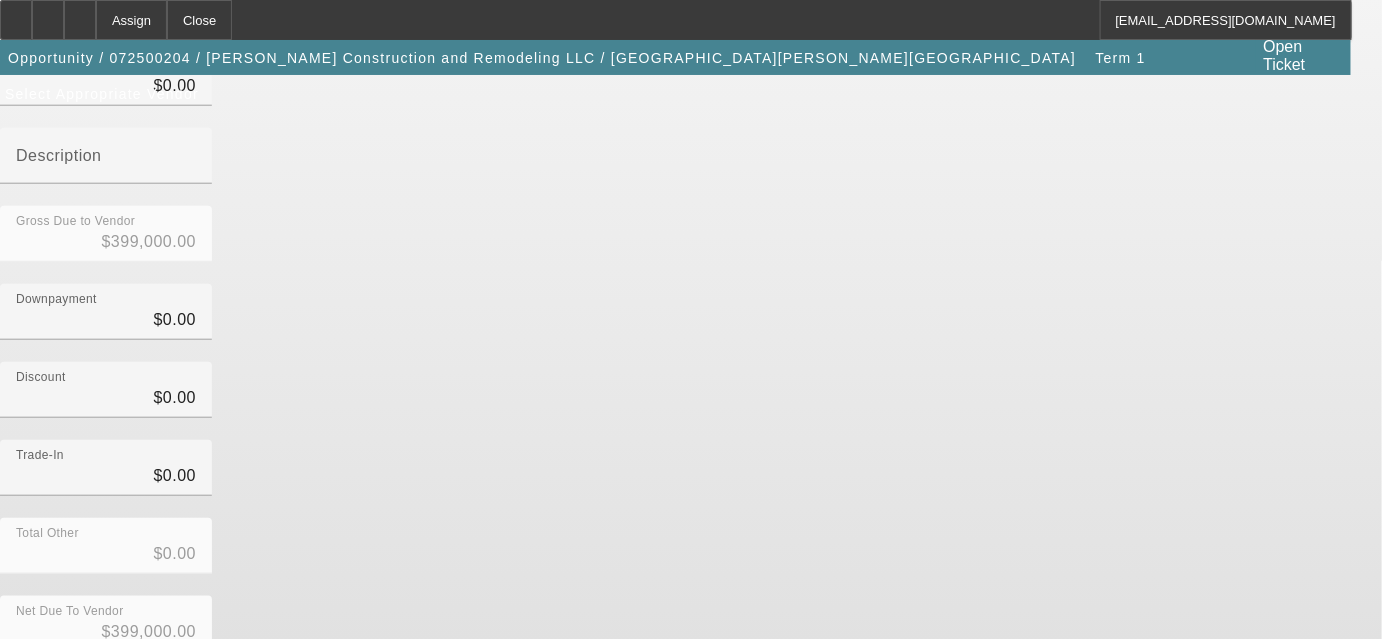click on "Submit" at bounding box center [28, 684] 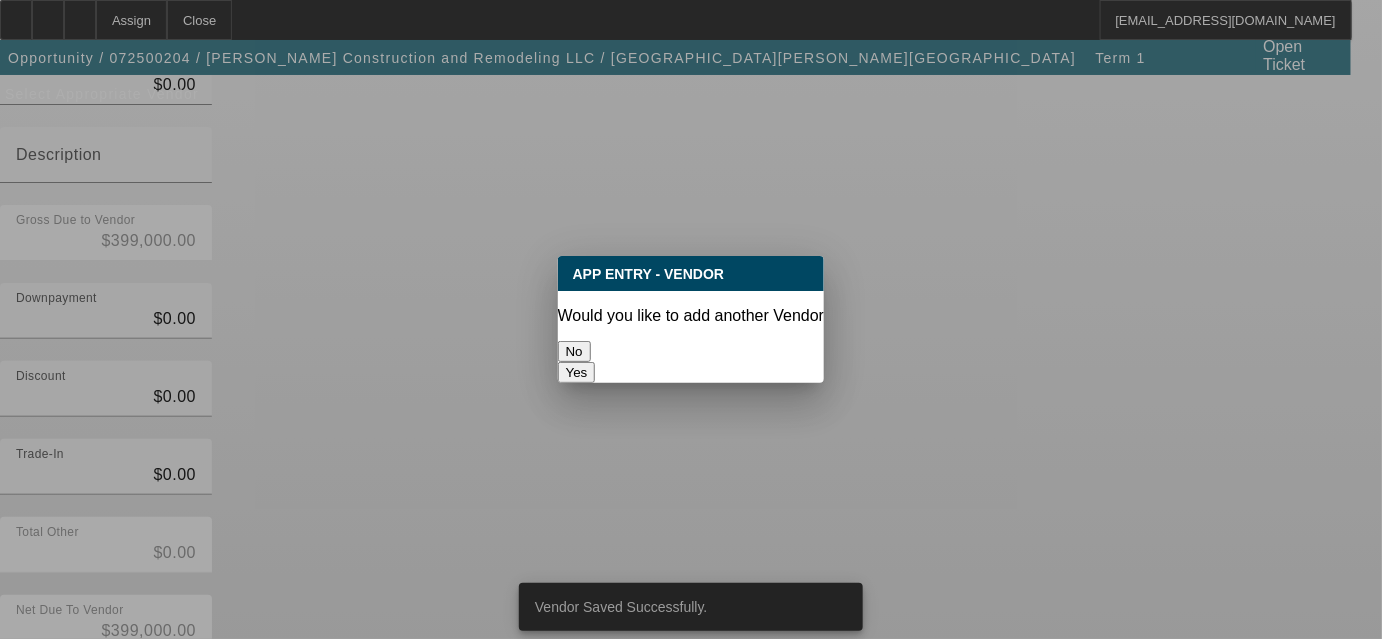 scroll, scrollTop: 0, scrollLeft: 0, axis: both 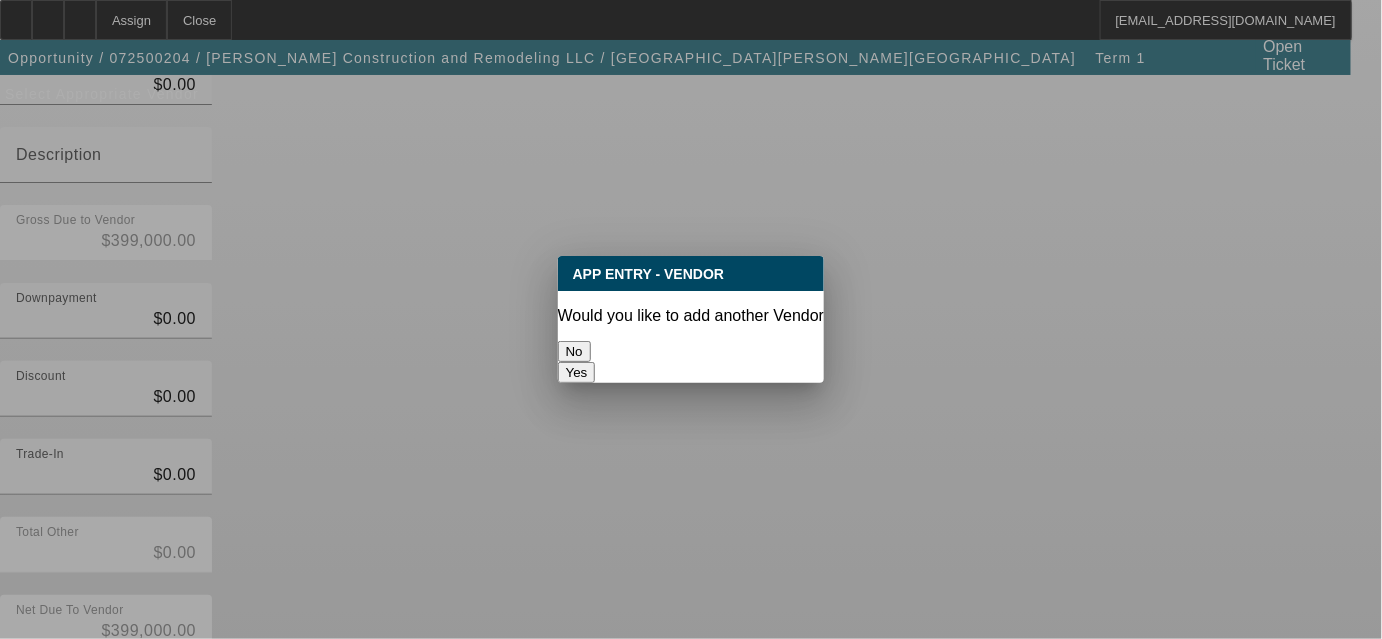 click on "No" at bounding box center [574, 351] 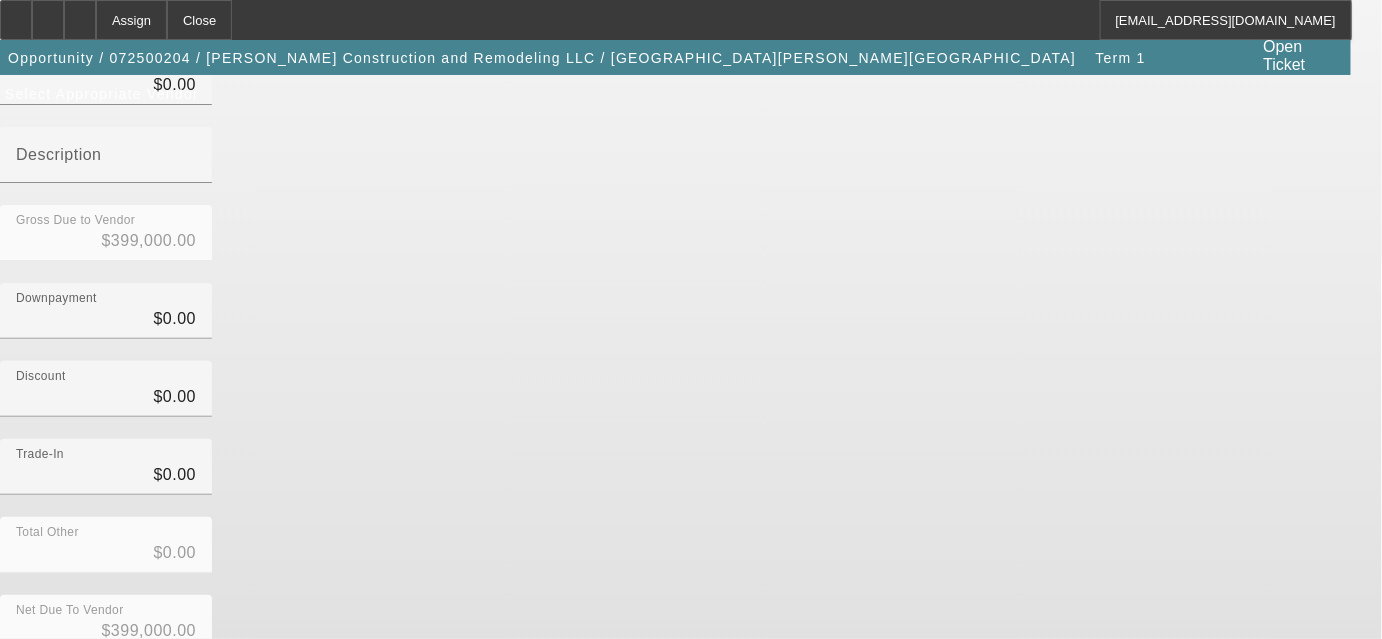 scroll, scrollTop: 378, scrollLeft: 0, axis: vertical 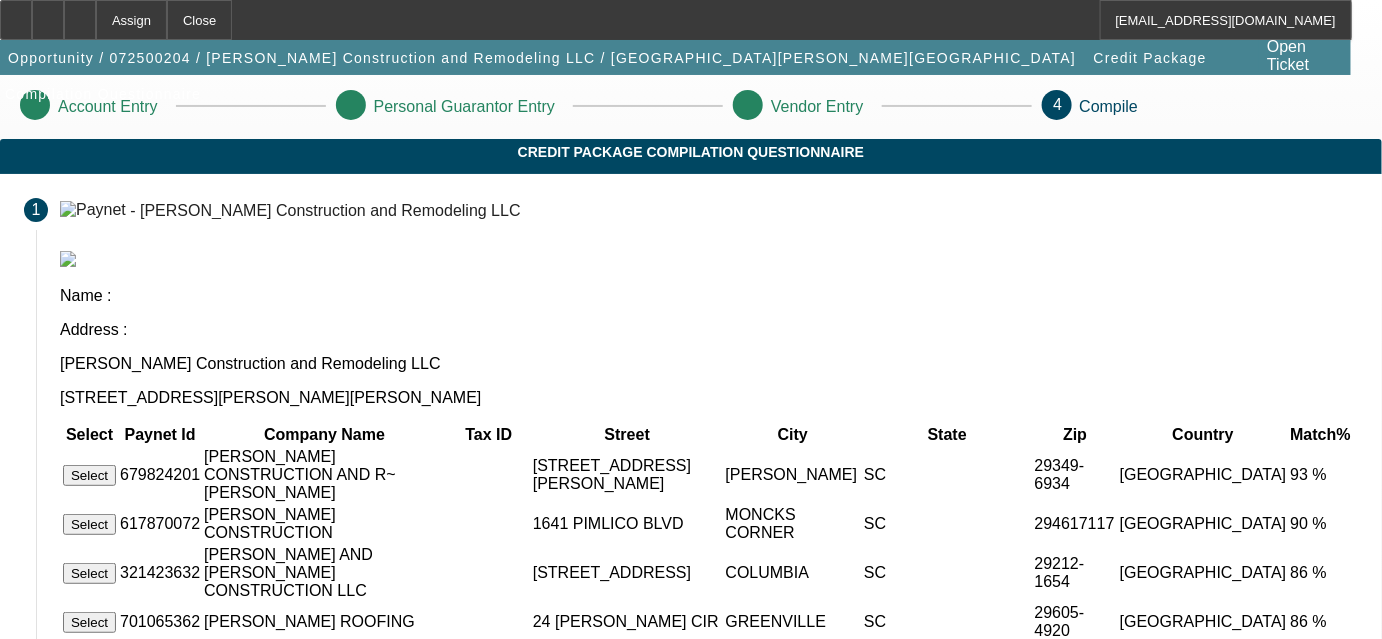 click on "Select" at bounding box center [89, 475] 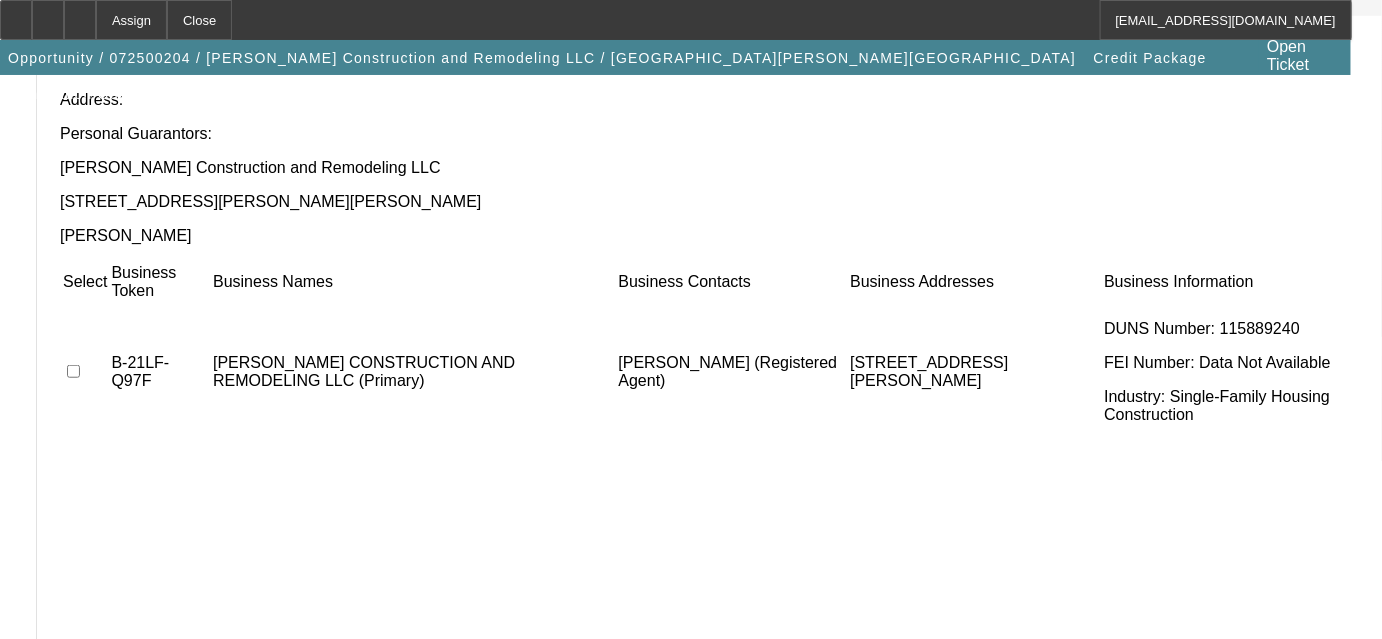 scroll, scrollTop: 195, scrollLeft: 0, axis: vertical 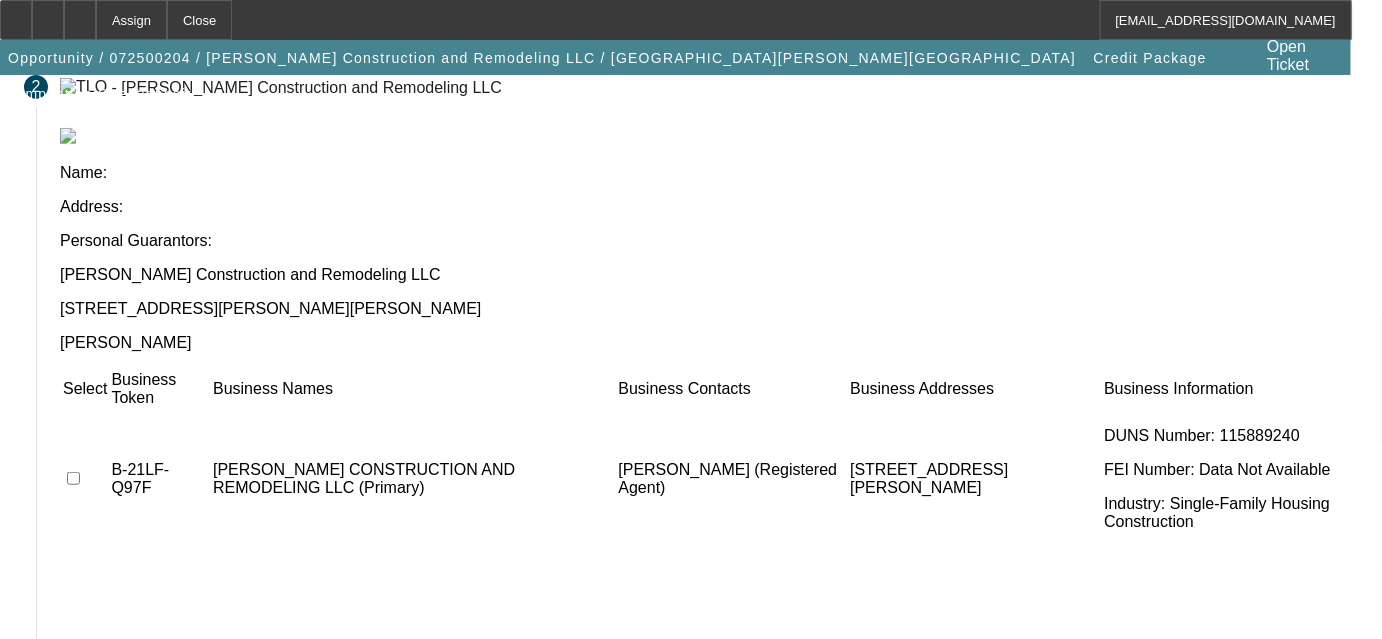 click at bounding box center [73, 478] 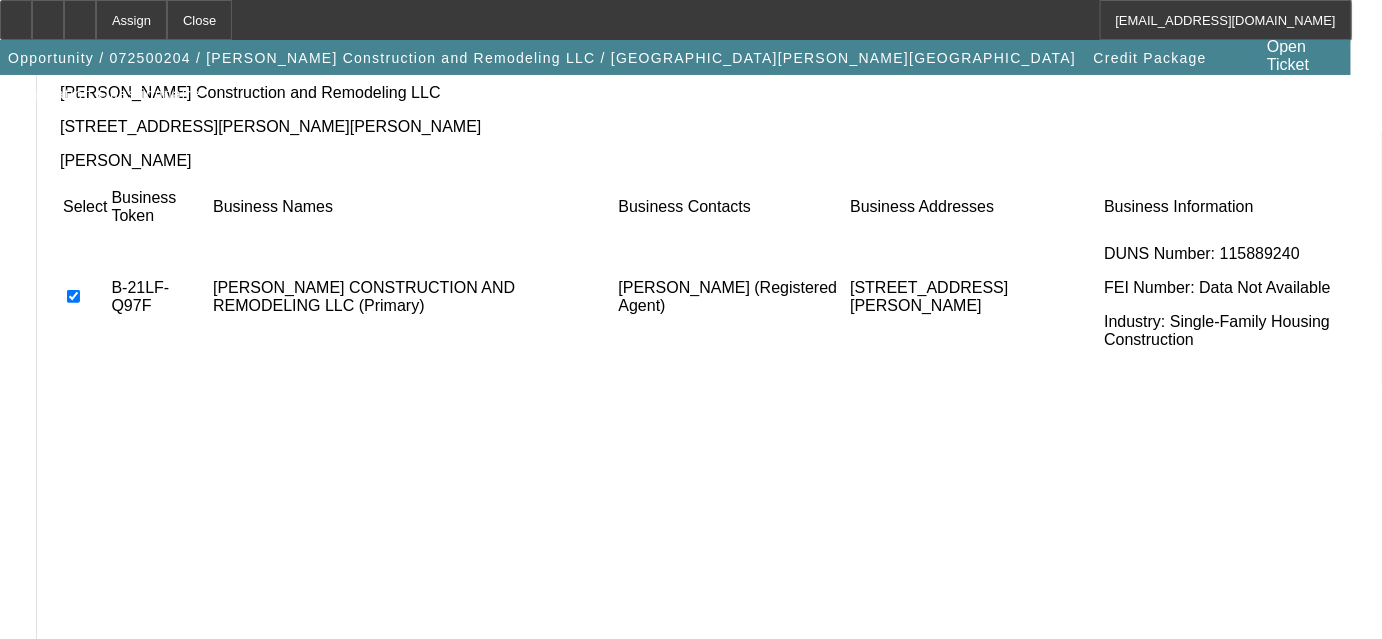 scroll, scrollTop: 466, scrollLeft: 0, axis: vertical 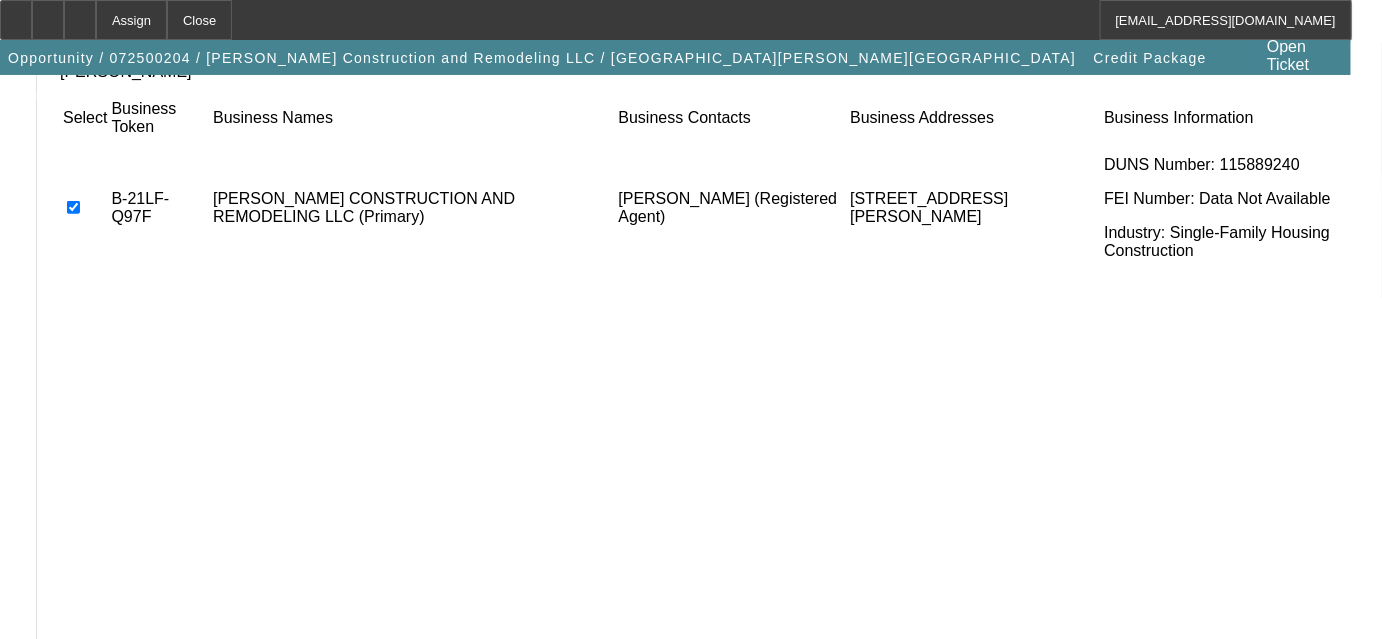 click on "Submit" at bounding box center [93, 665] 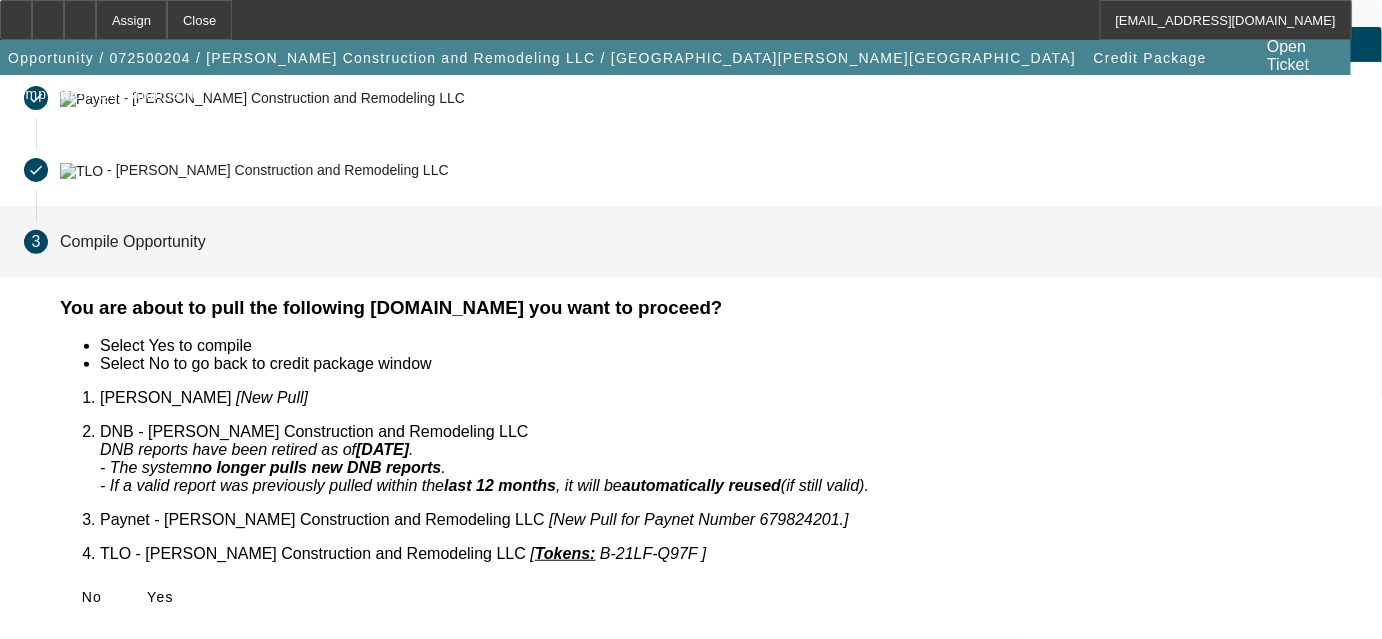 scroll, scrollTop: 85, scrollLeft: 0, axis: vertical 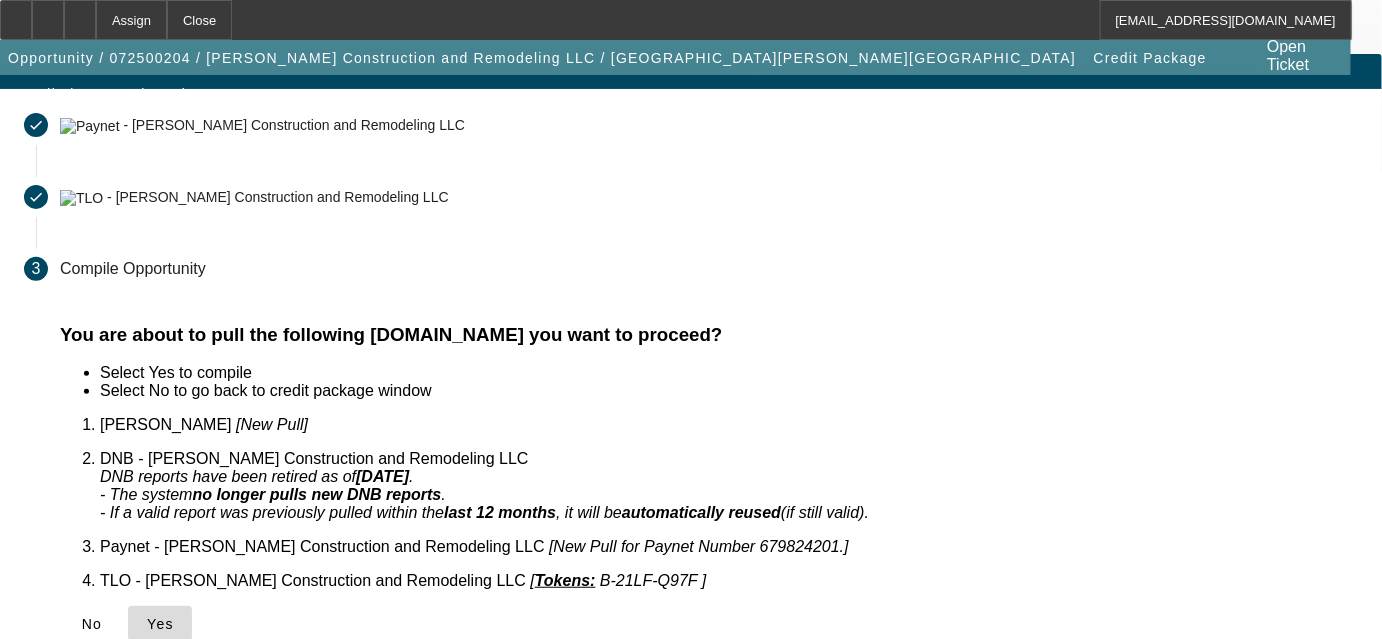 click on "Yes" at bounding box center (160, 624) 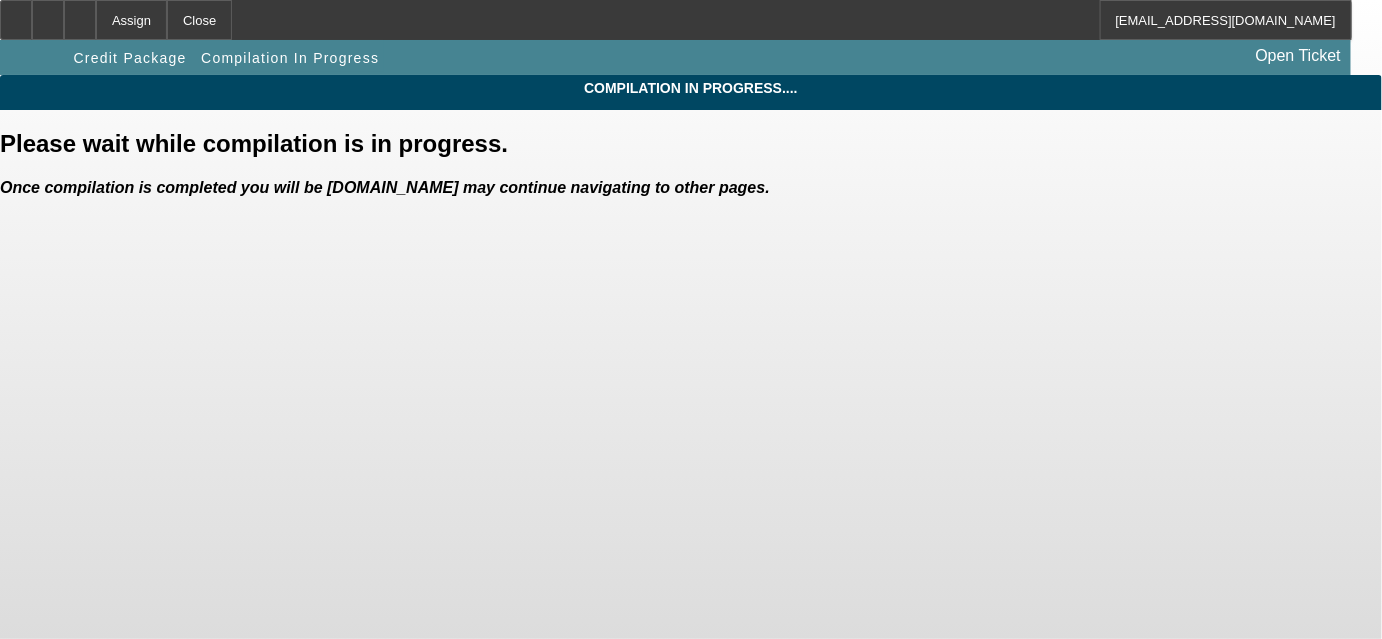 scroll, scrollTop: 0, scrollLeft: 0, axis: both 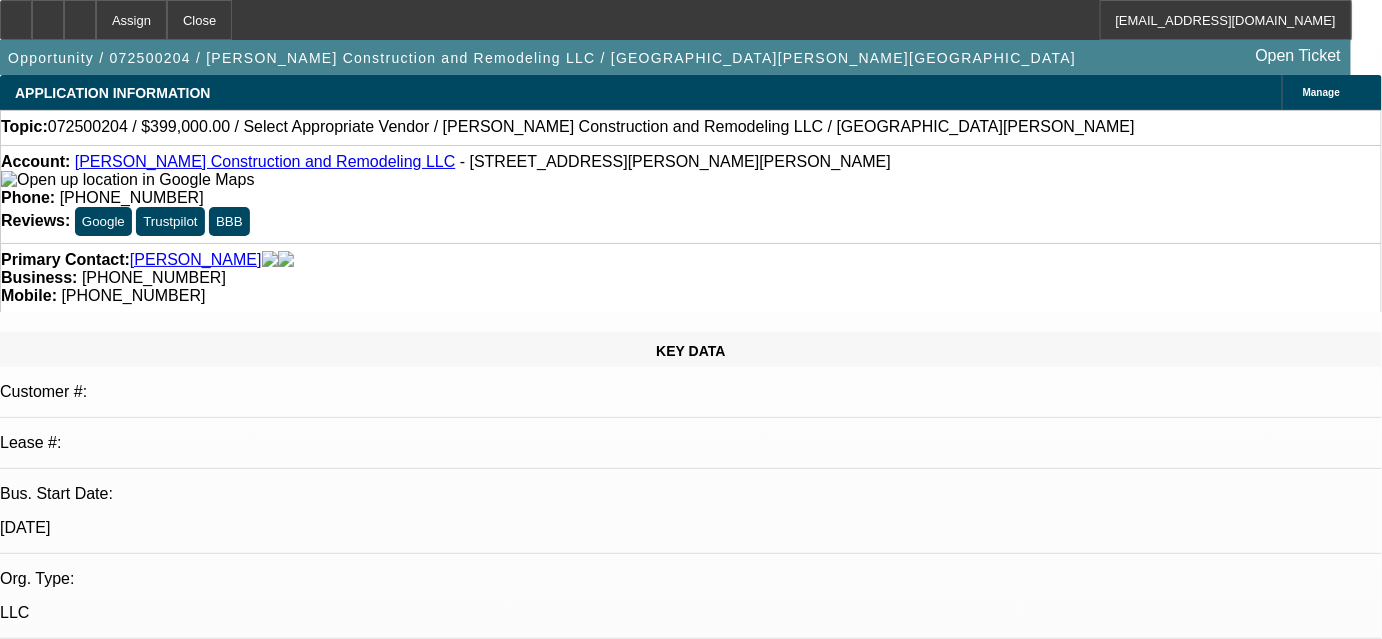 select on "0" 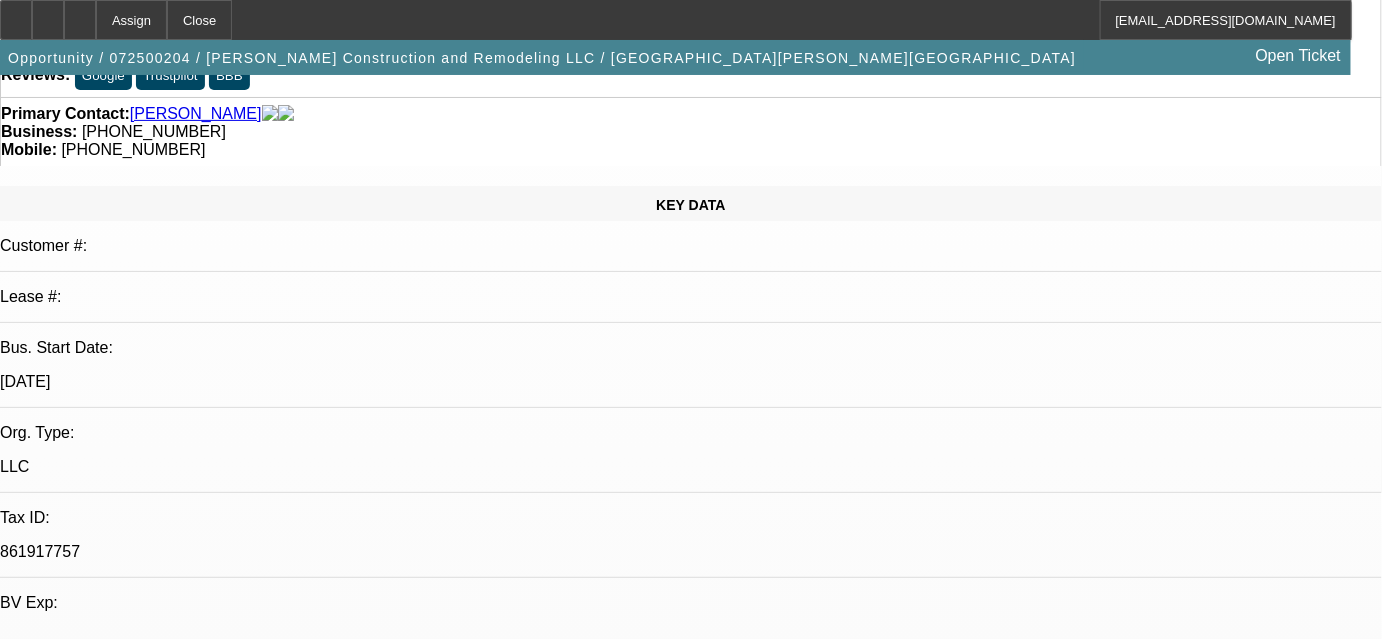 scroll, scrollTop: 0, scrollLeft: 0, axis: both 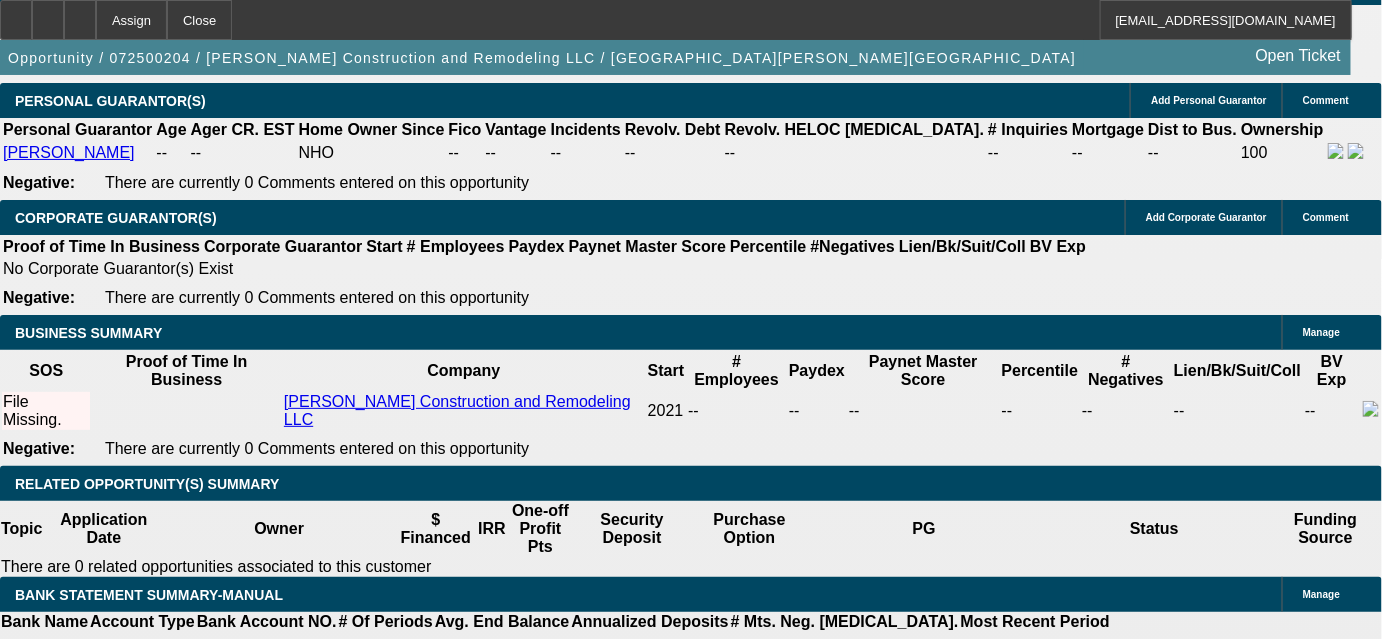 click on "5% 10% 15% 20% $" 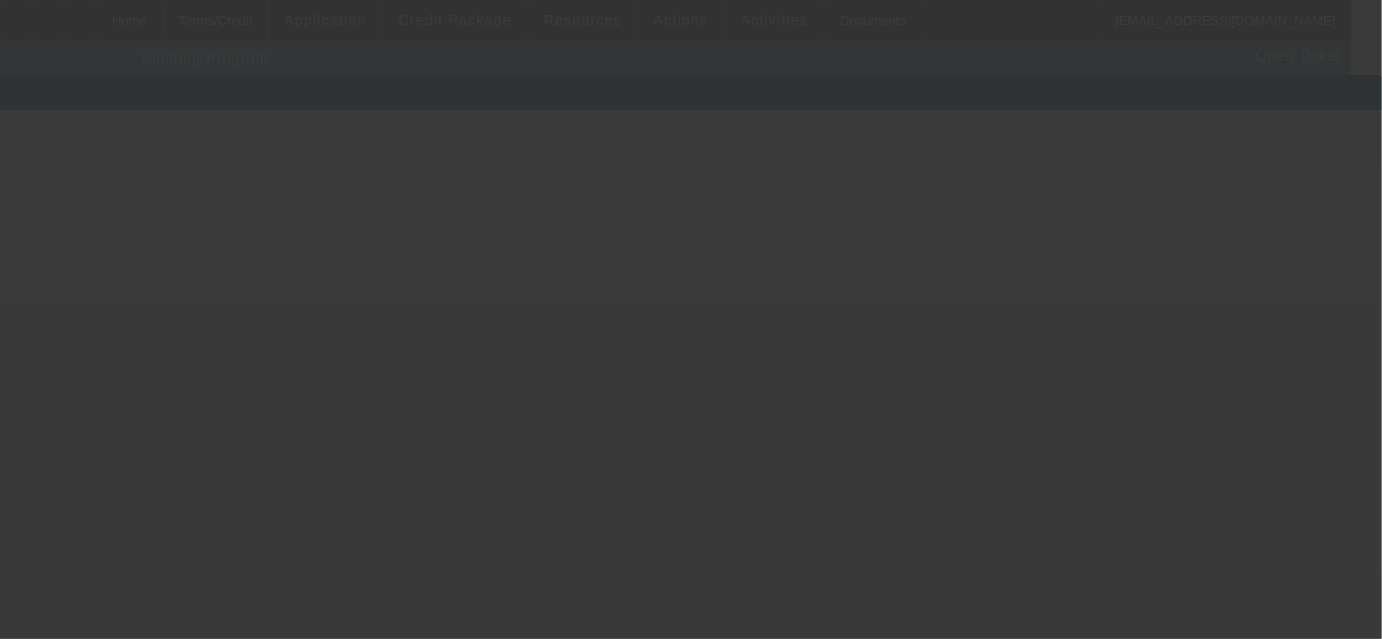 scroll, scrollTop: 0, scrollLeft: 0, axis: both 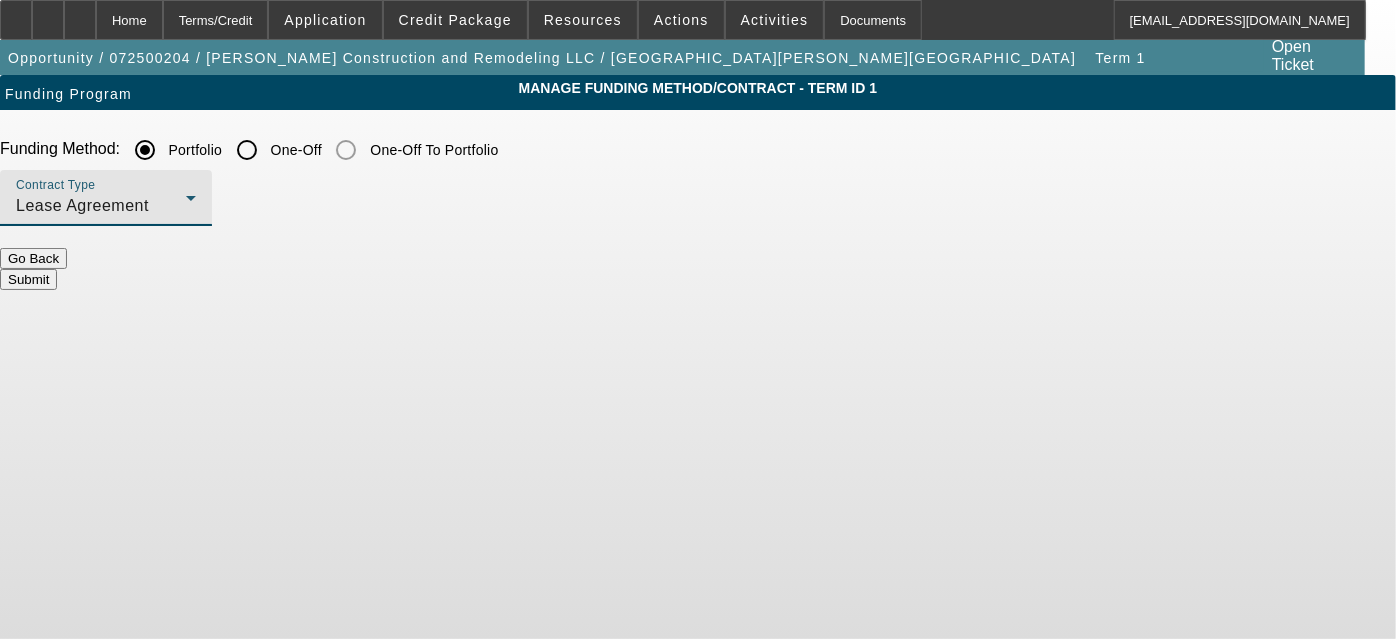 click 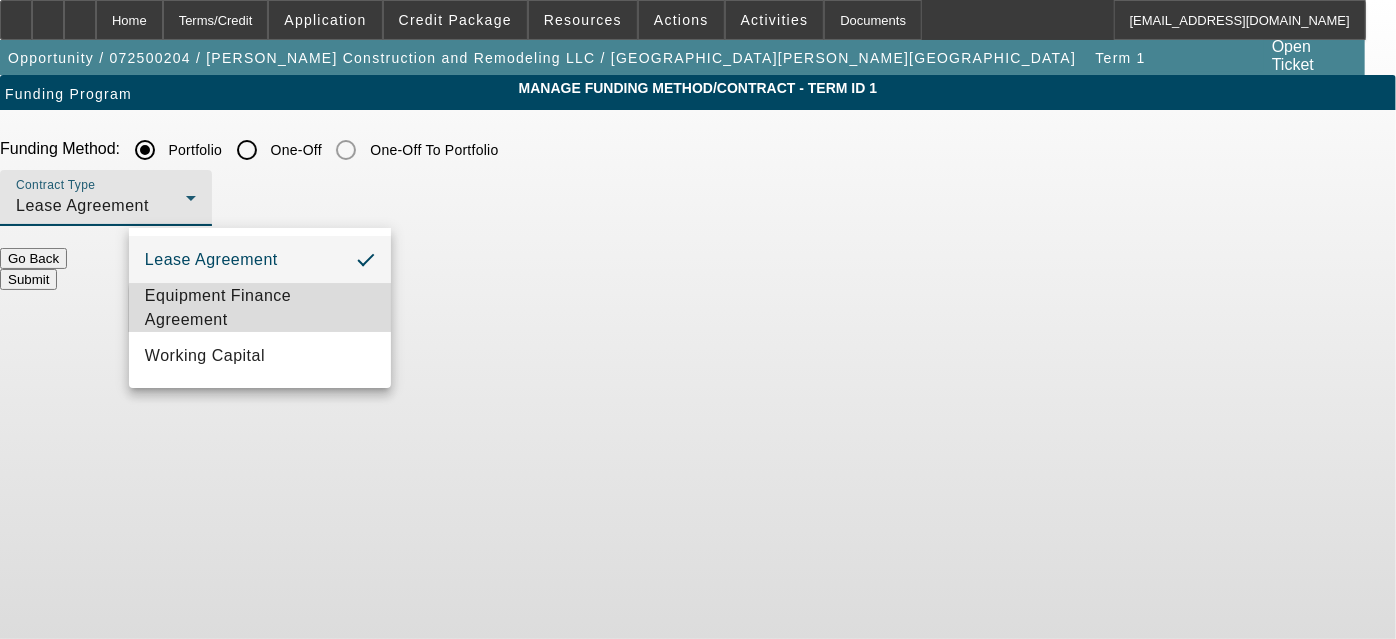 click on "Equipment Finance Agreement" at bounding box center [260, 308] 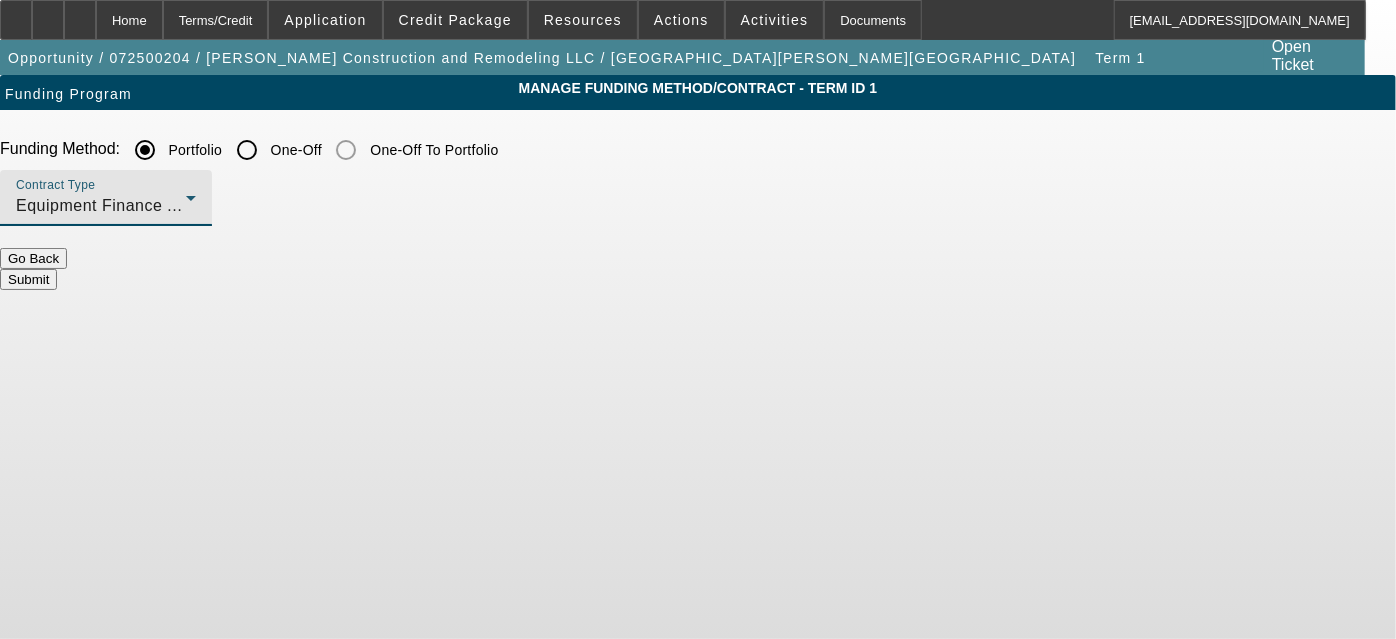 click on "Submit" at bounding box center [28, 279] 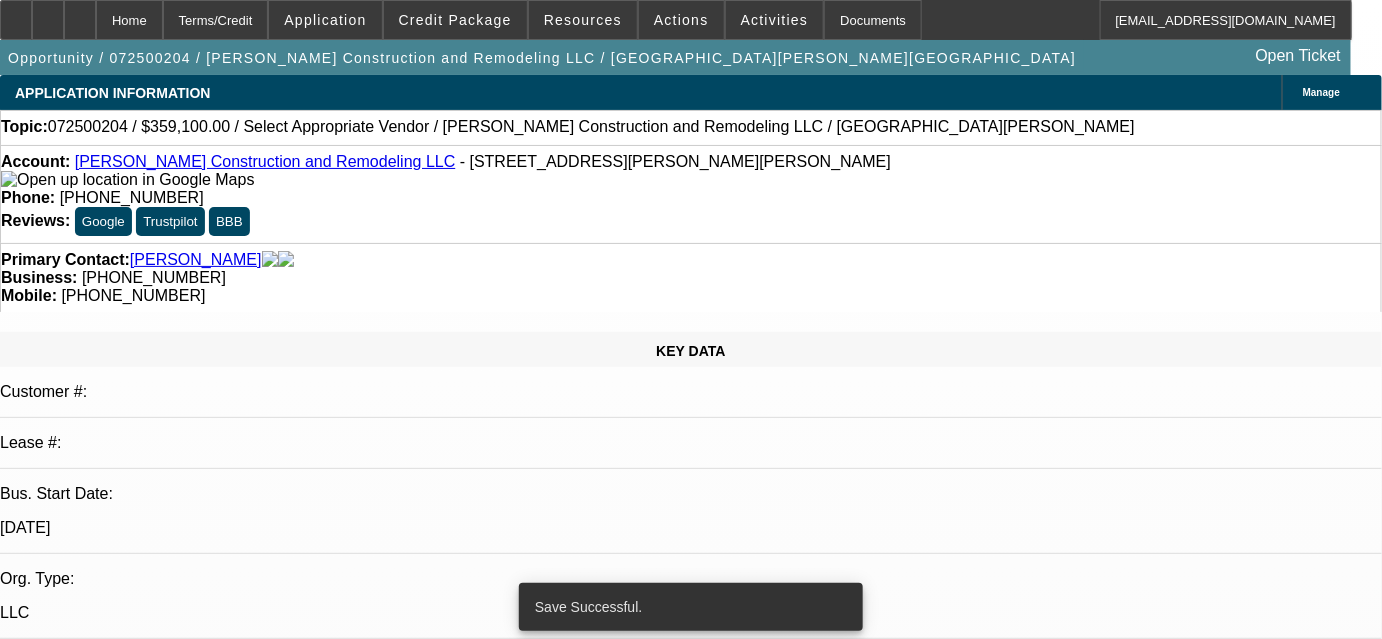 select on "0.1" 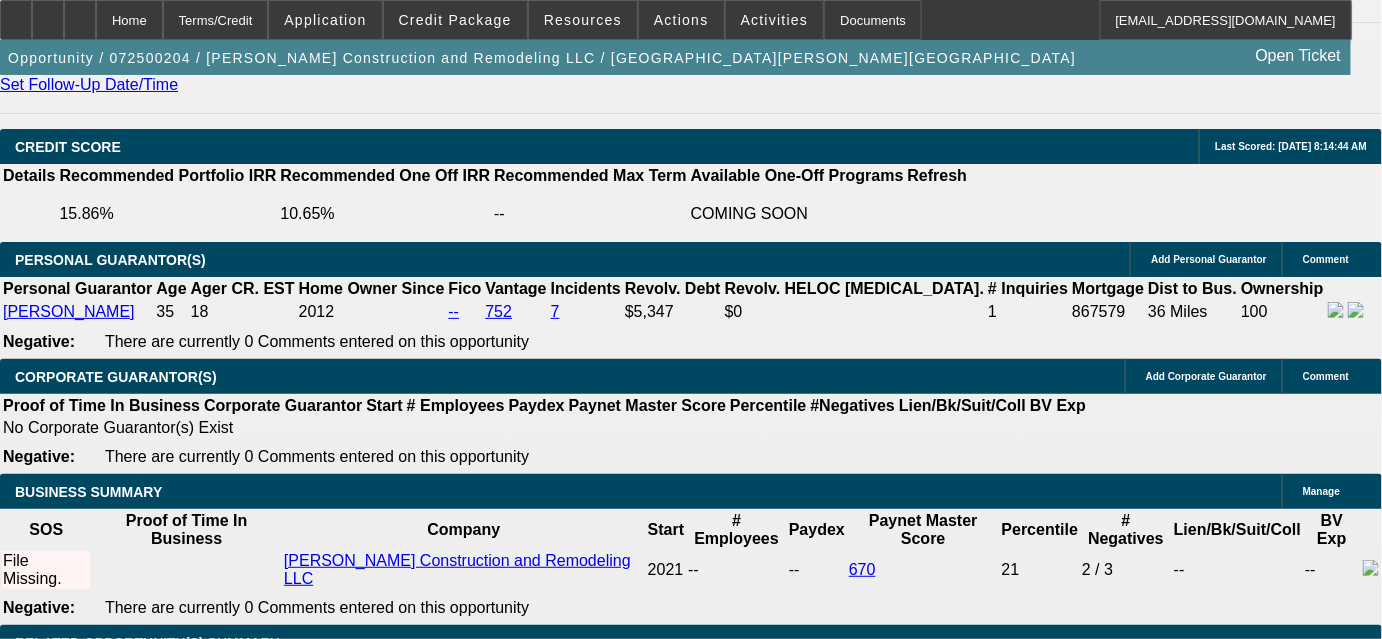 scroll, scrollTop: 2818, scrollLeft: 0, axis: vertical 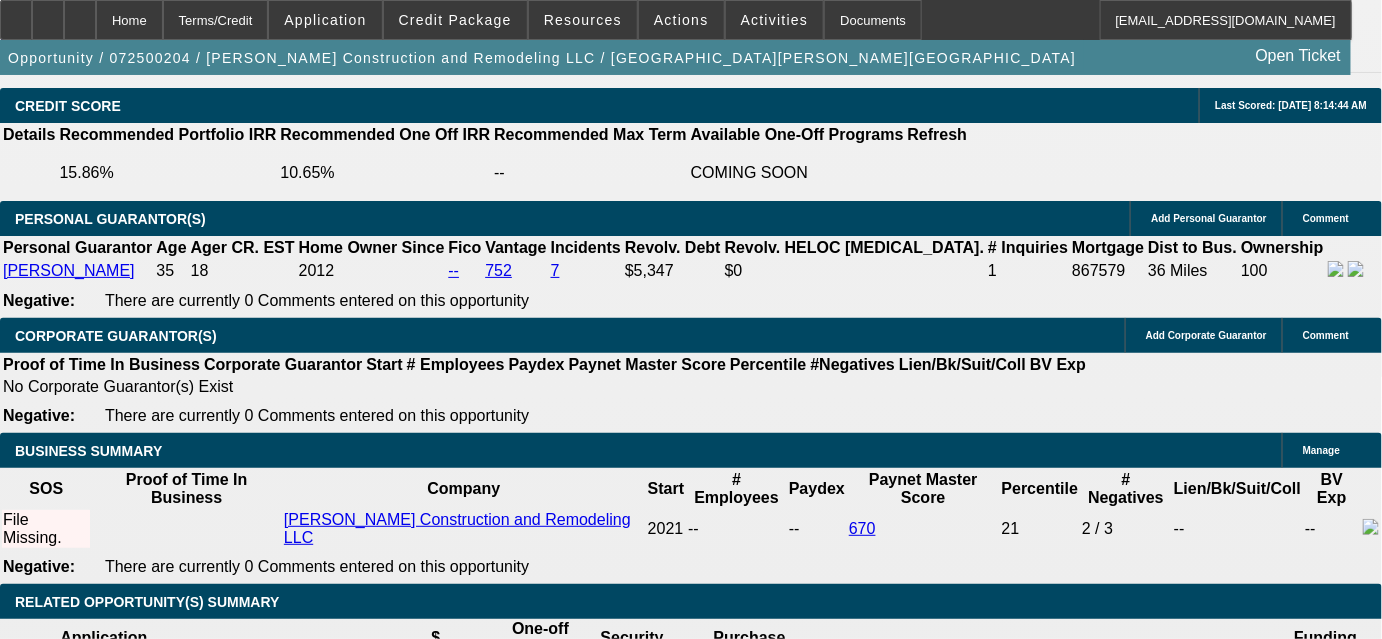click on "$0.00" 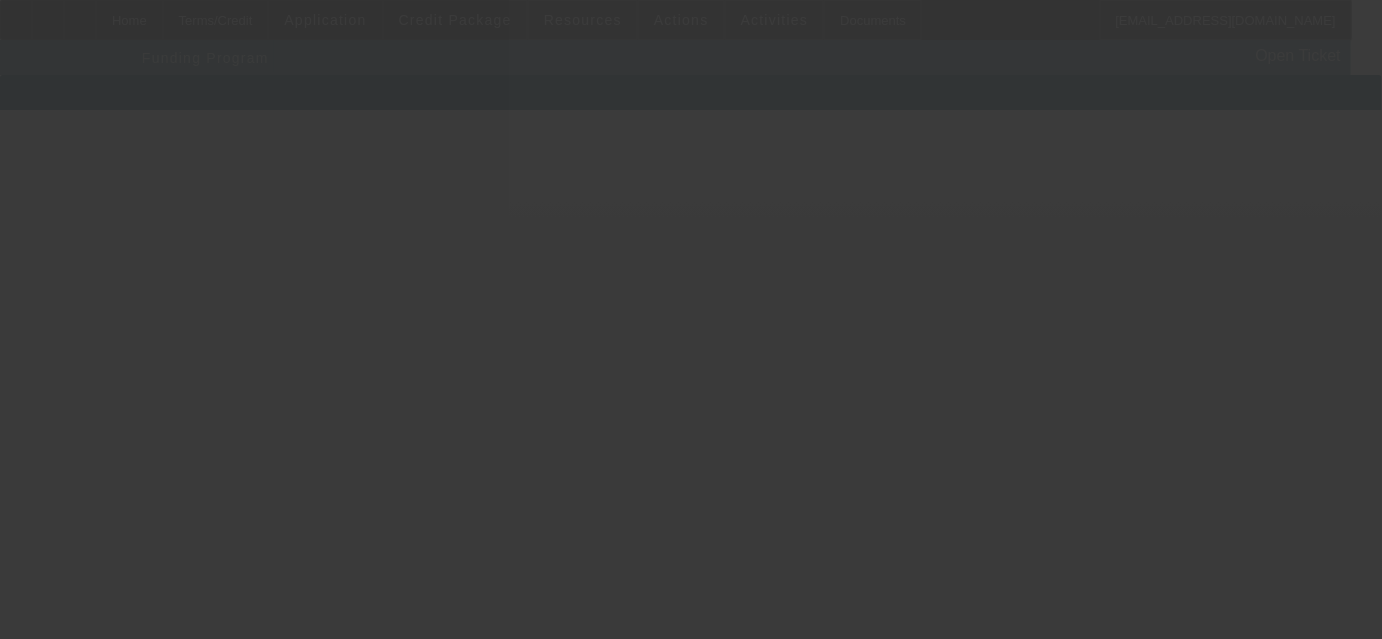 scroll, scrollTop: 0, scrollLeft: 0, axis: both 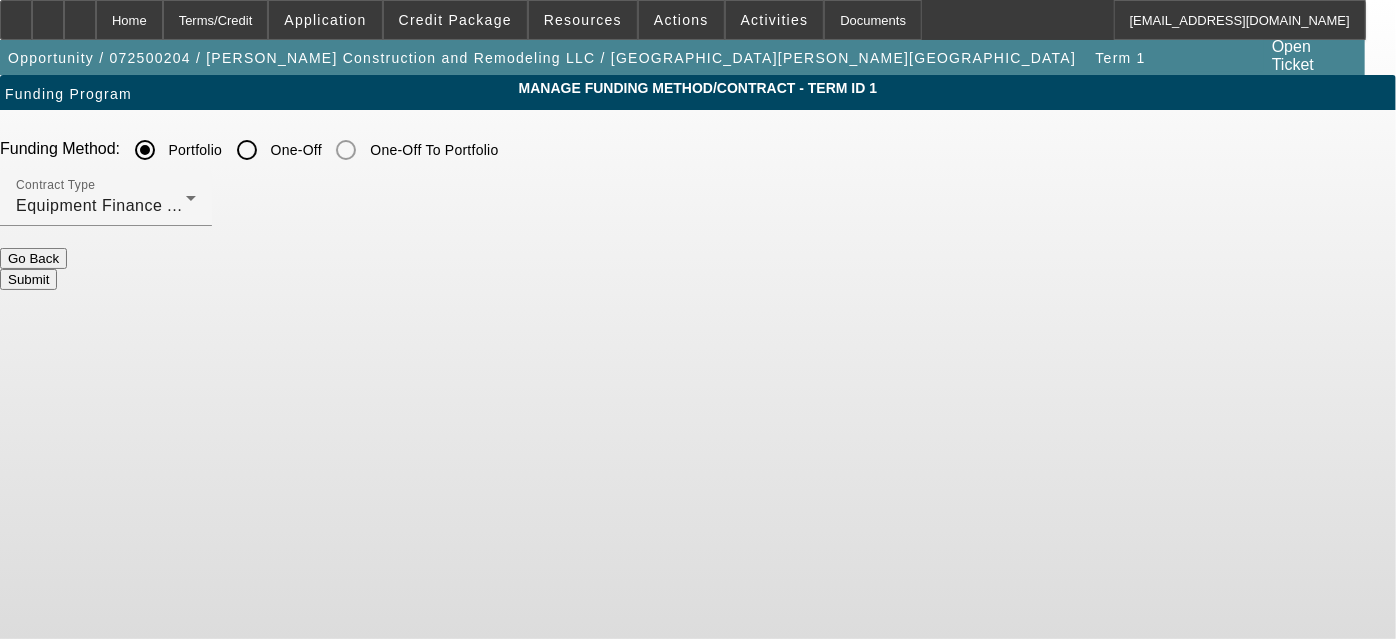 click on "One-Off" at bounding box center (247, 150) 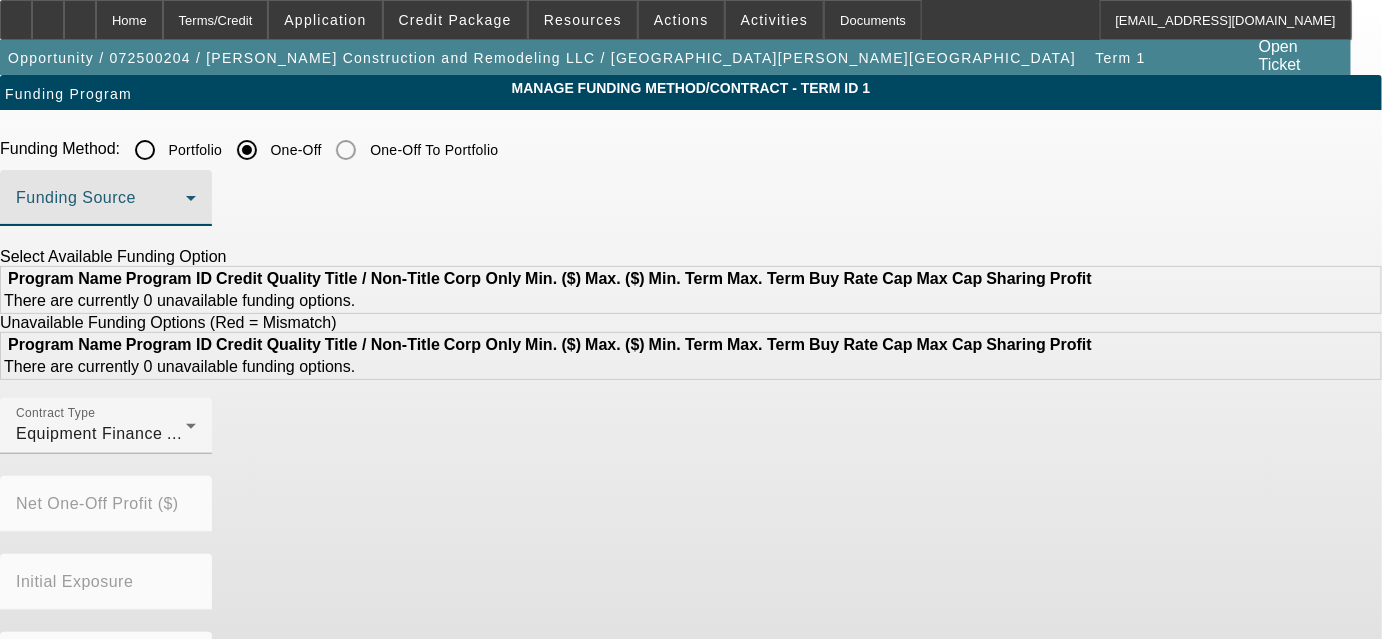 click at bounding box center [101, 206] 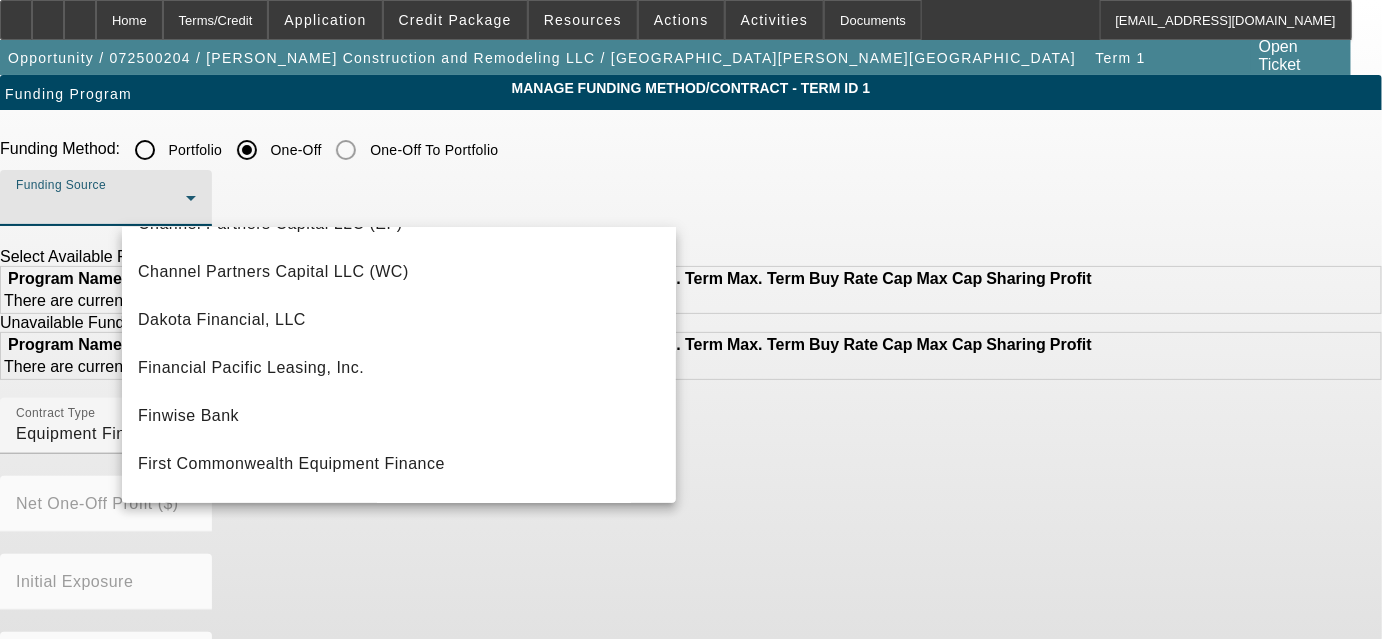 scroll, scrollTop: 147, scrollLeft: 0, axis: vertical 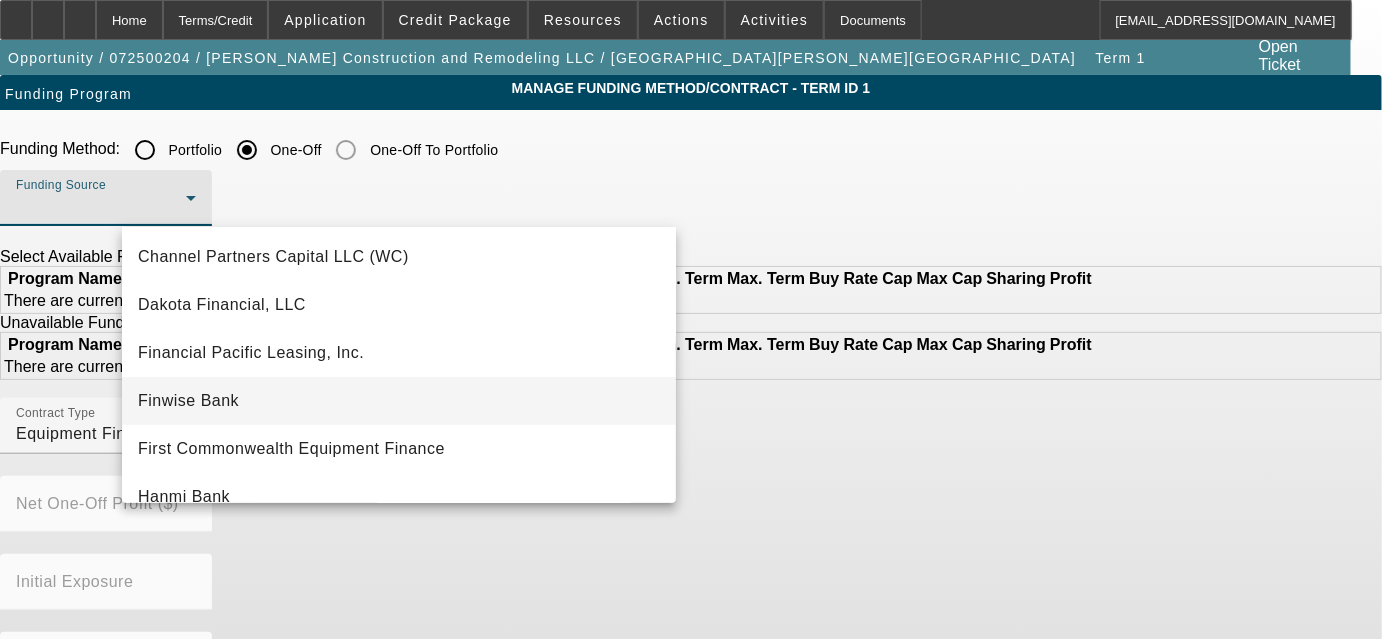 click on "Finwise Bank" at bounding box center [399, 401] 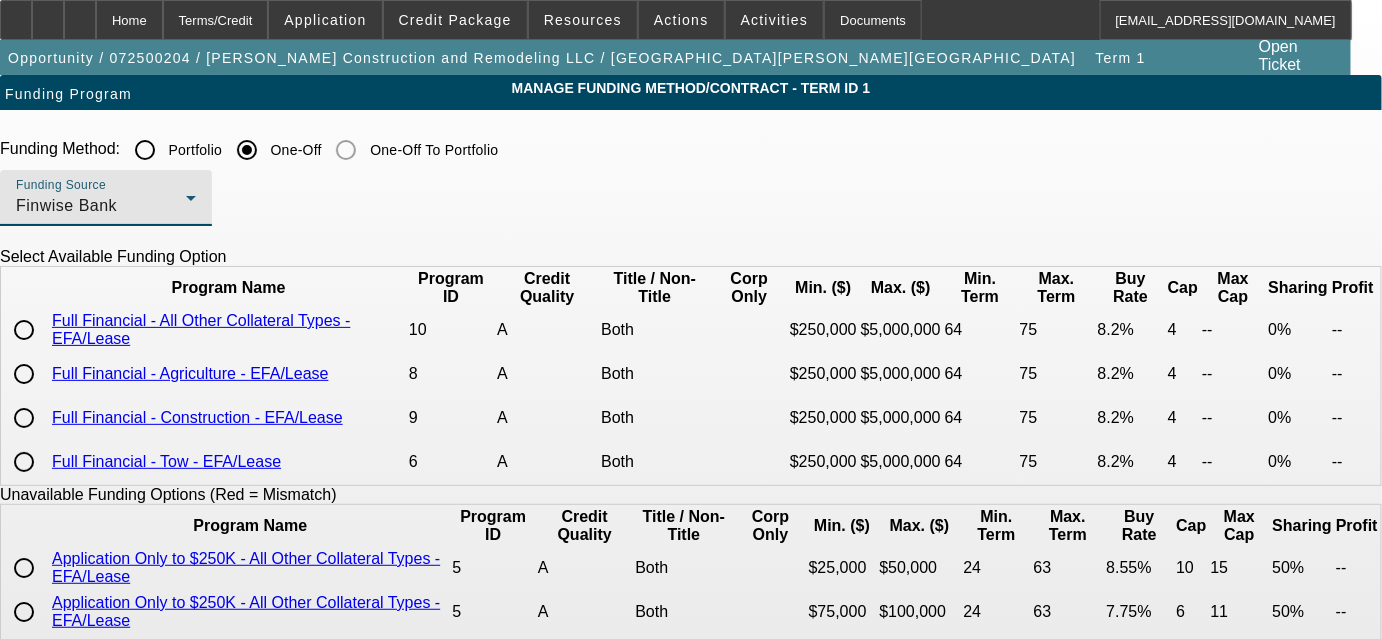 scroll, scrollTop: 33, scrollLeft: 0, axis: vertical 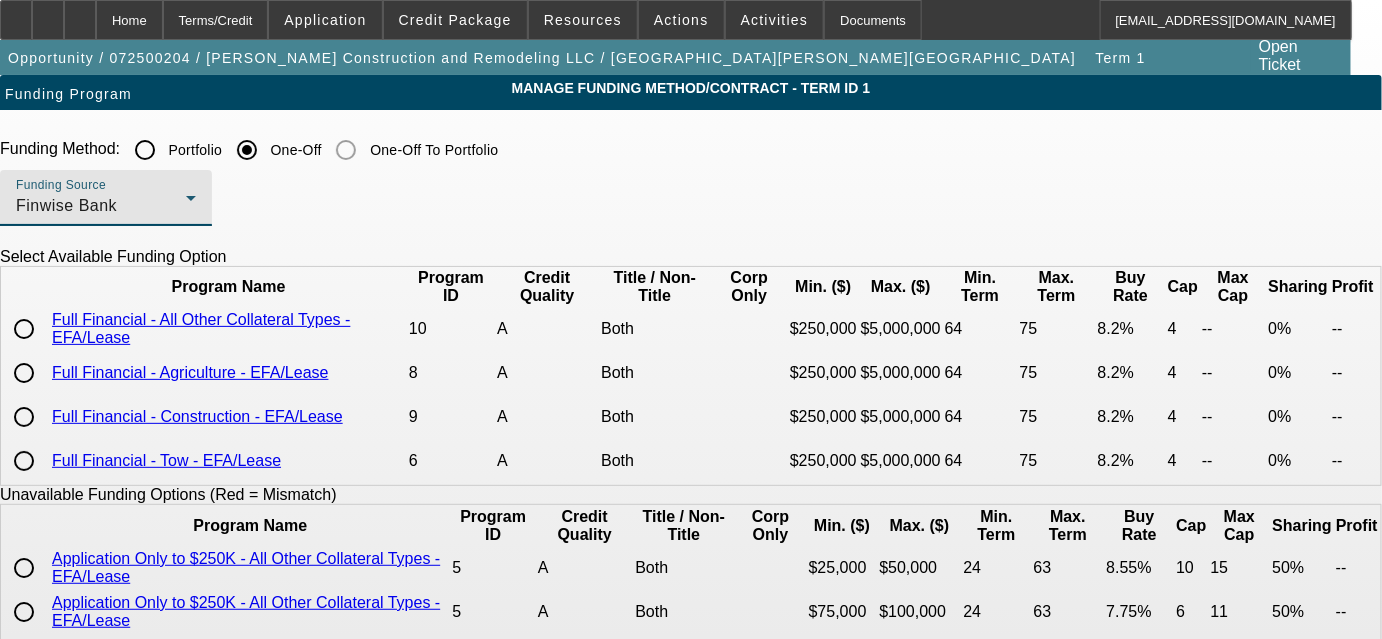 click on "Portfolio" at bounding box center (145, 150) 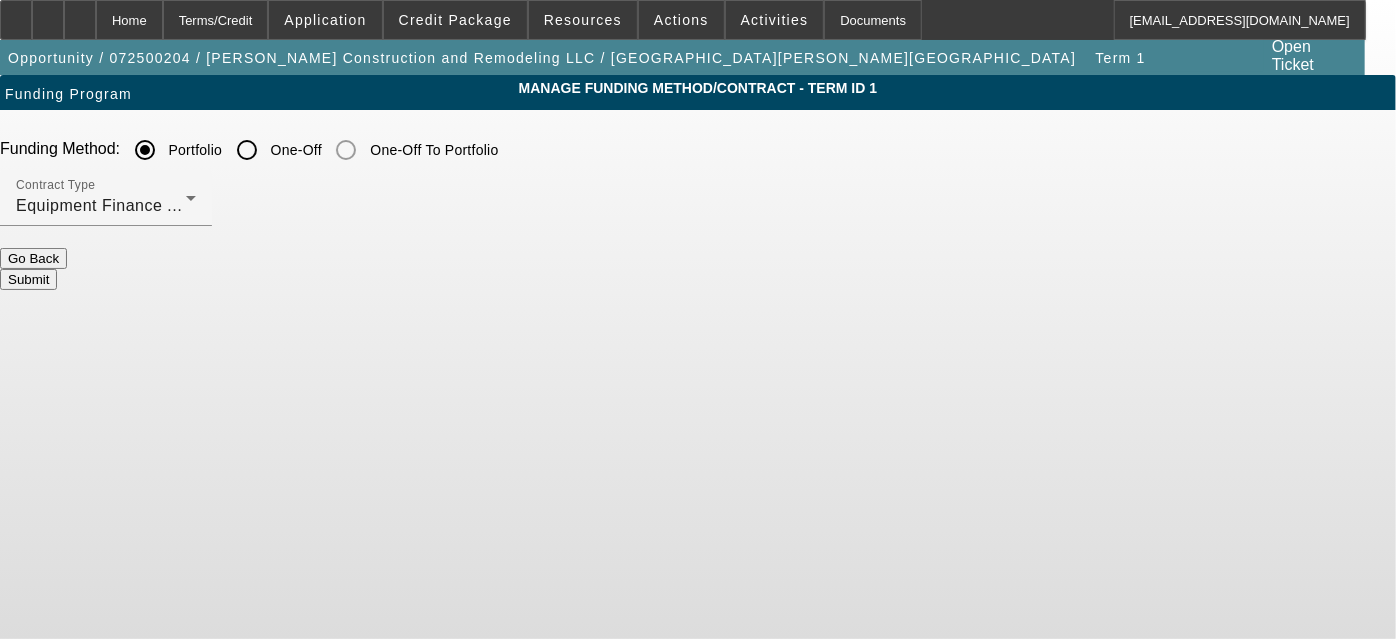 click on "Submit" at bounding box center [28, 279] 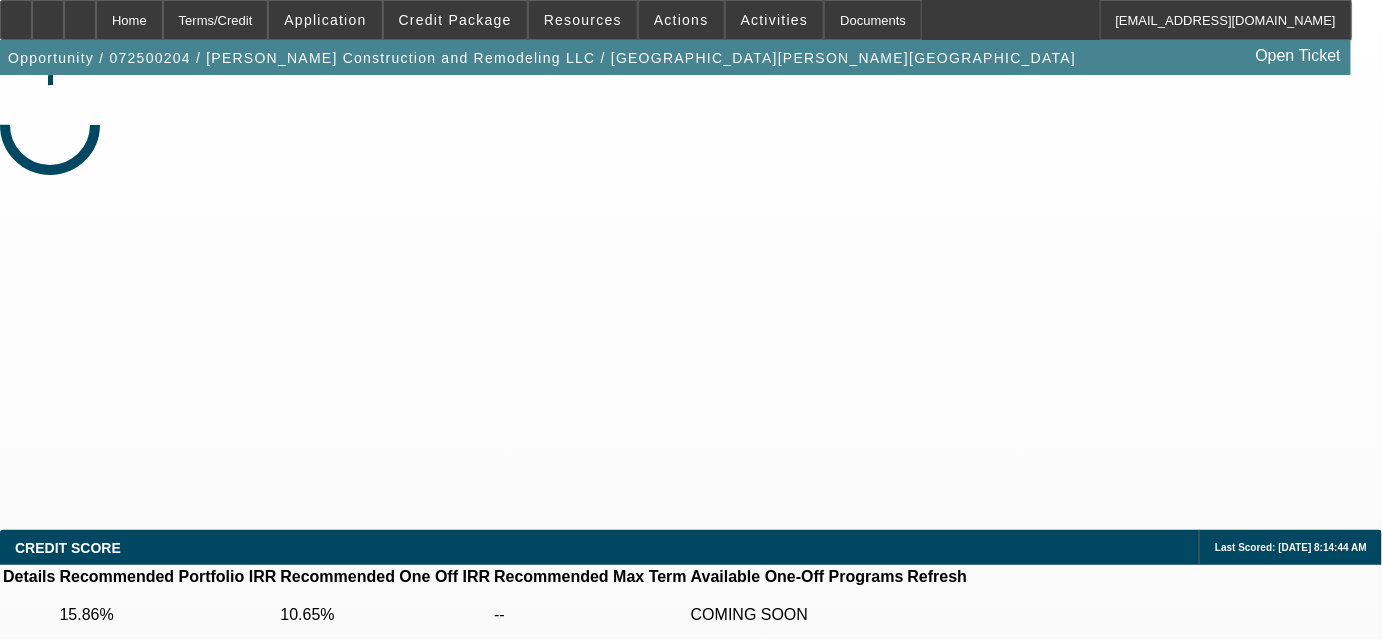 select on "0.1" 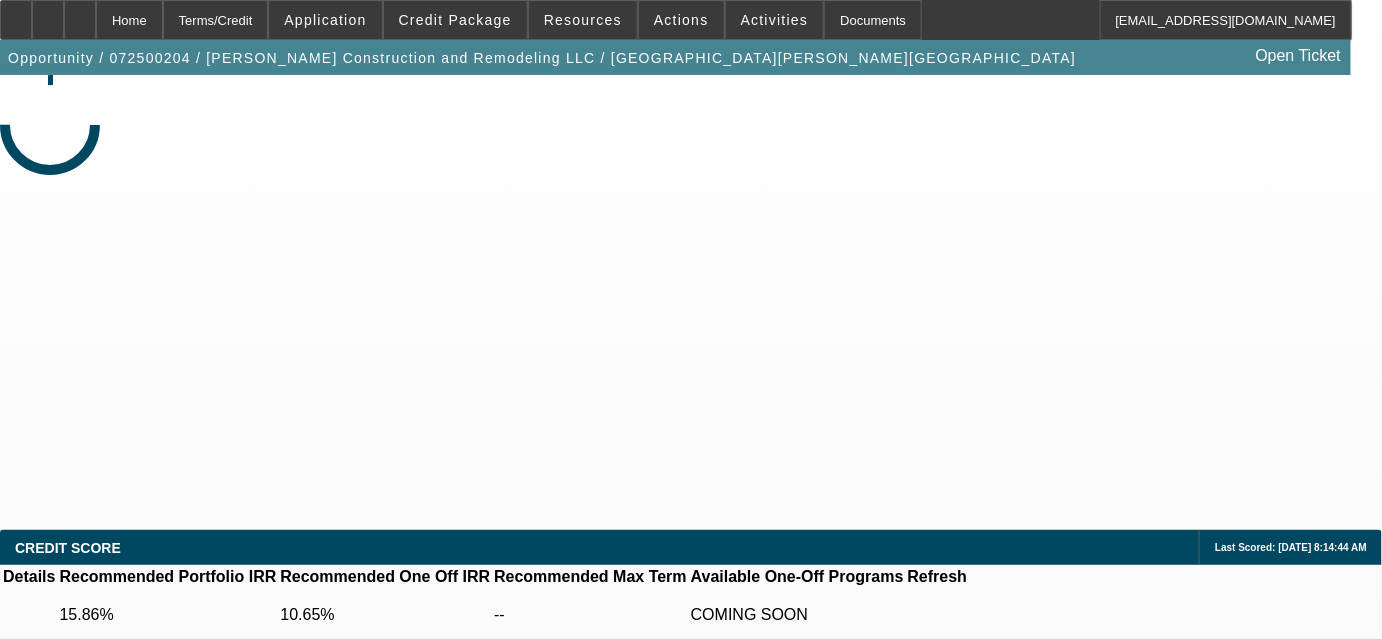 select on "2" 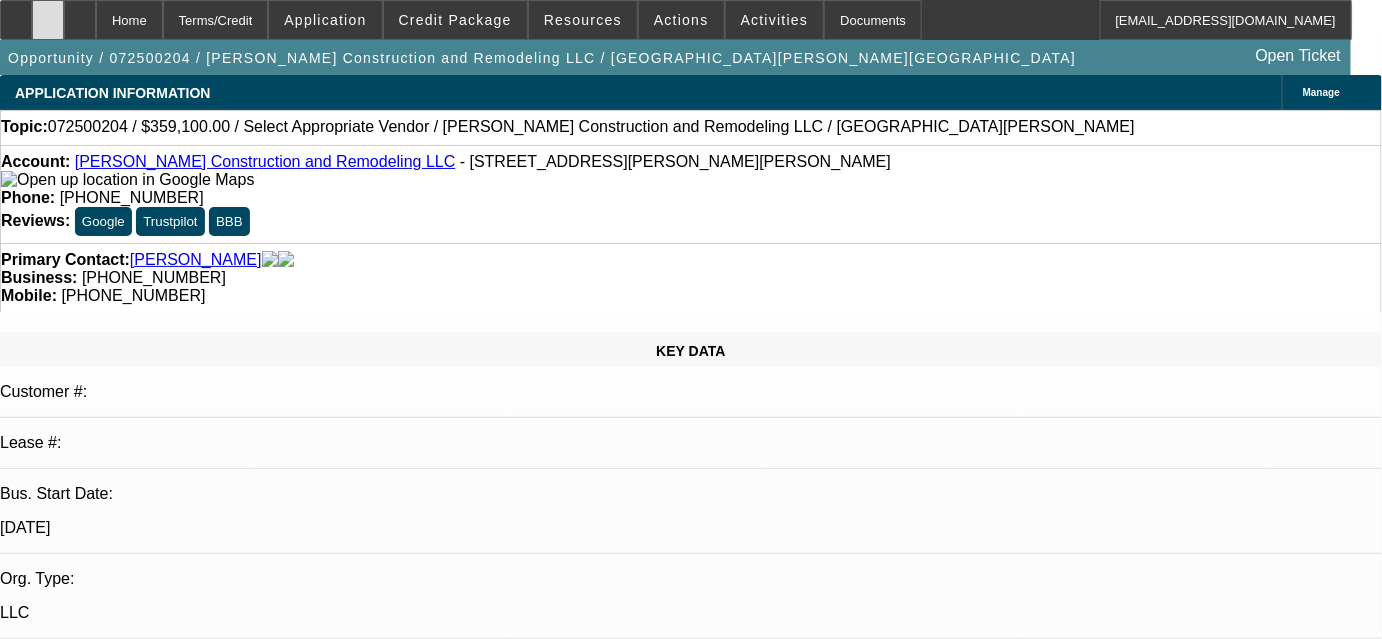 click at bounding box center [48, 20] 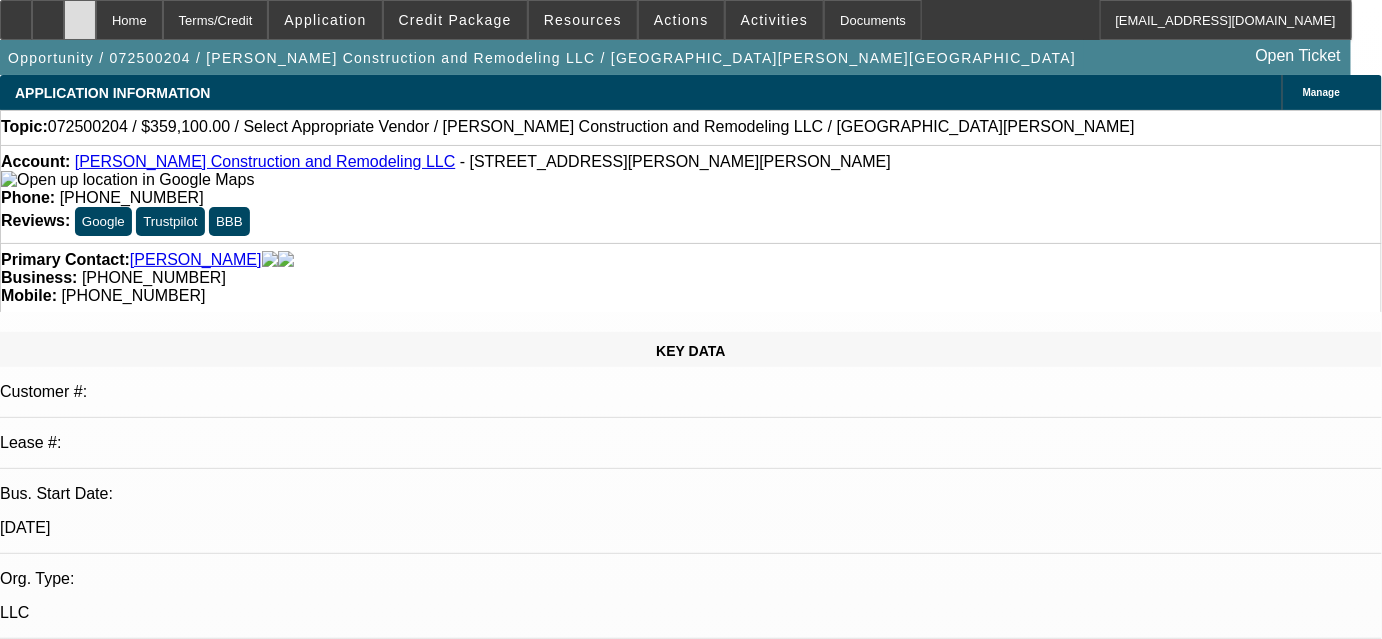 click at bounding box center [80, 20] 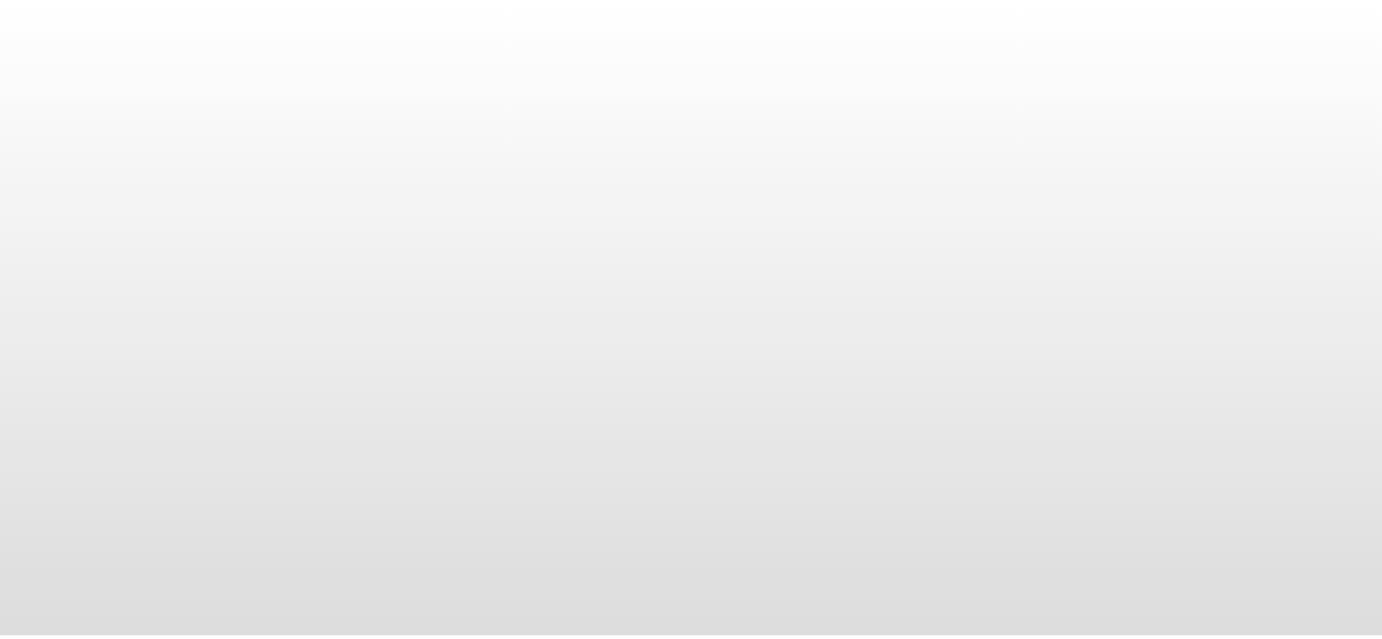 scroll, scrollTop: 0, scrollLeft: 0, axis: both 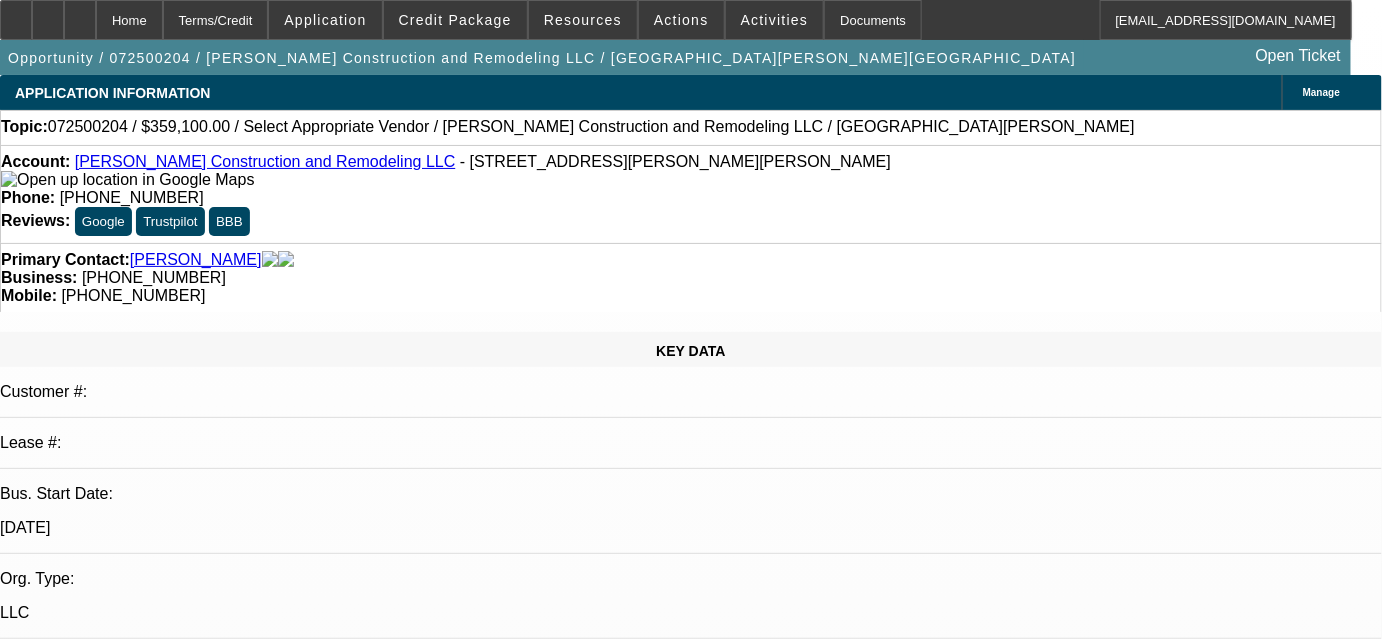 select on "0.1" 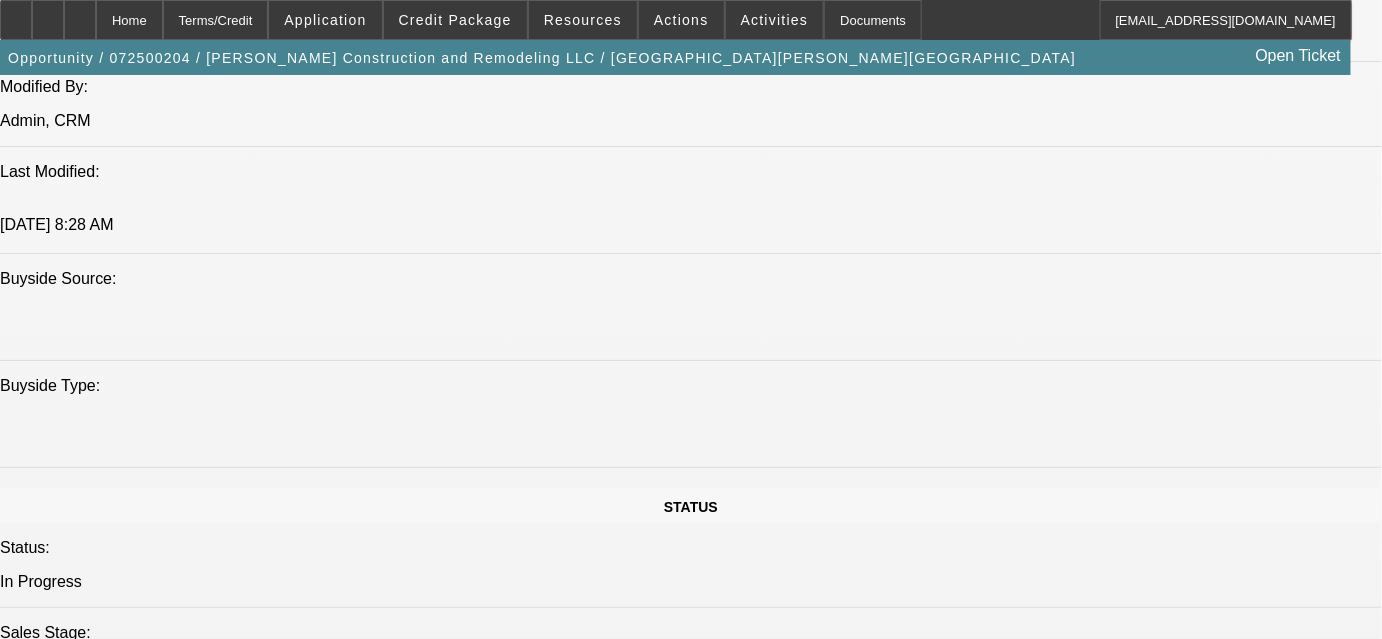 scroll, scrollTop: 1738, scrollLeft: 0, axis: vertical 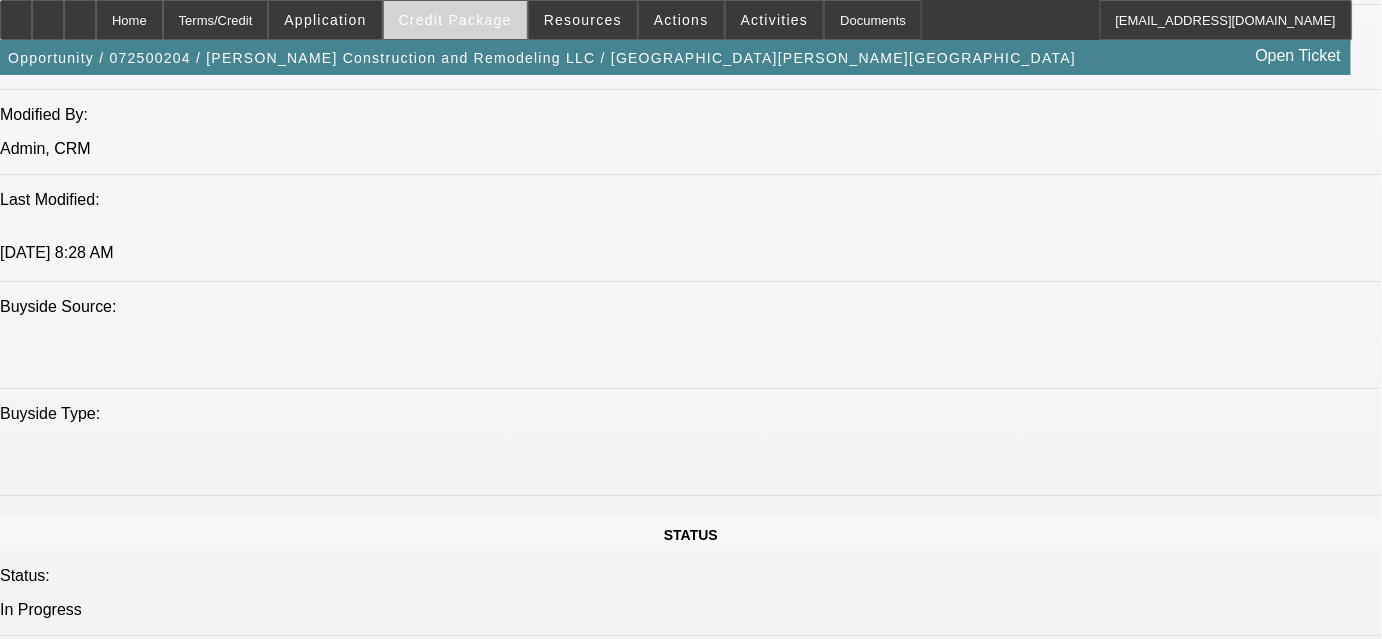 click at bounding box center (455, 20) 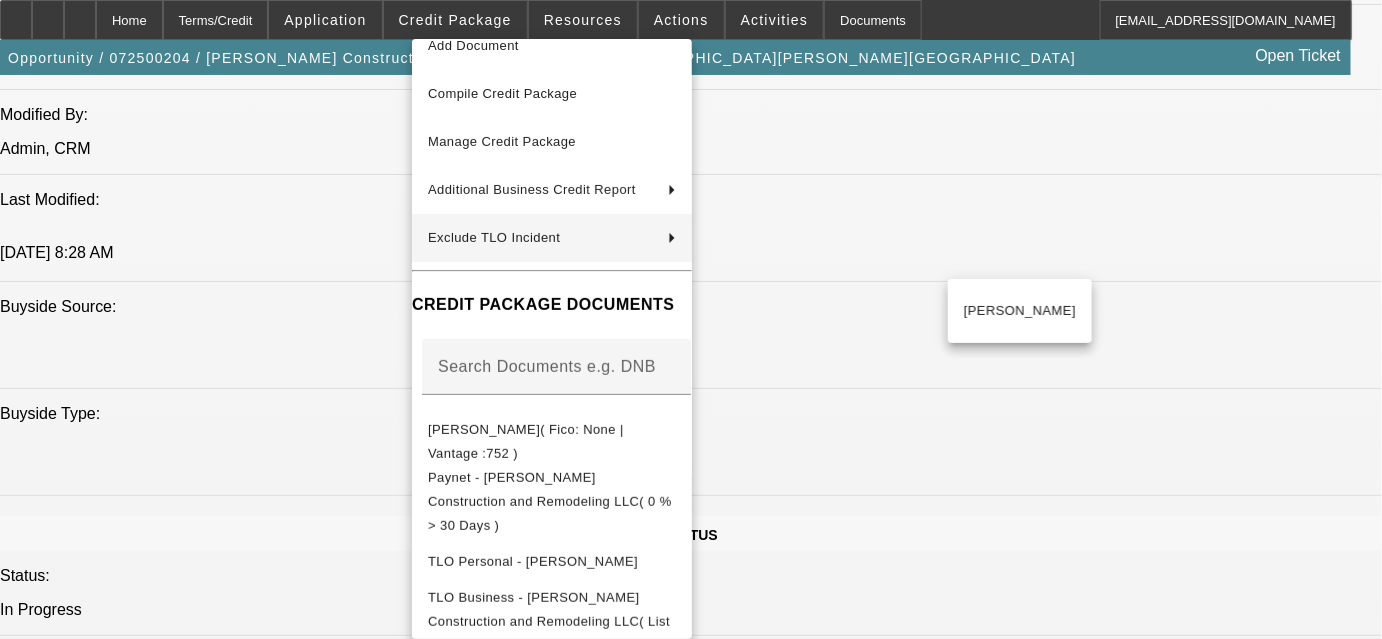scroll, scrollTop: 149, scrollLeft: 0, axis: vertical 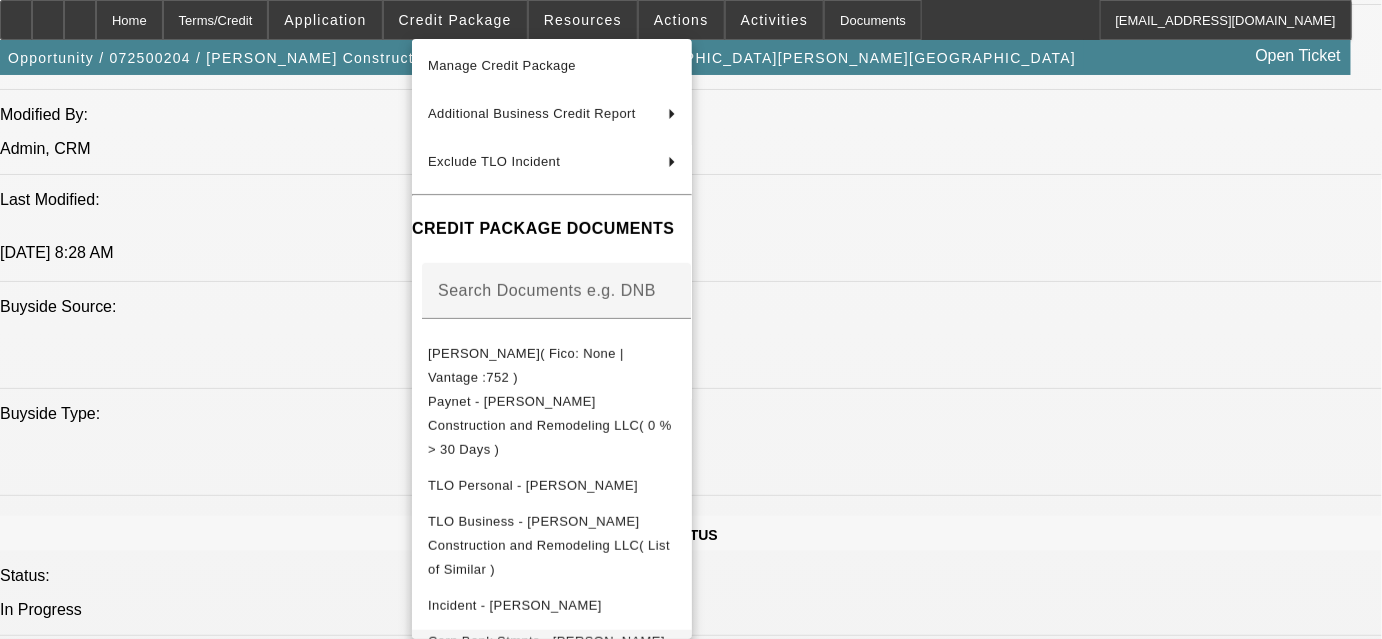 click on "Corp Bank Stmnts - Santos Construction and Remodeling LLC( (Acct) Santos Construction and Remodeling LLC )" at bounding box center [546, 677] 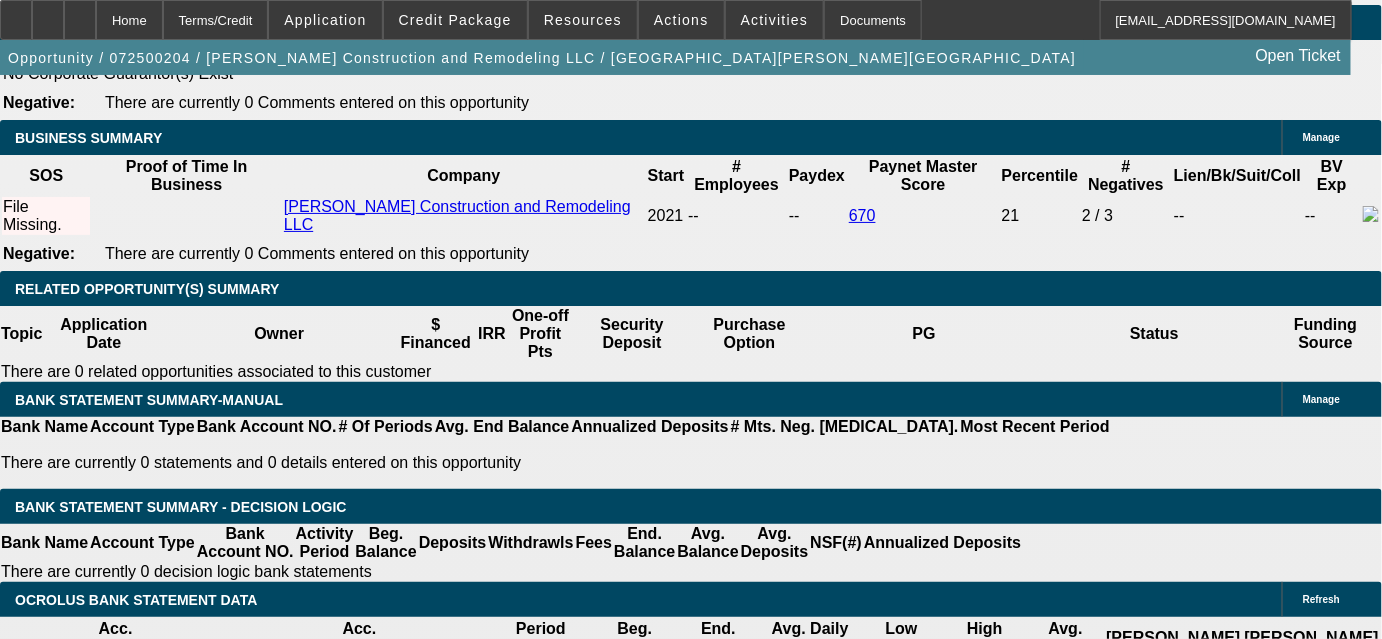 scroll, scrollTop: 3192, scrollLeft: 0, axis: vertical 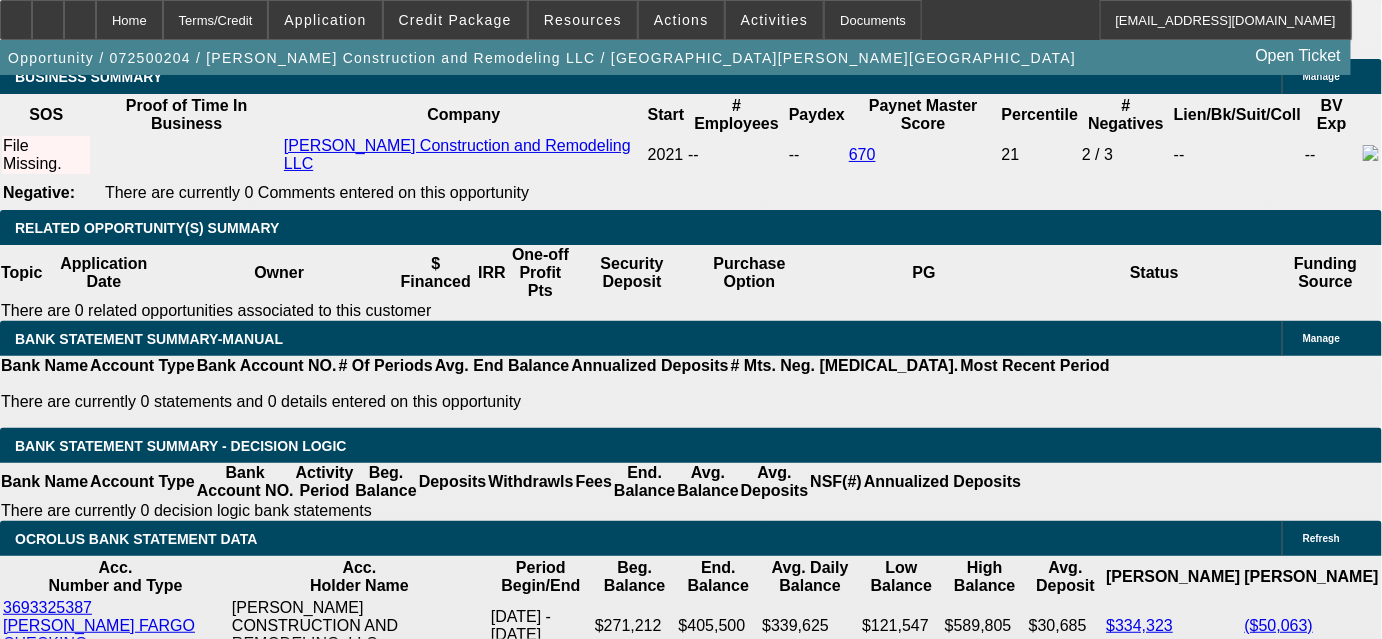 click on "5% 10% 15% 20% $" 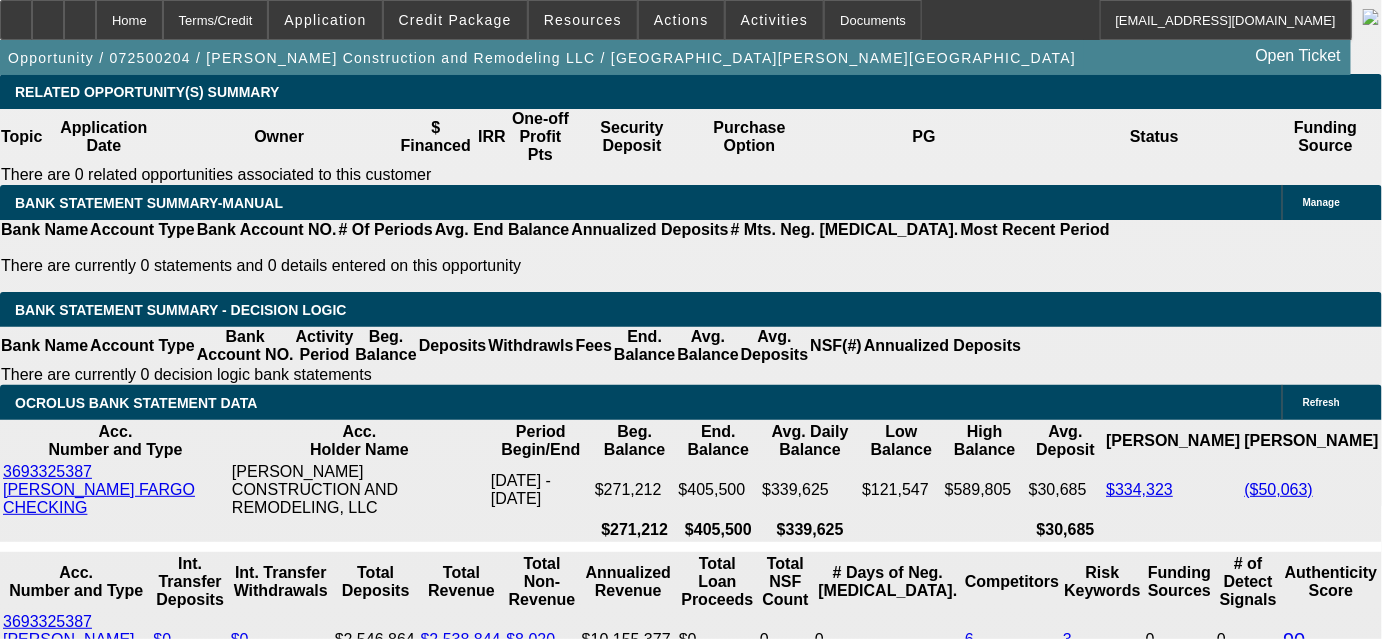 scroll, scrollTop: 3283, scrollLeft: 0, axis: vertical 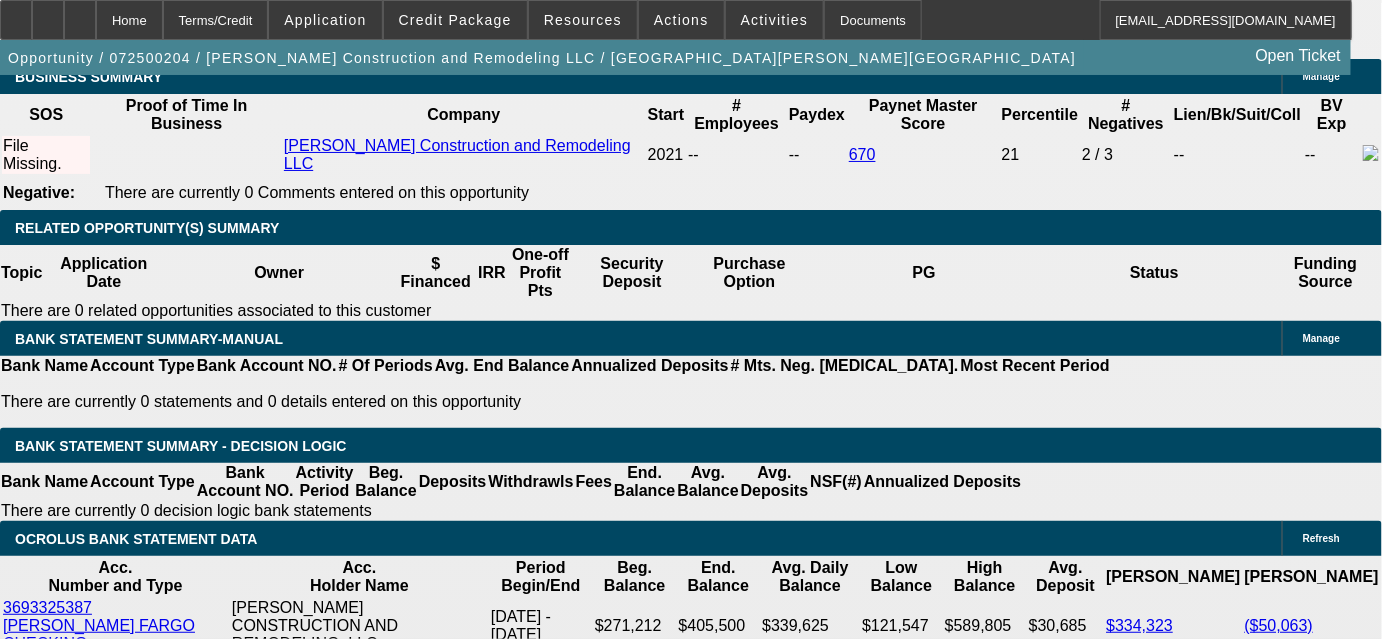 drag, startPoint x: 260, startPoint y: 536, endPoint x: 402, endPoint y: 524, distance: 142.50613 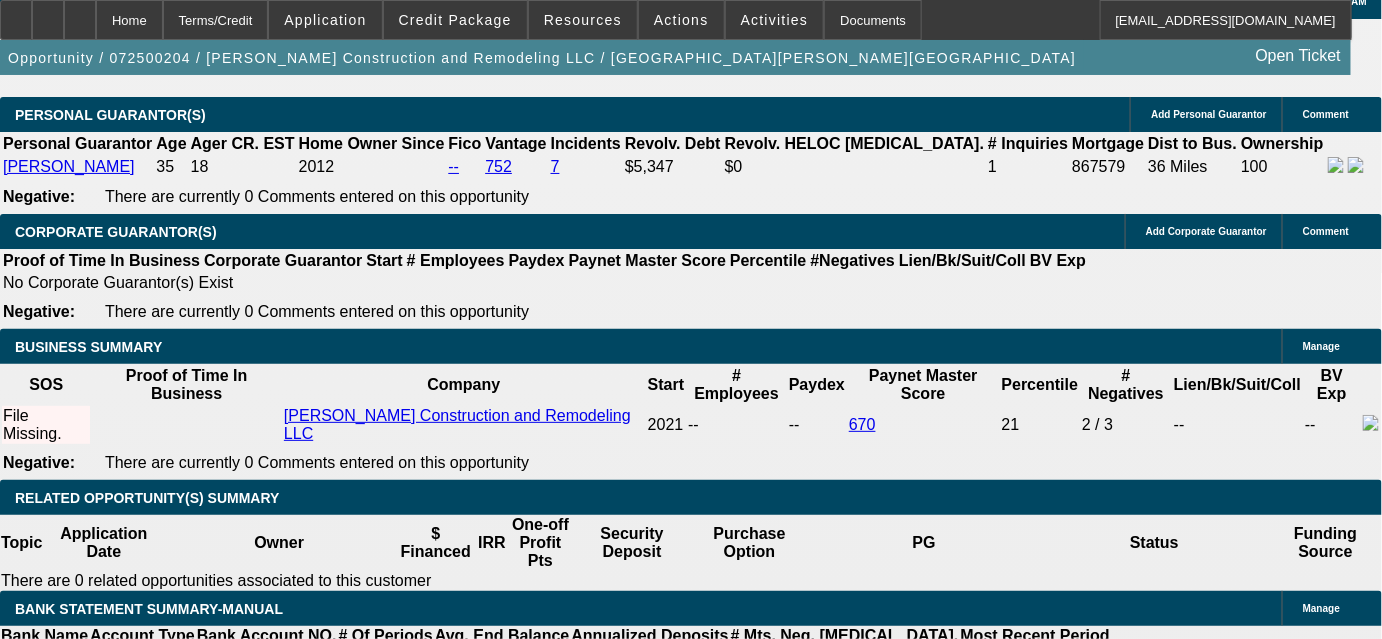 scroll, scrollTop: 2920, scrollLeft: 0, axis: vertical 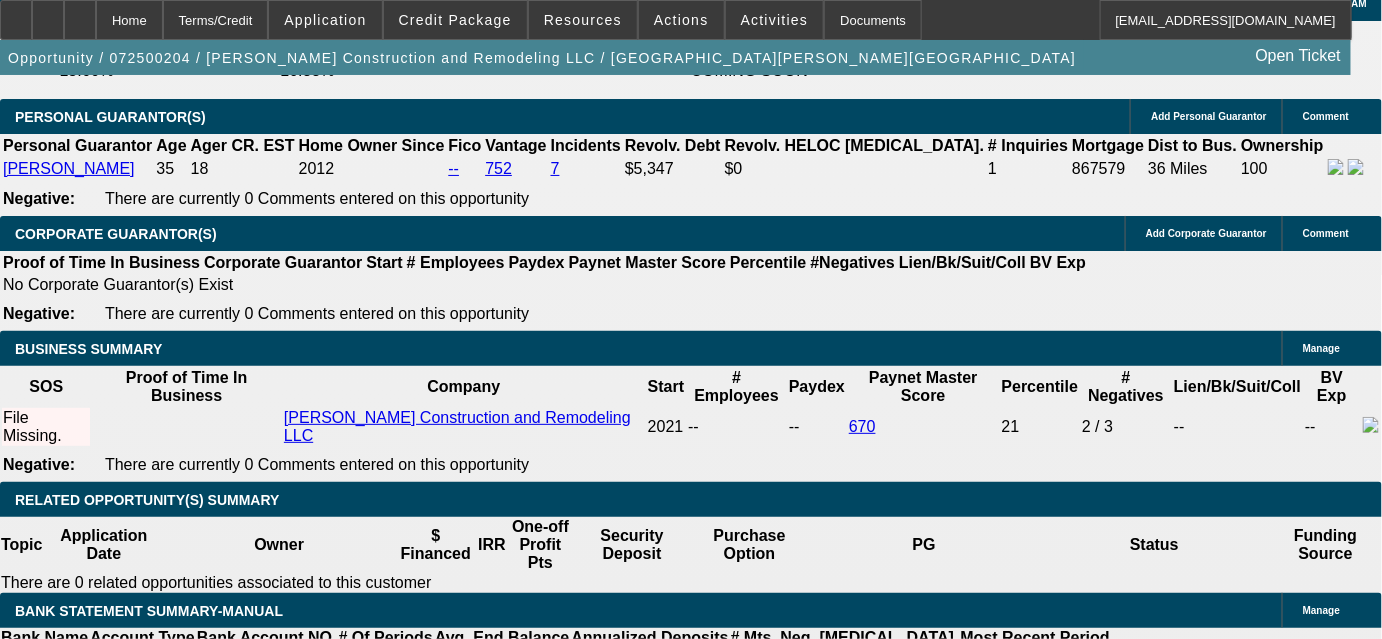 click at bounding box center [294, 1742] 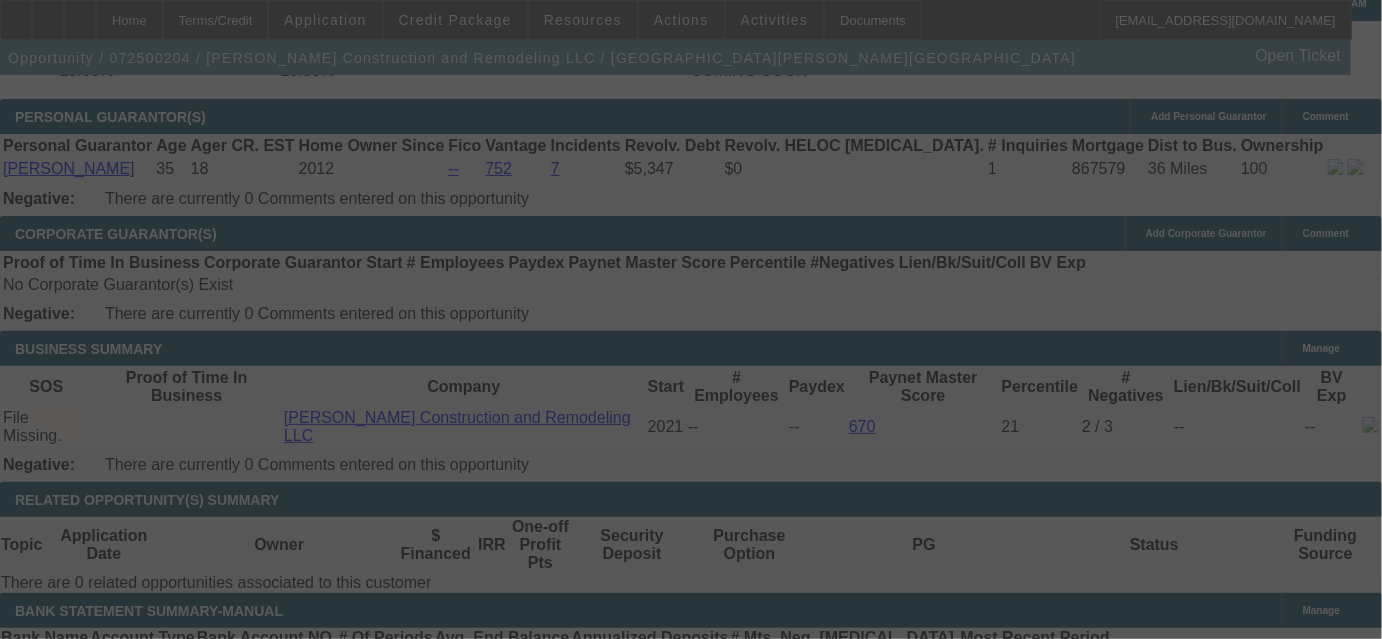 select on "0.15" 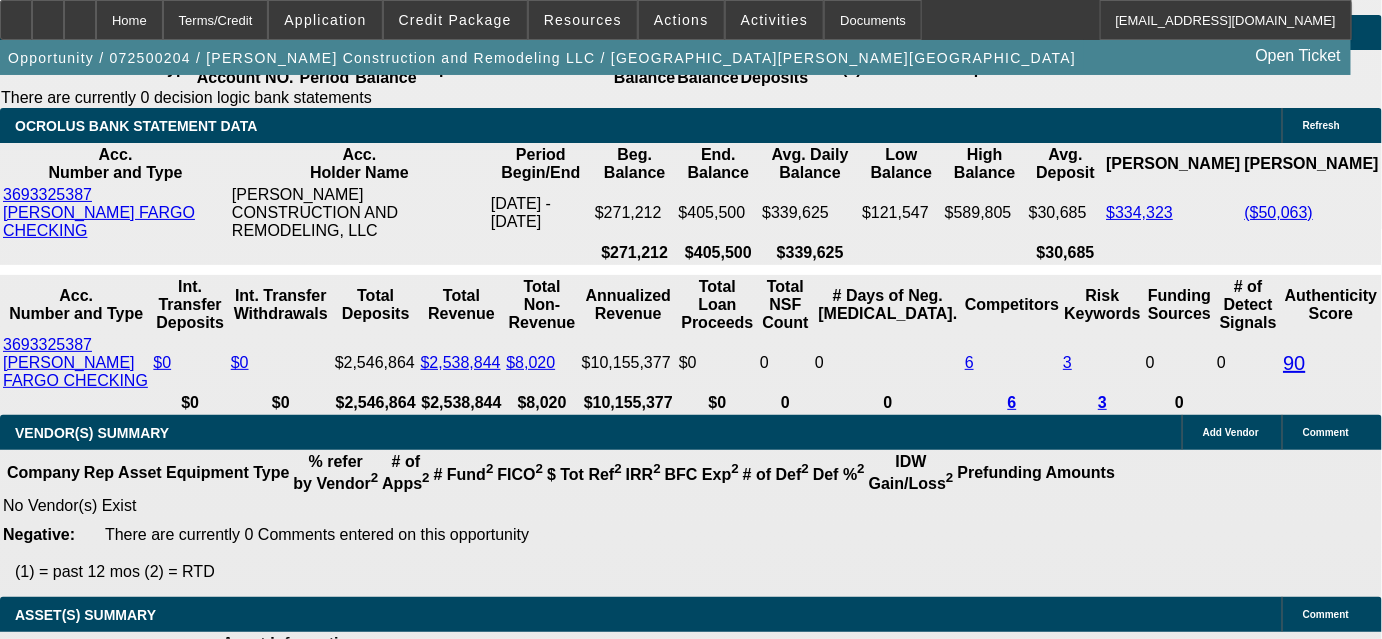 scroll, scrollTop: 3647, scrollLeft: 0, axis: vertical 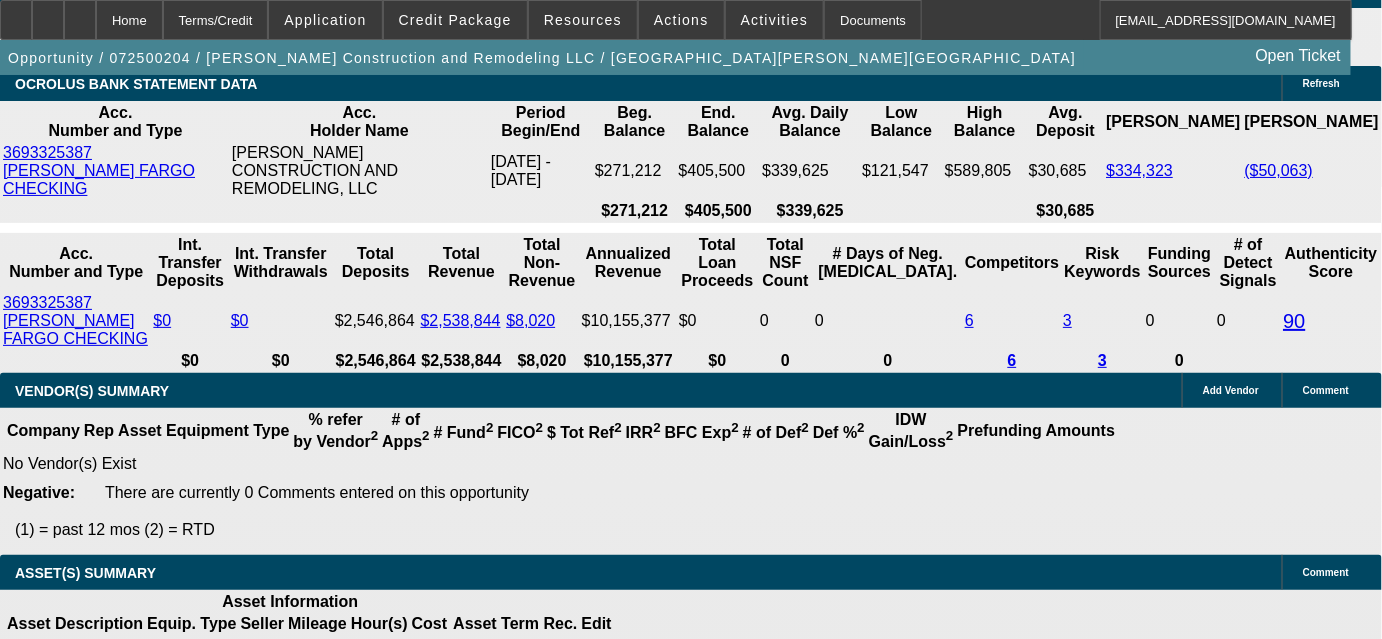 click on "$0.00 (0.00%)" 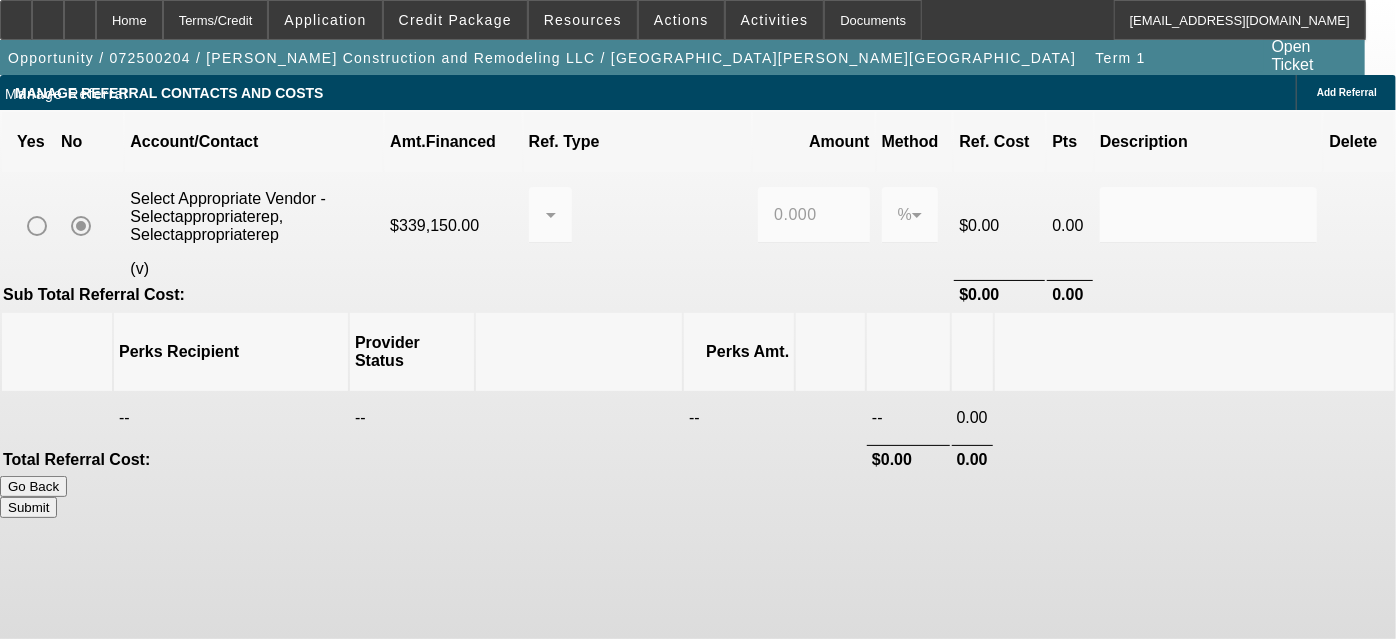 click on "Go Back" at bounding box center (33, 486) 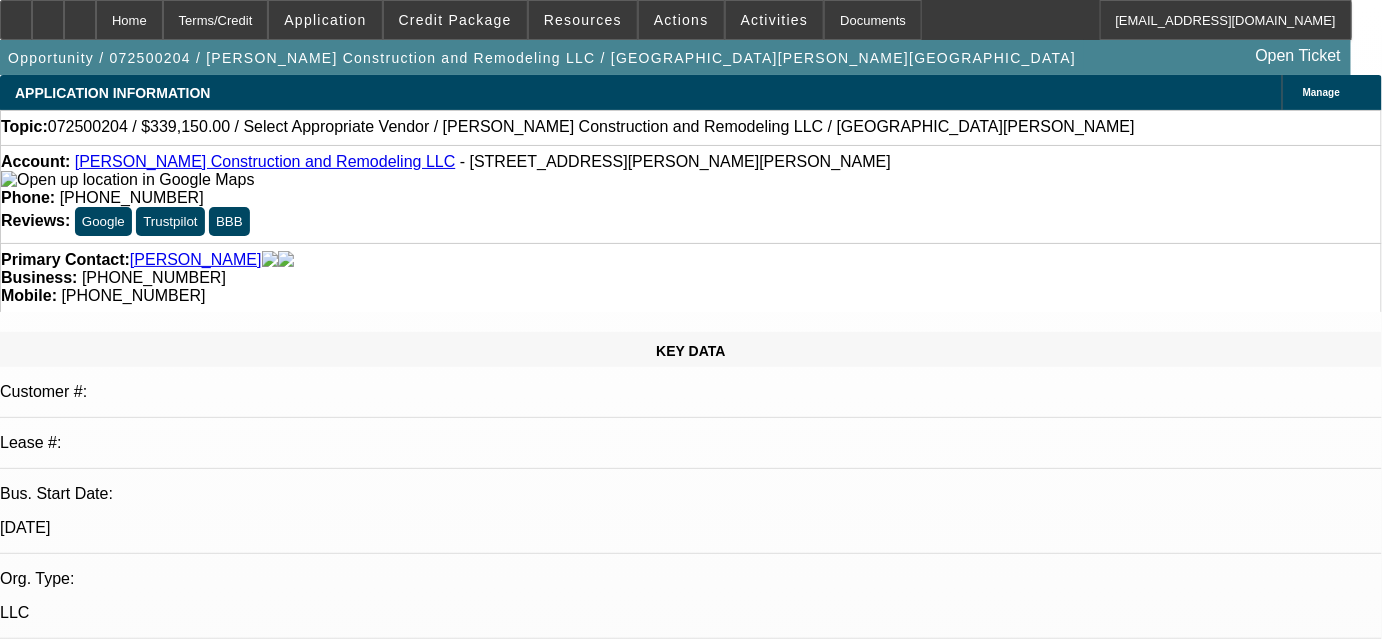 select on "0.15" 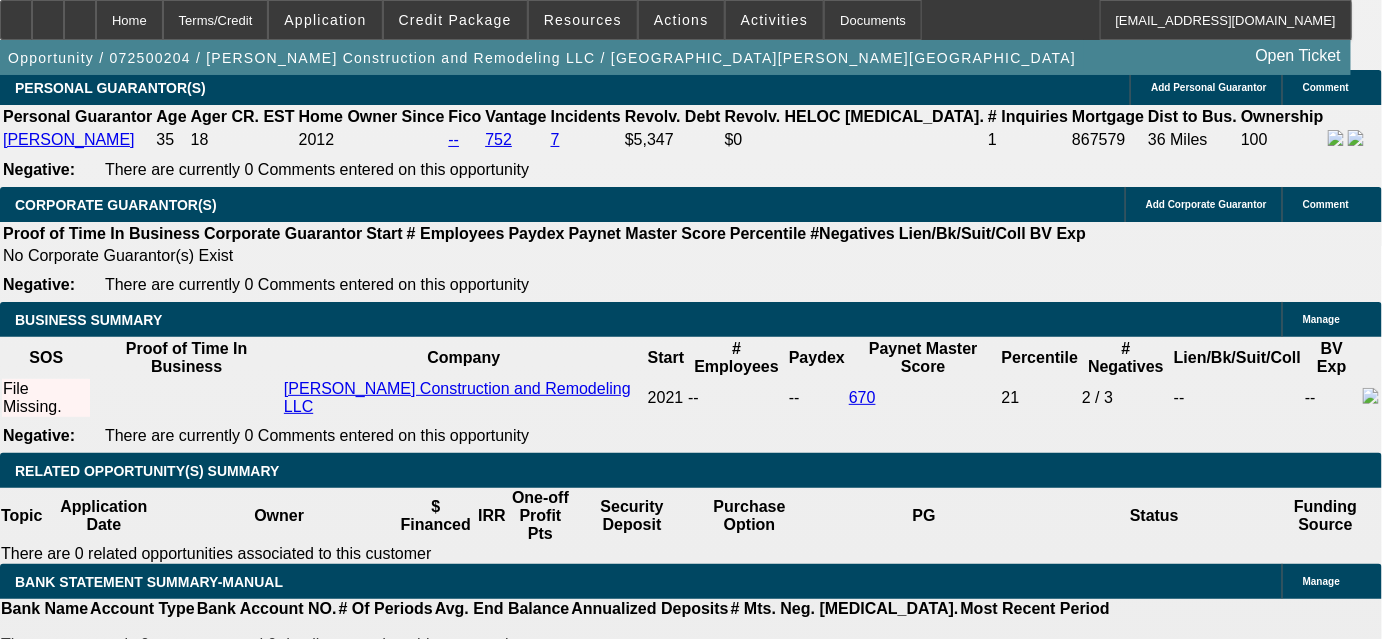 scroll, scrollTop: 3000, scrollLeft: 0, axis: vertical 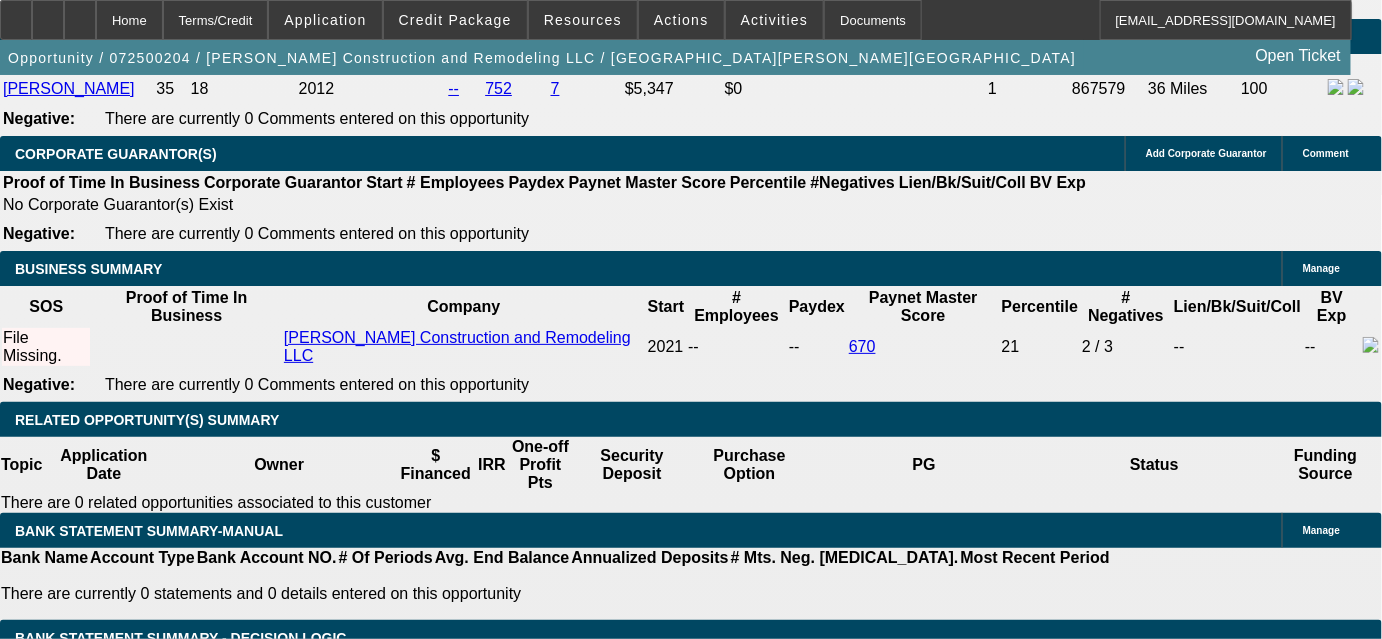 click on "Select Appropriate Vendor" 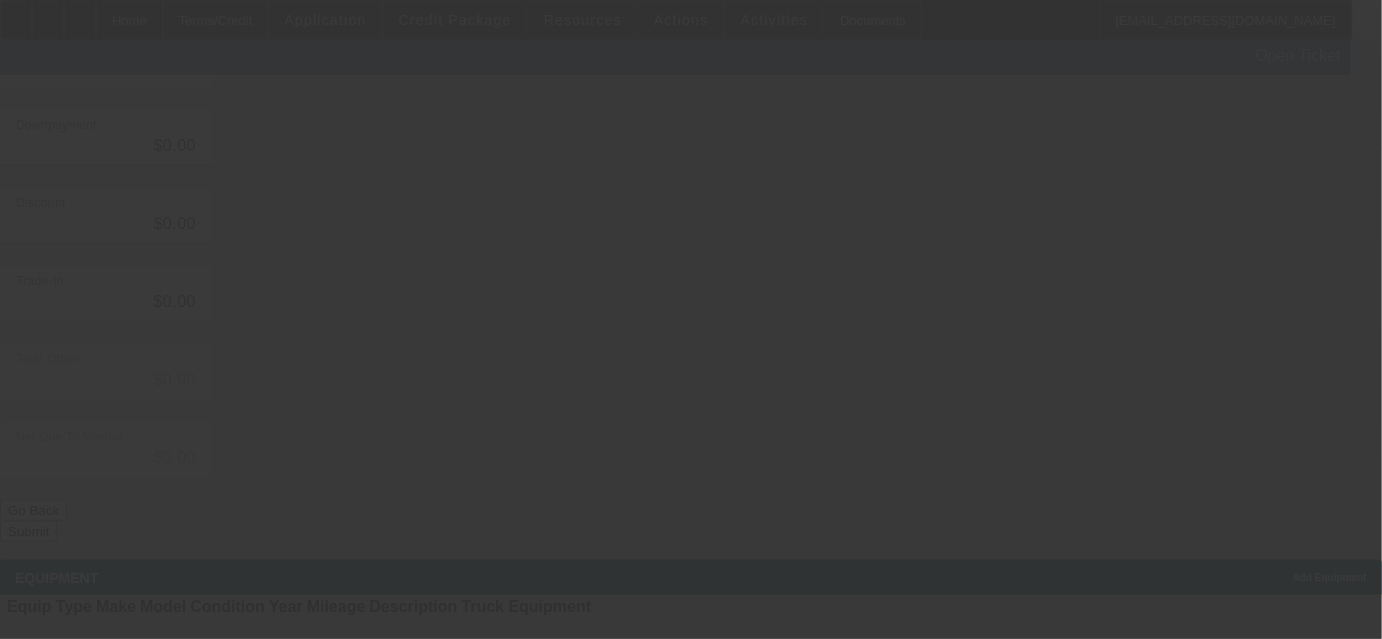 scroll, scrollTop: 0, scrollLeft: 0, axis: both 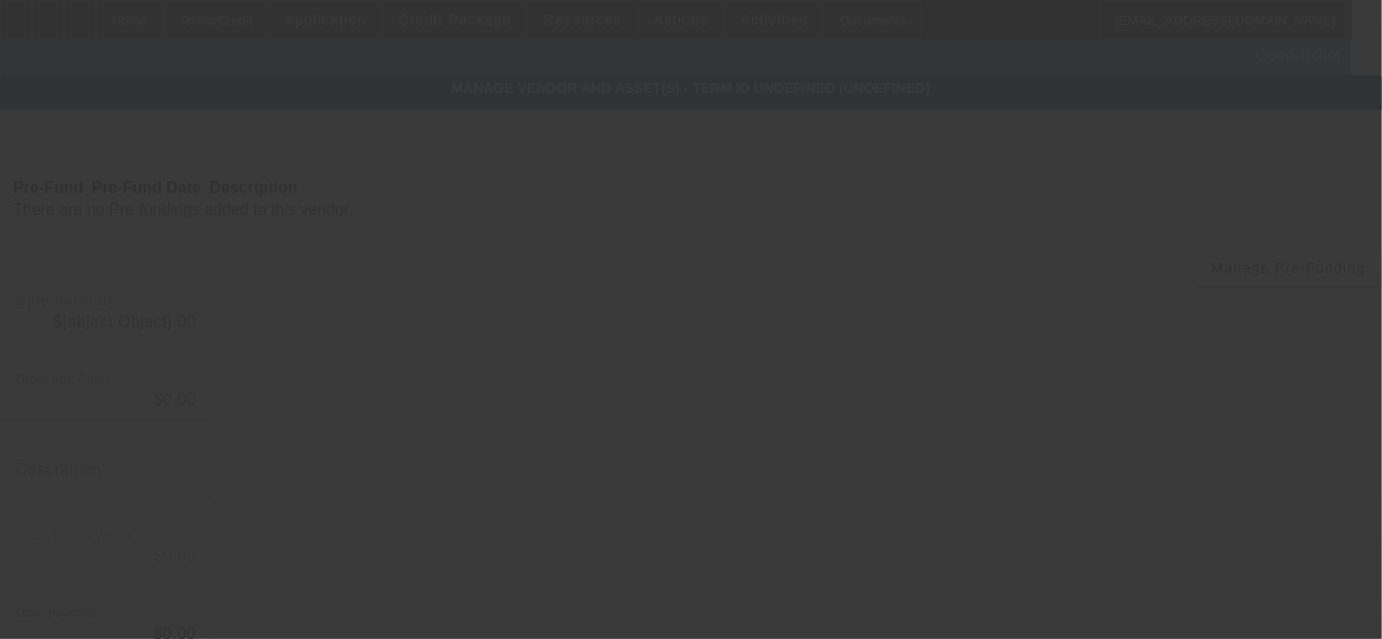 type on "$399,000.00" 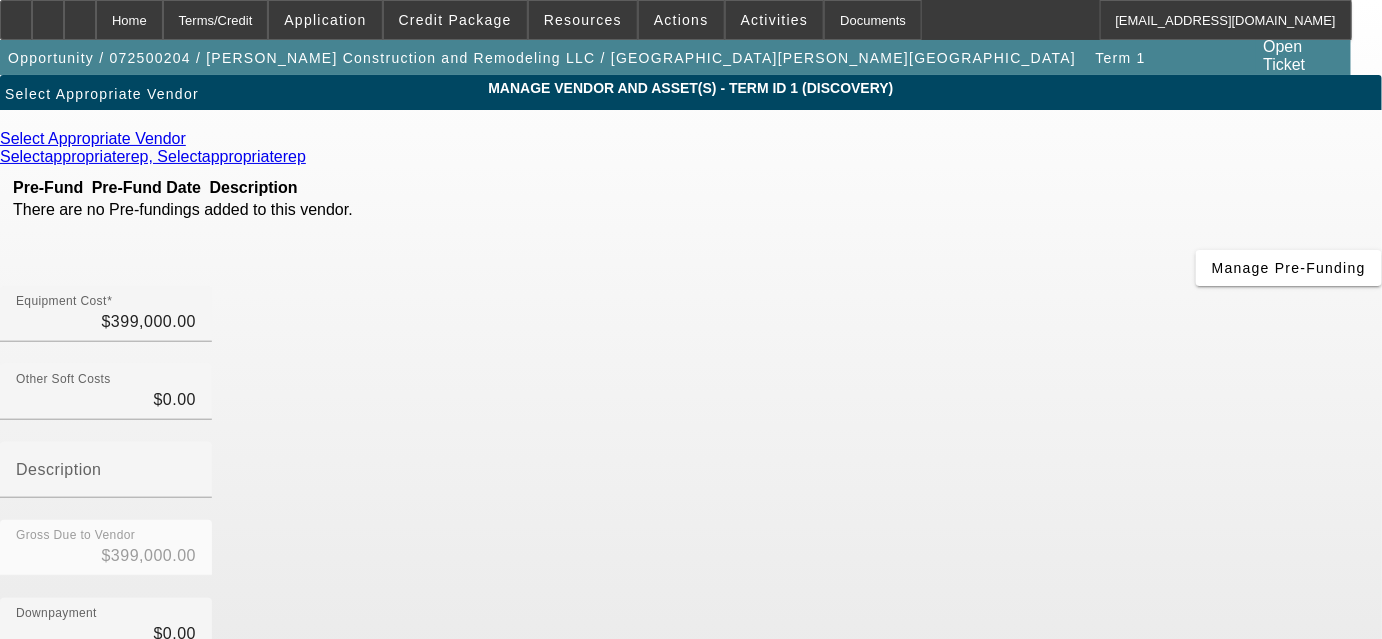 click at bounding box center (191, 138) 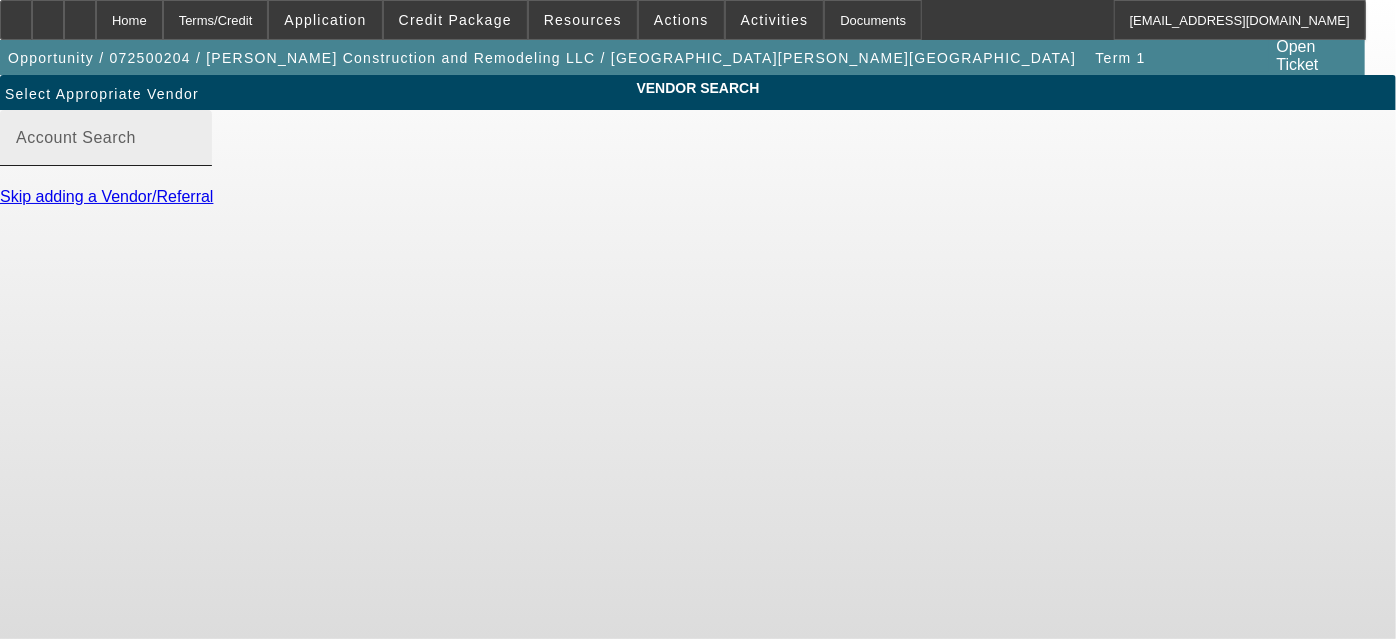 click on "Account Search" at bounding box center [106, 146] 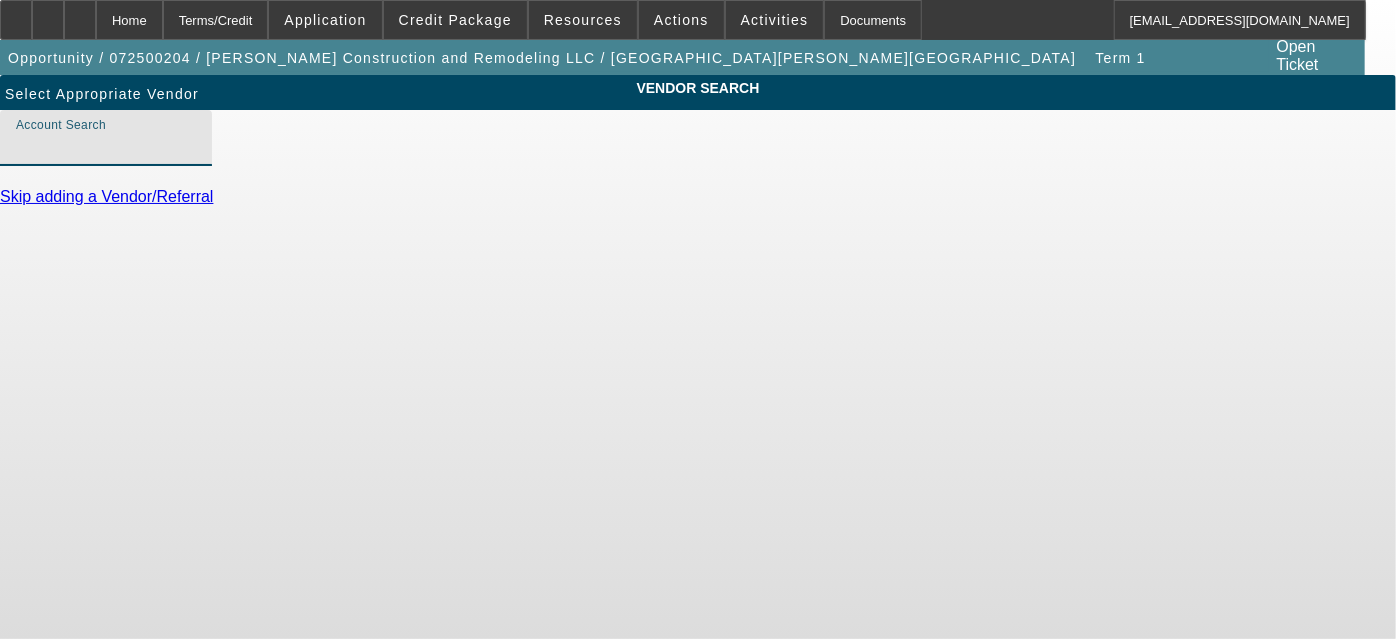 type on "S" 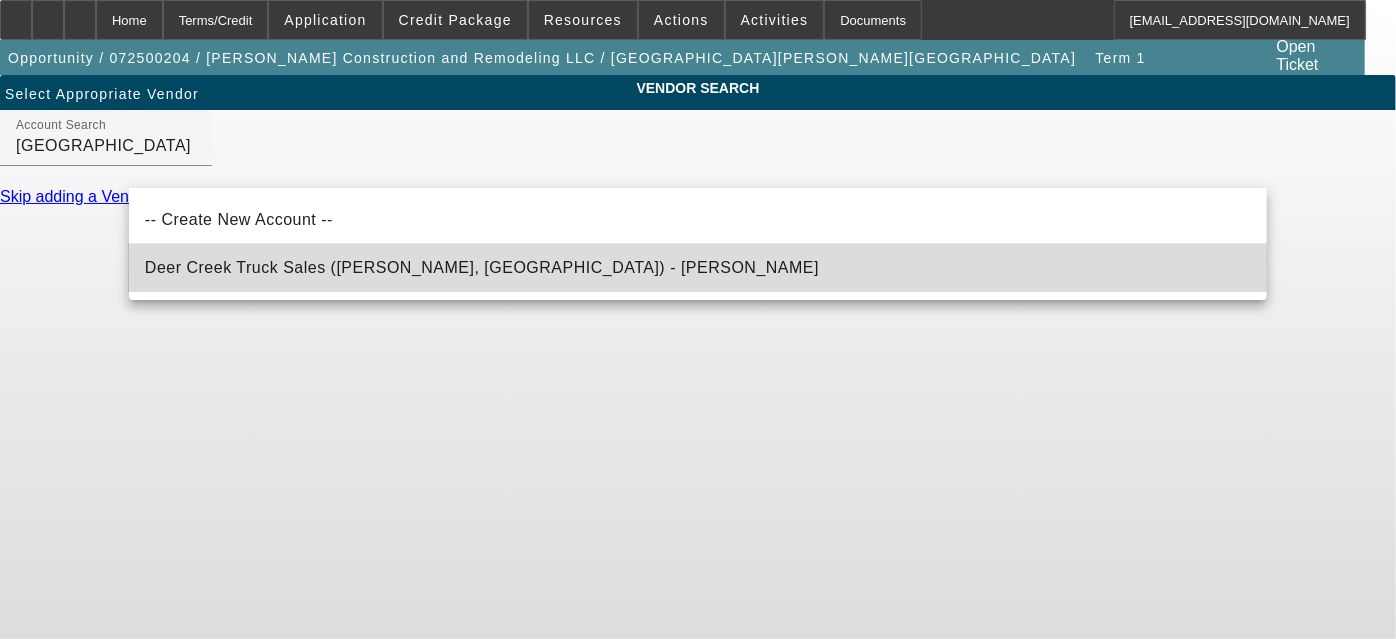 click on "Deer Creek Truck Sales (Wellman, IA) - Newswanger, Jonathan" at bounding box center (482, 267) 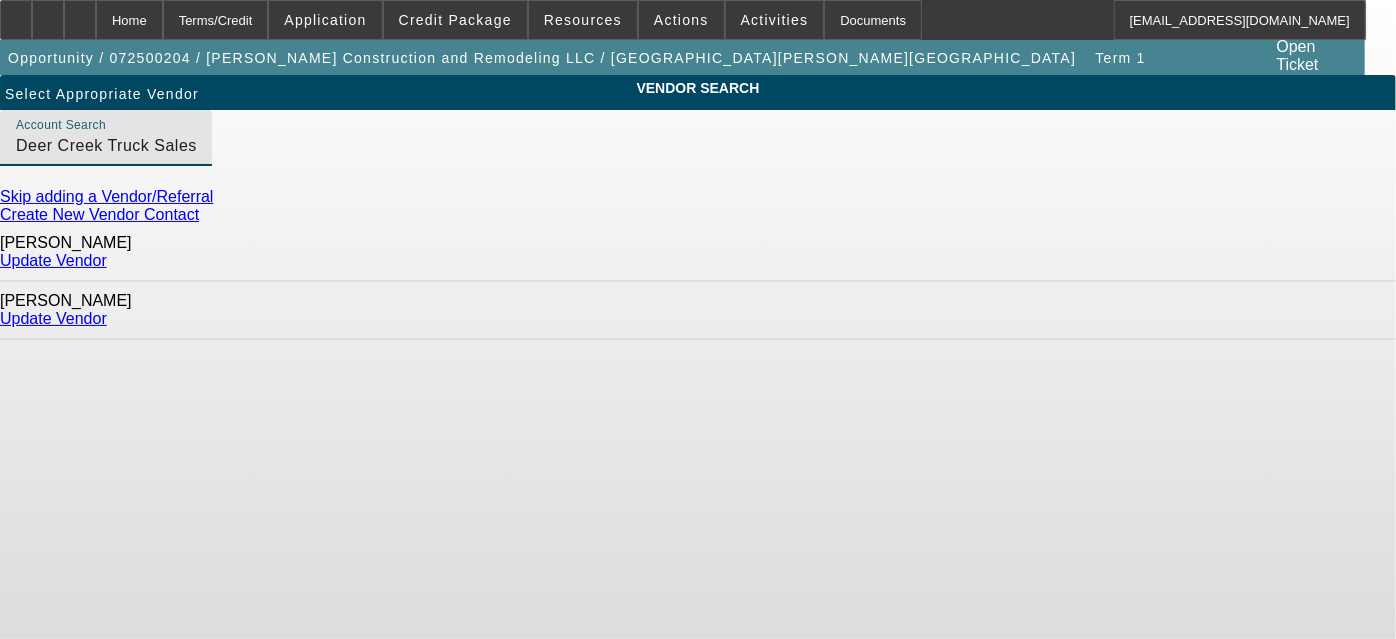 click on "Update Vendor" 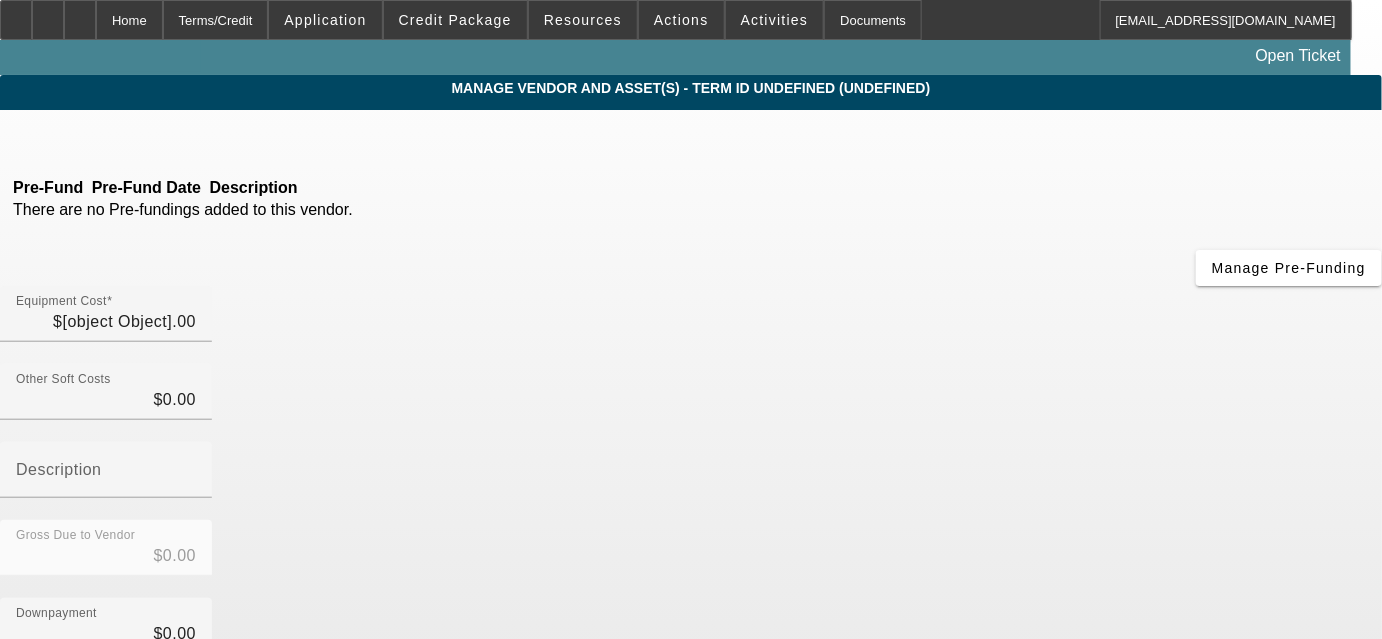 type on "$399,000.00" 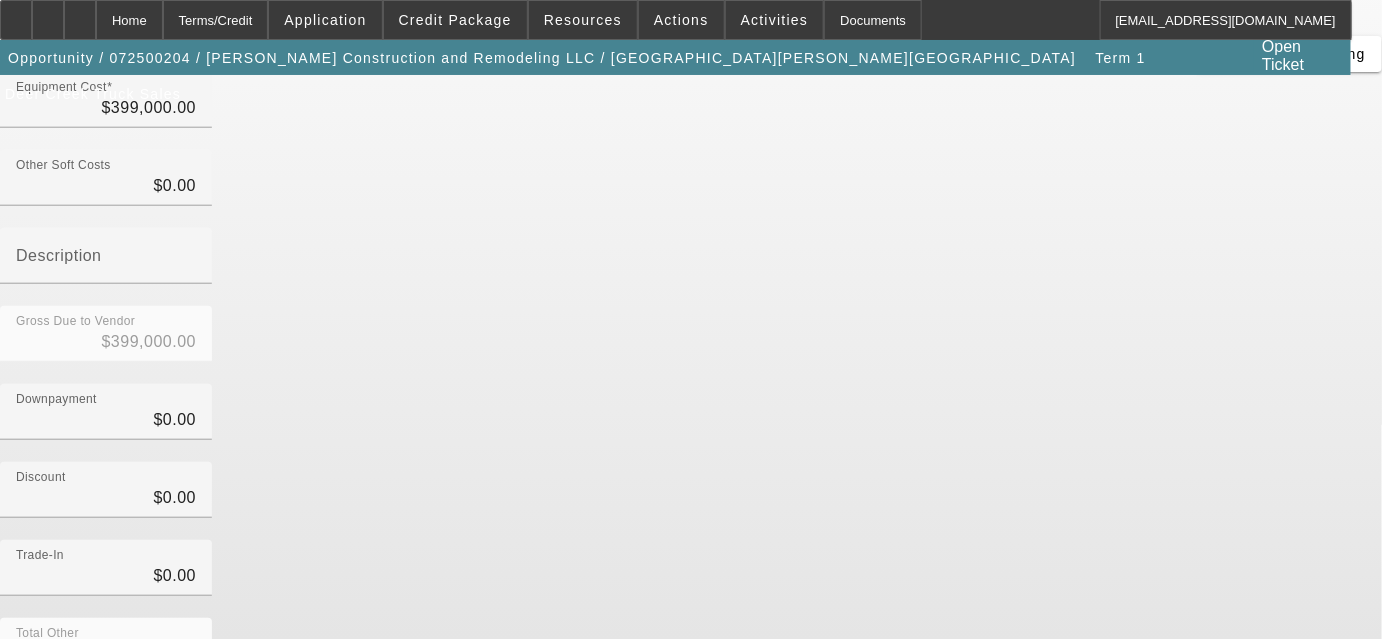 scroll, scrollTop: 272, scrollLeft: 0, axis: vertical 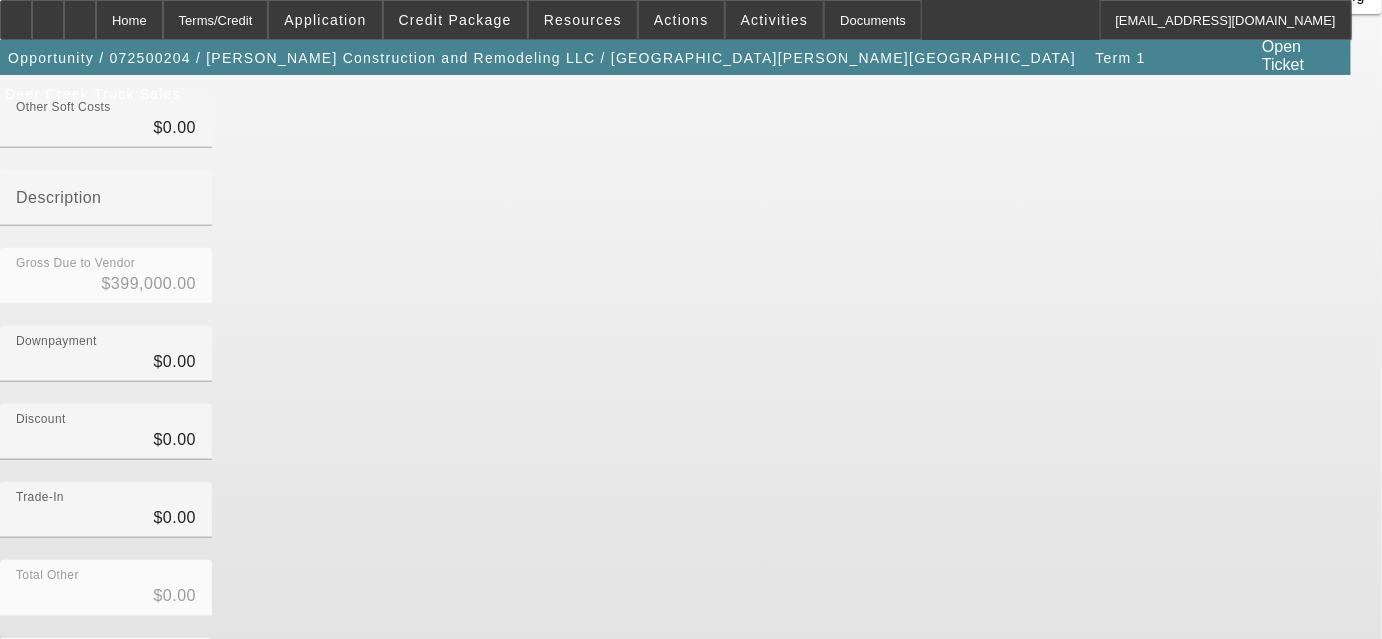 click on "Total Other
$0.00" at bounding box center [691, 599] 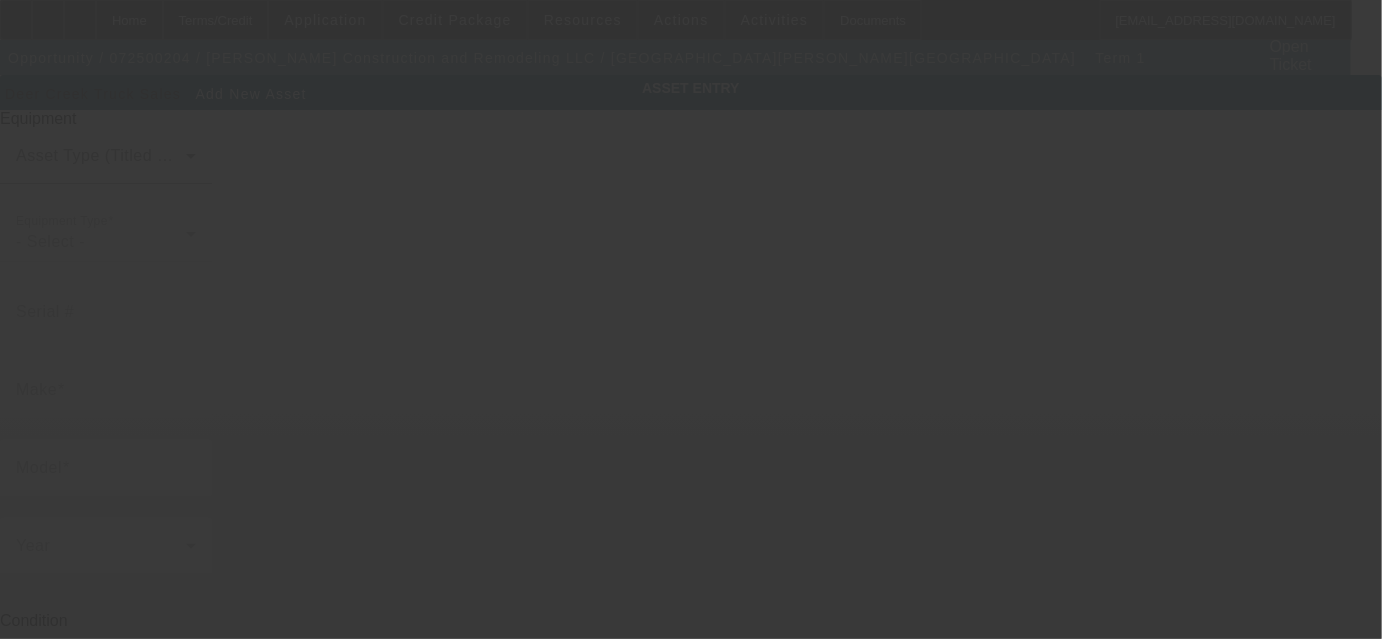 type on "[STREET_ADDRESS][PERSON_NAME]" 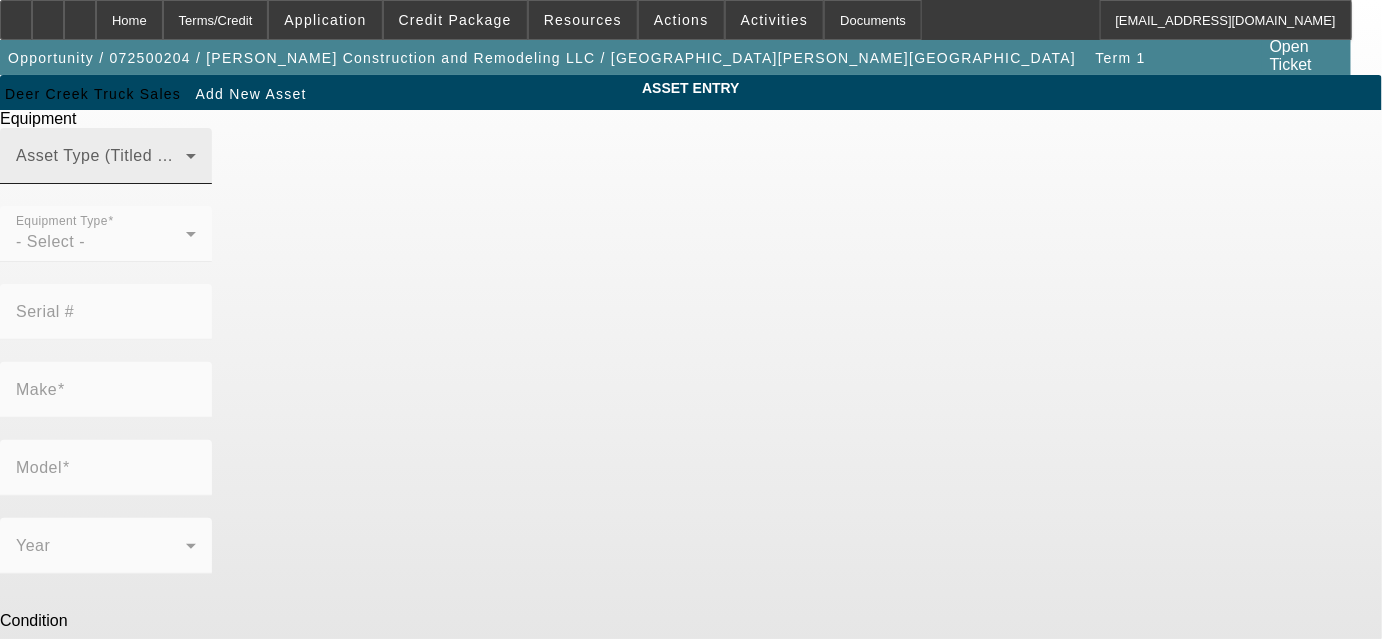 click at bounding box center [101, 164] 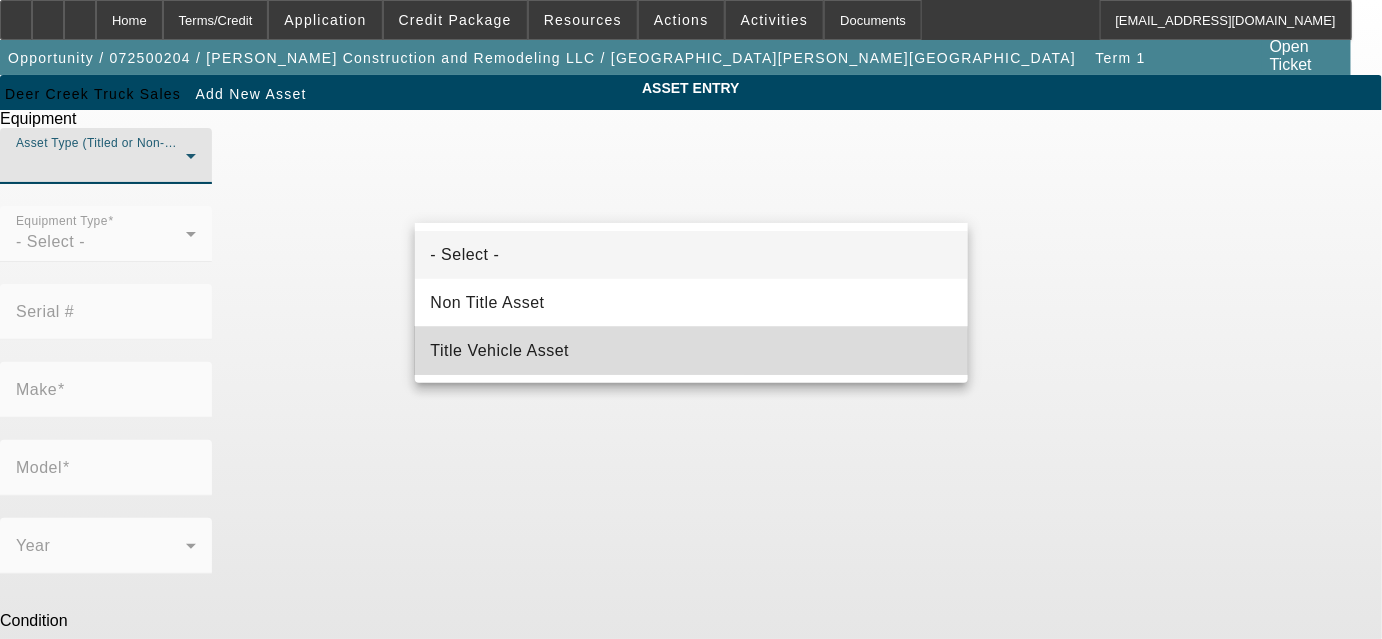 click on "Title Vehicle Asset" at bounding box center (692, 351) 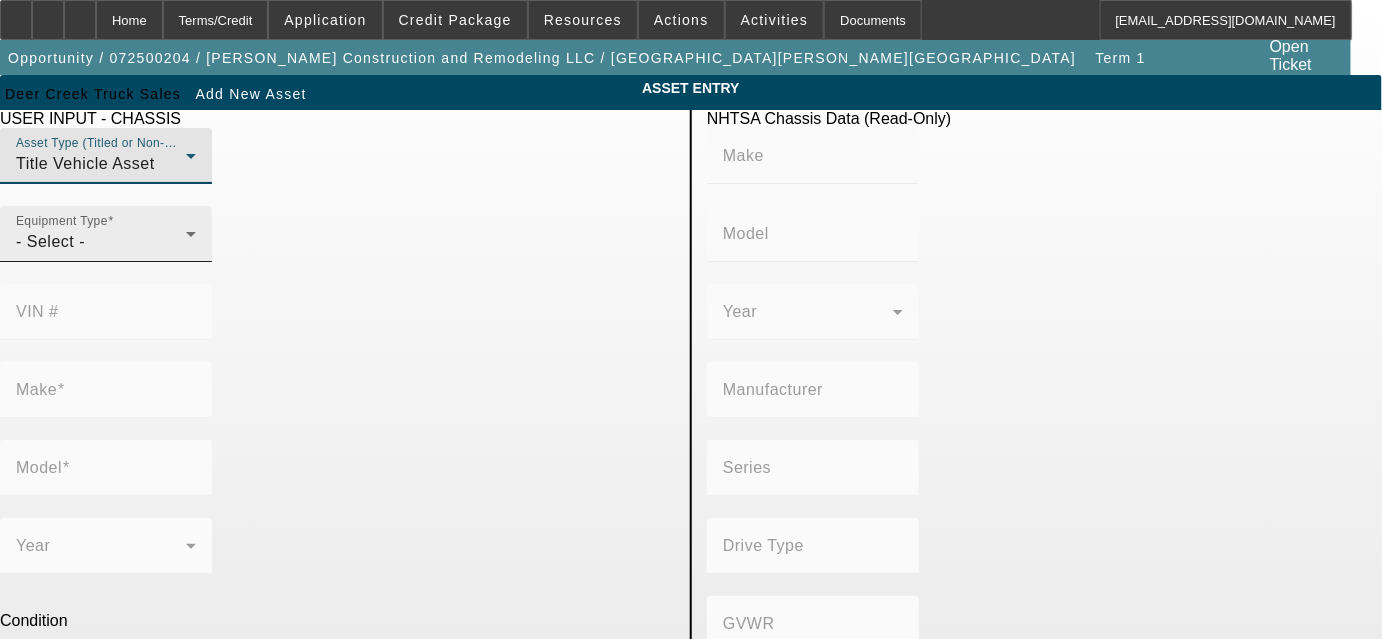 click on "- Select -" at bounding box center [101, 242] 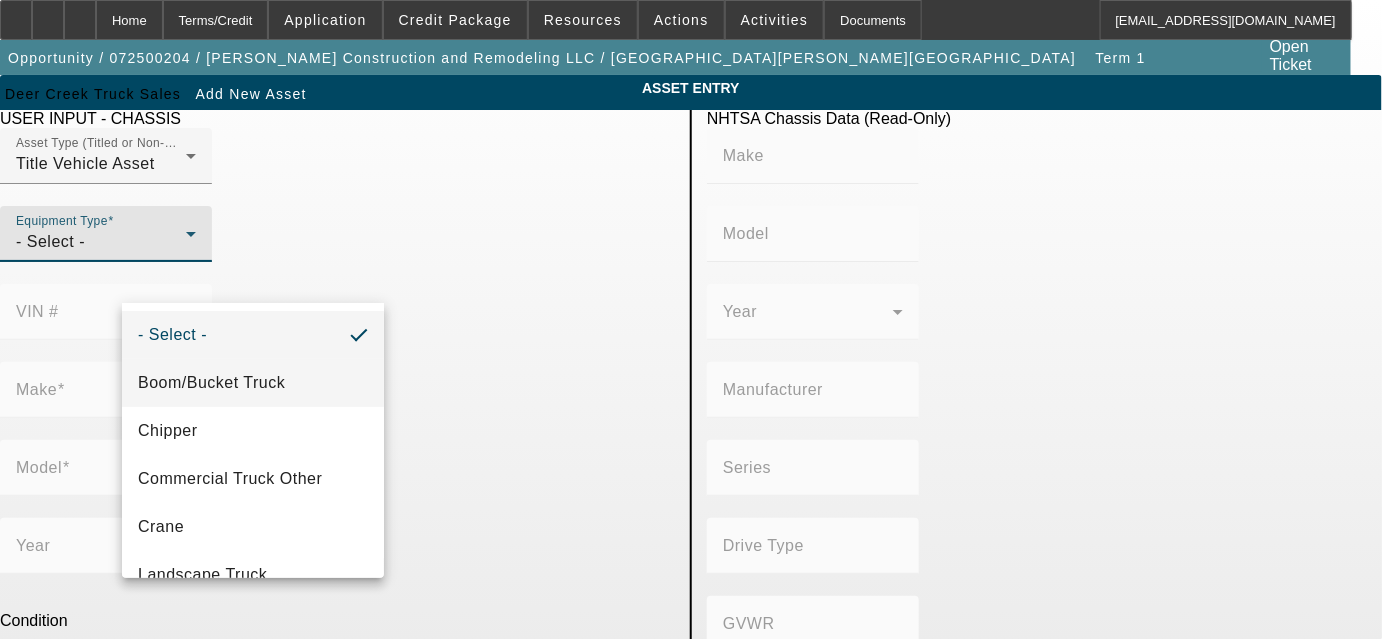 click on "Boom/Bucket Truck" at bounding box center [253, 383] 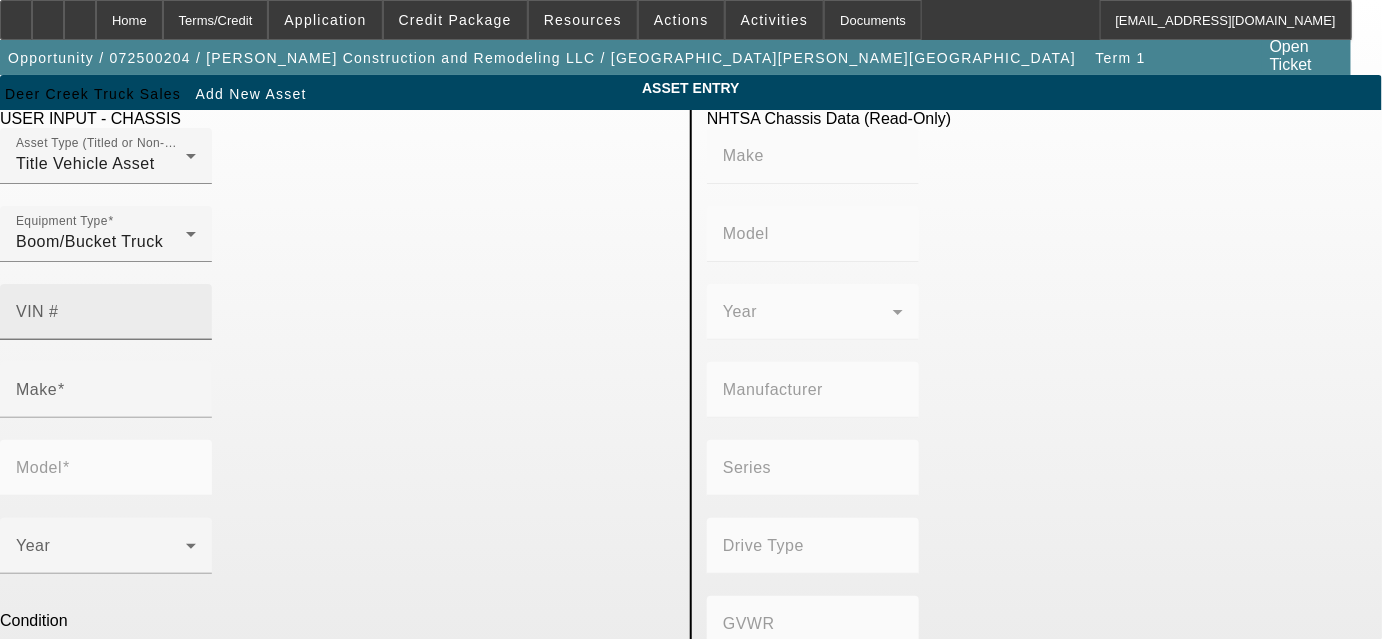 click on "VIN #" at bounding box center (37, 311) 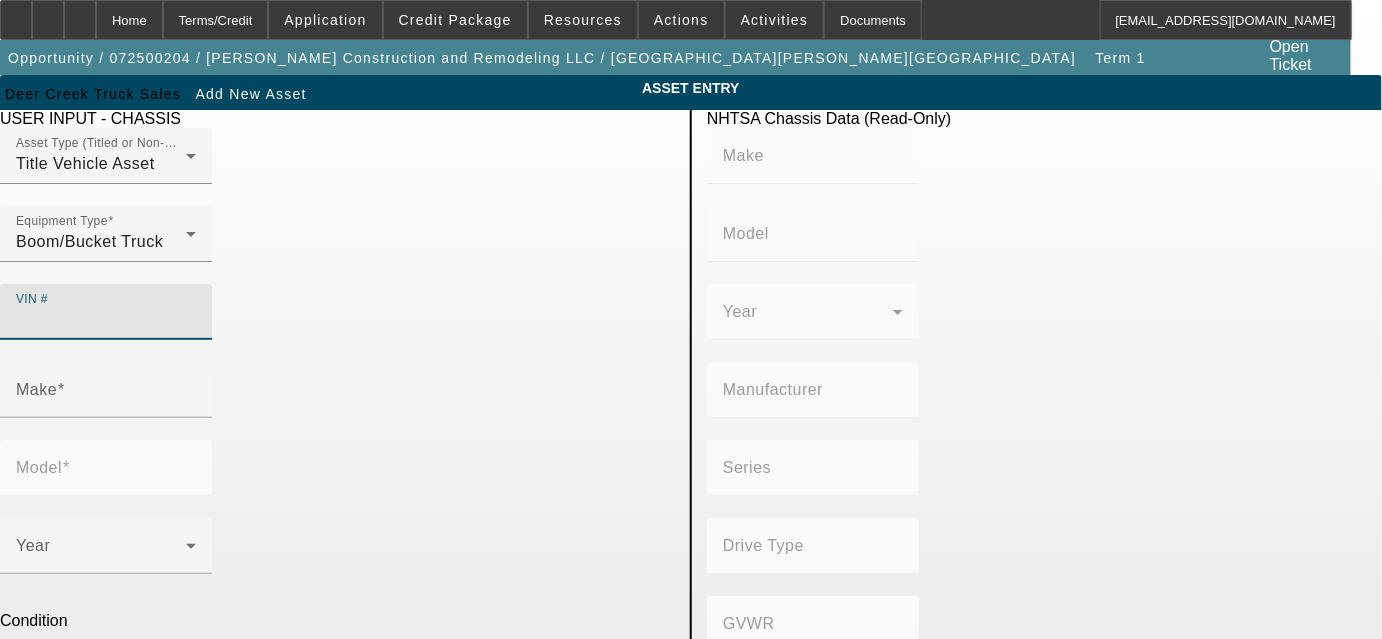 paste on "1NPCX7TX0KD606350" 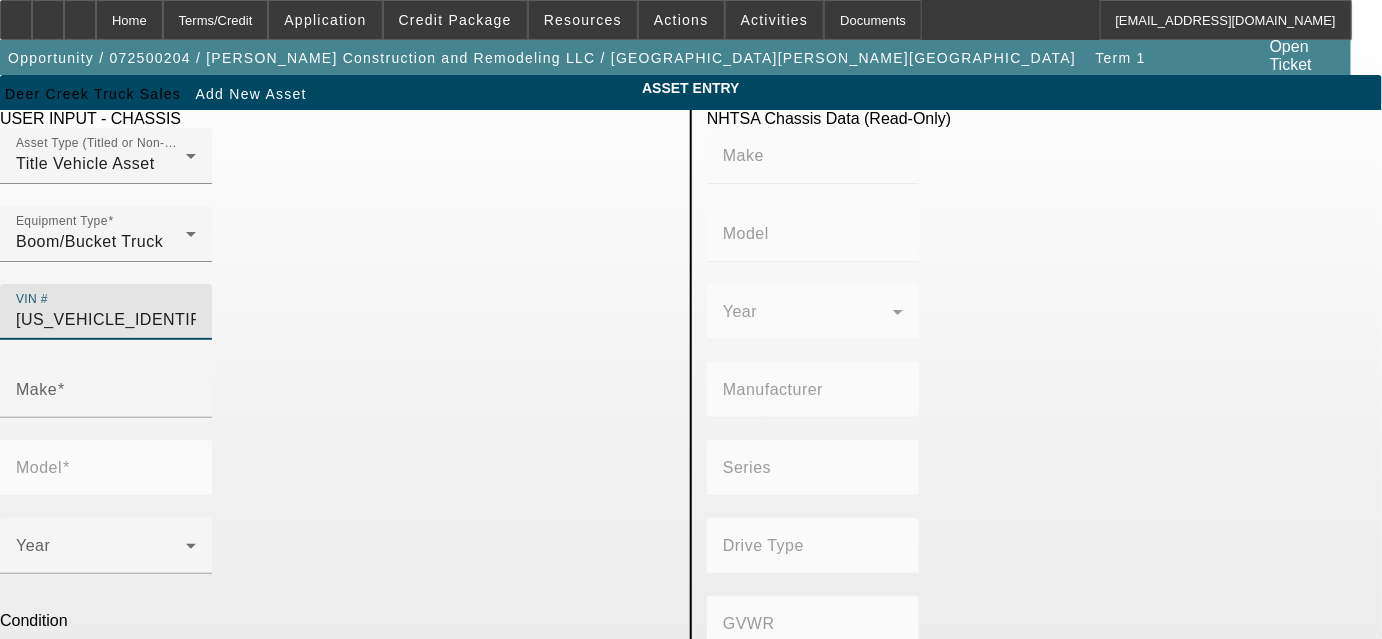 type on "PETERBILT" 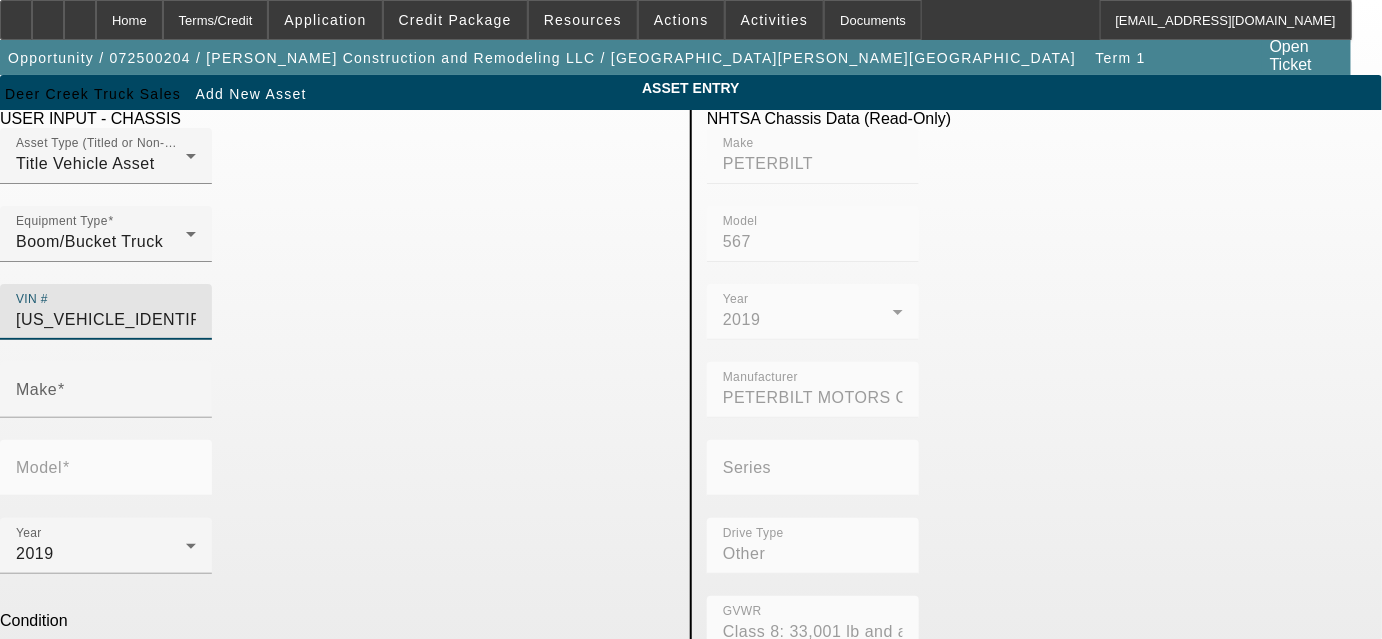 type on "PETERBILT" 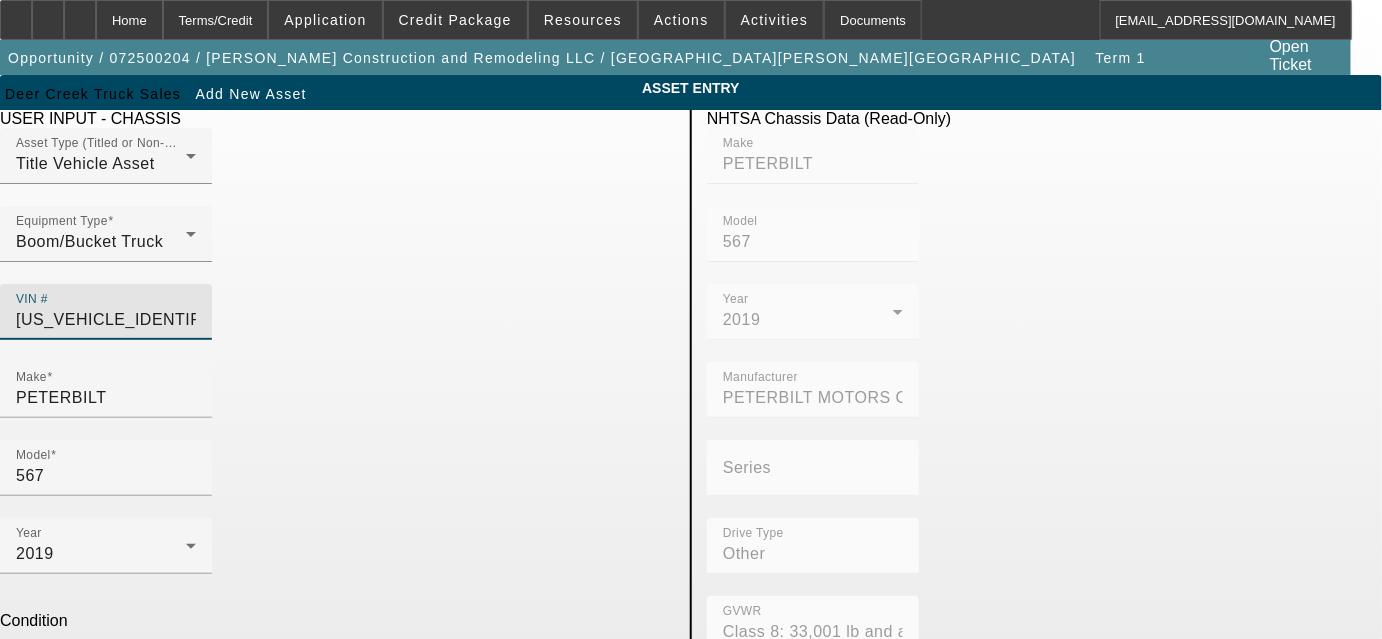 scroll, scrollTop: 90, scrollLeft: 0, axis: vertical 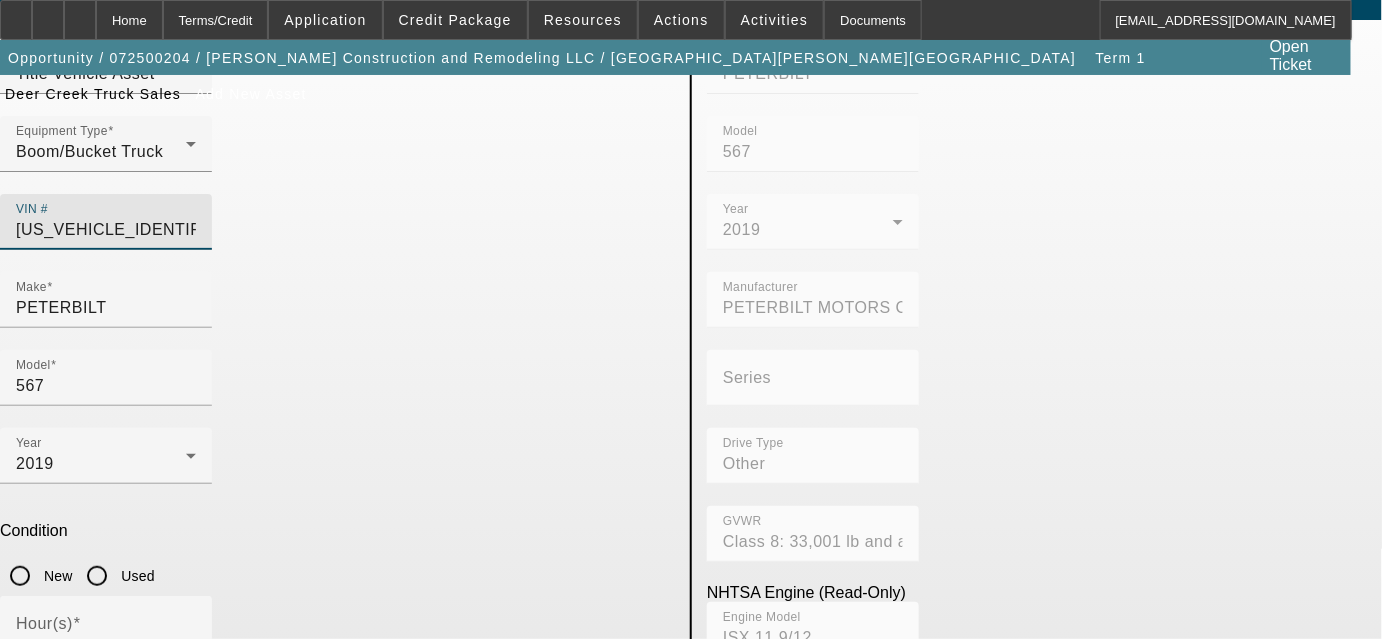 type on "1NPCX7TX0KD606350" 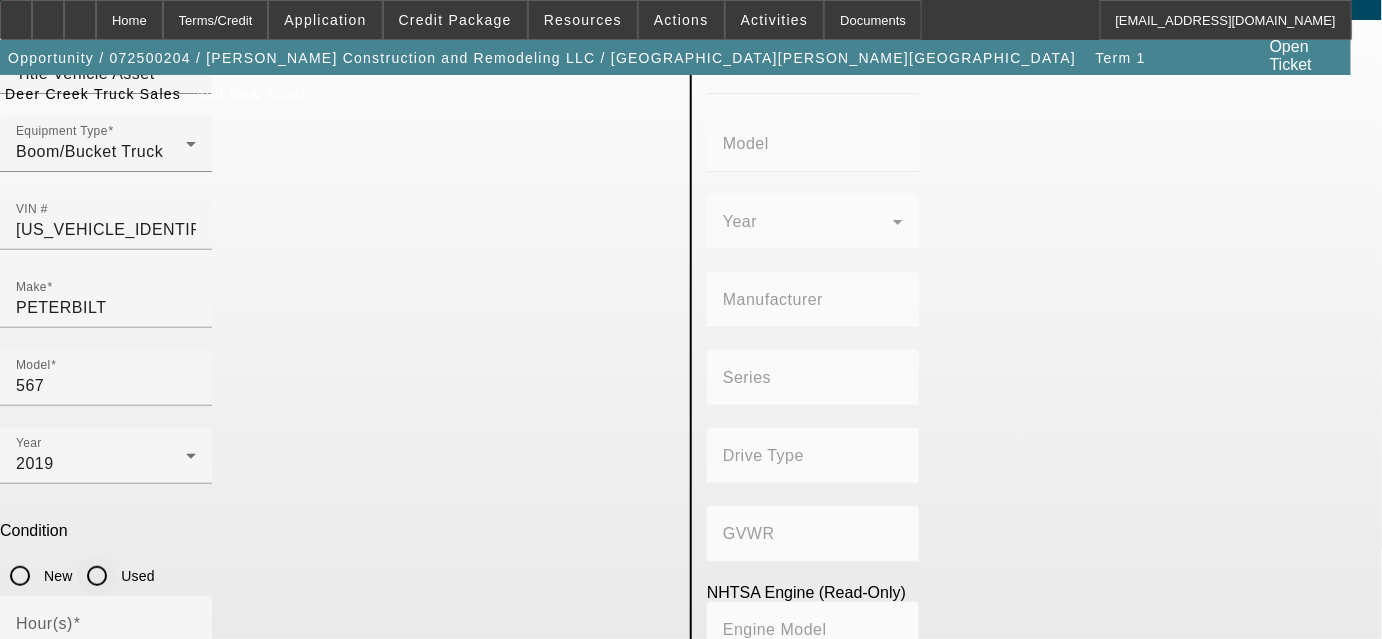 click on "Used" at bounding box center (97, 576) 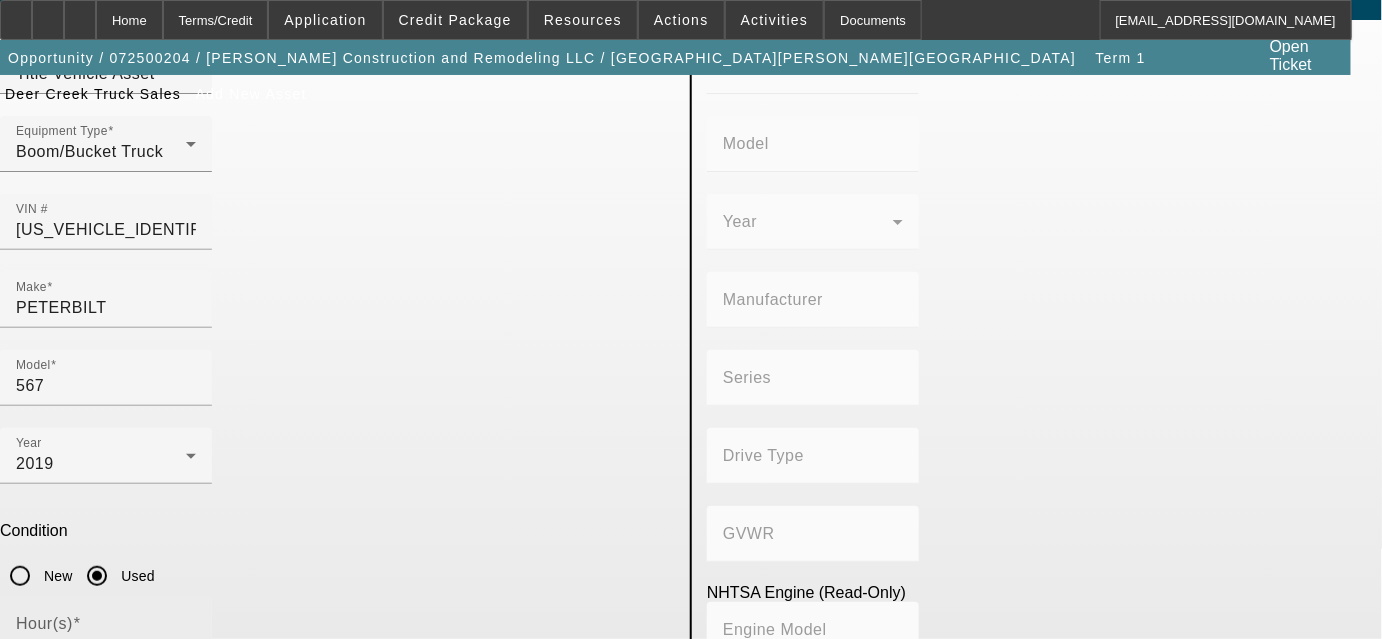type on "PETERBILT" 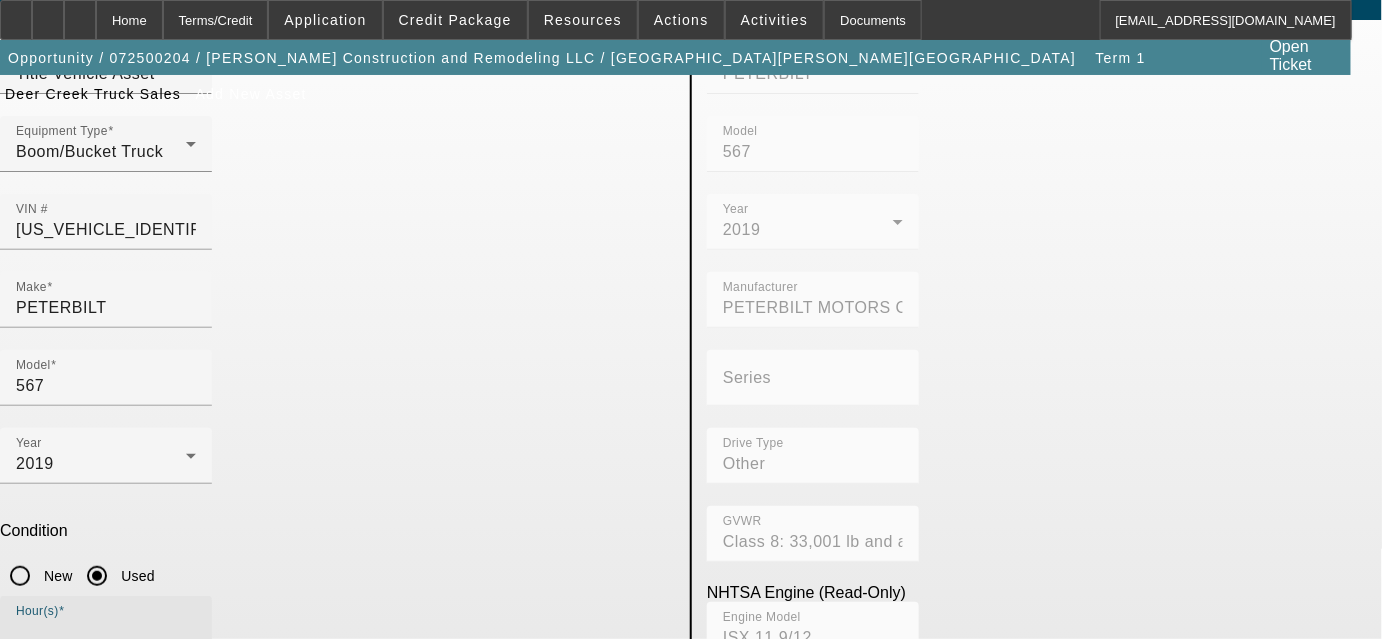 click on "Hour(s)" at bounding box center [106, 632] 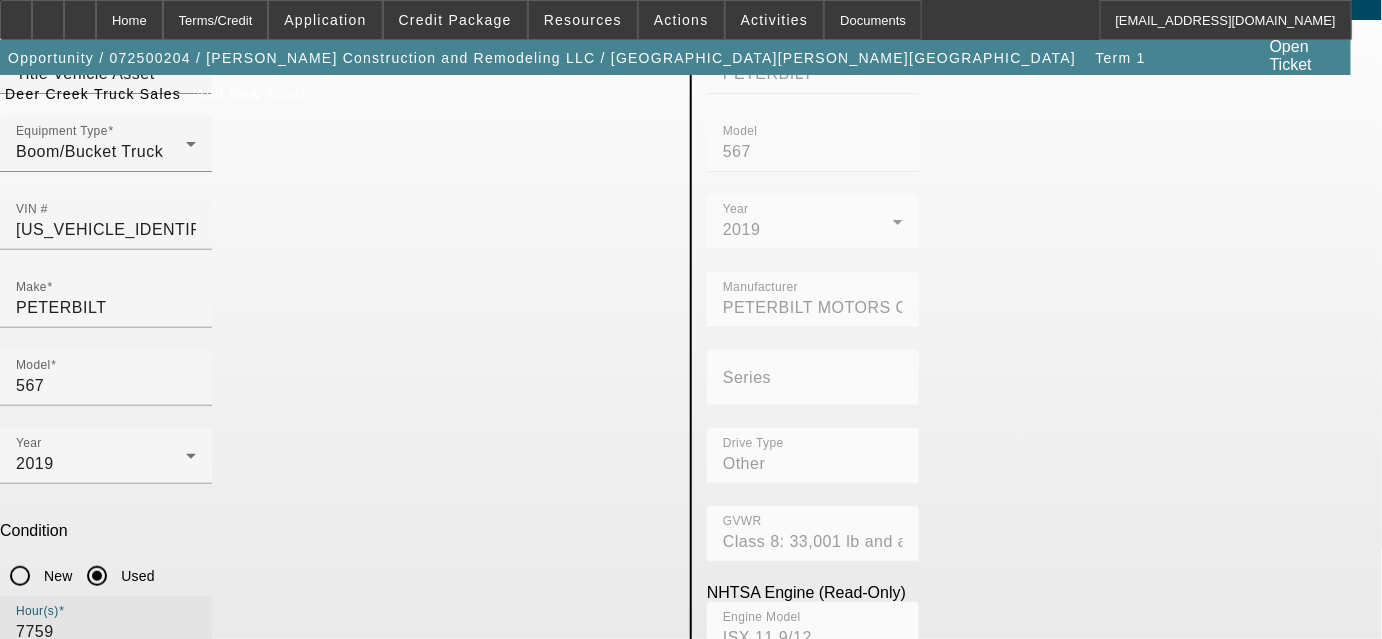 type on "7759" 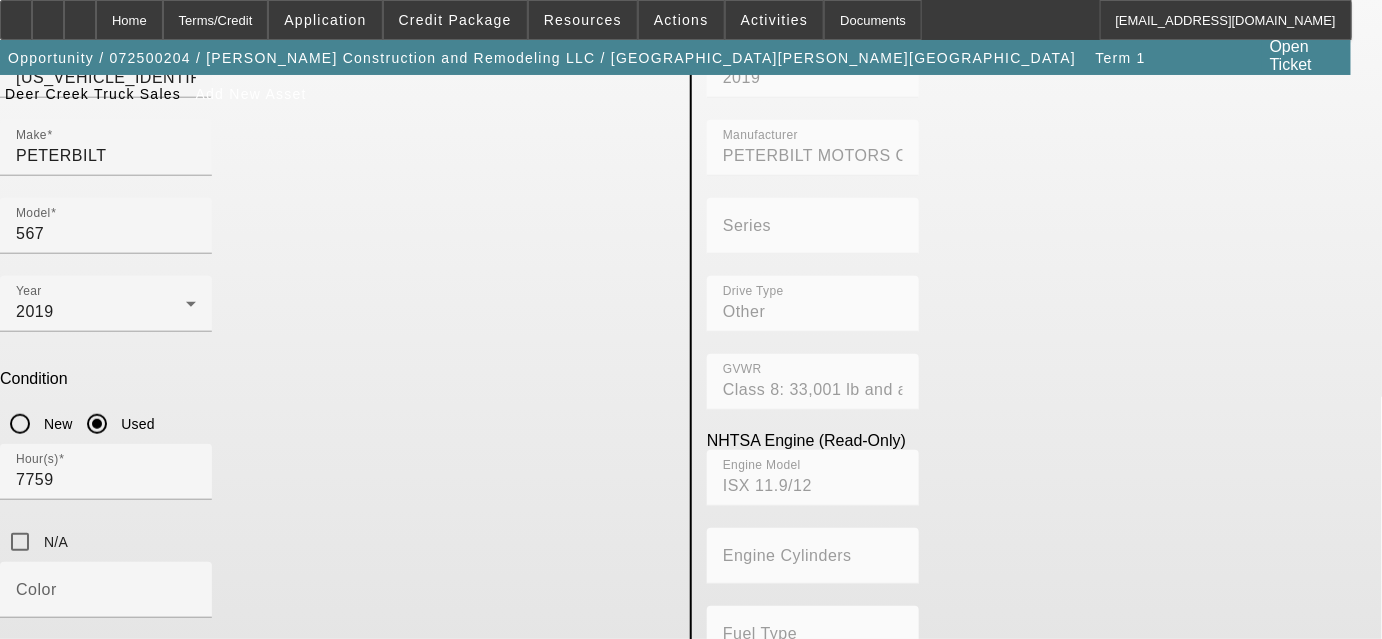 scroll, scrollTop: 313, scrollLeft: 0, axis: vertical 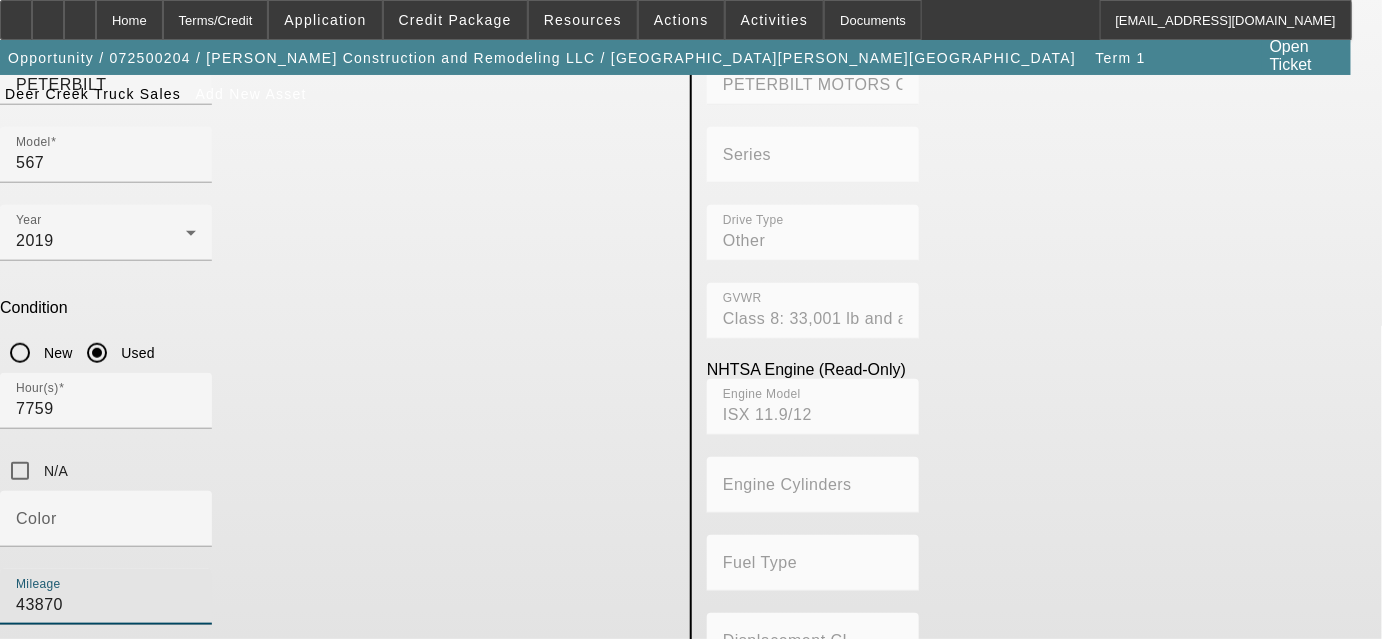 type on "43870" 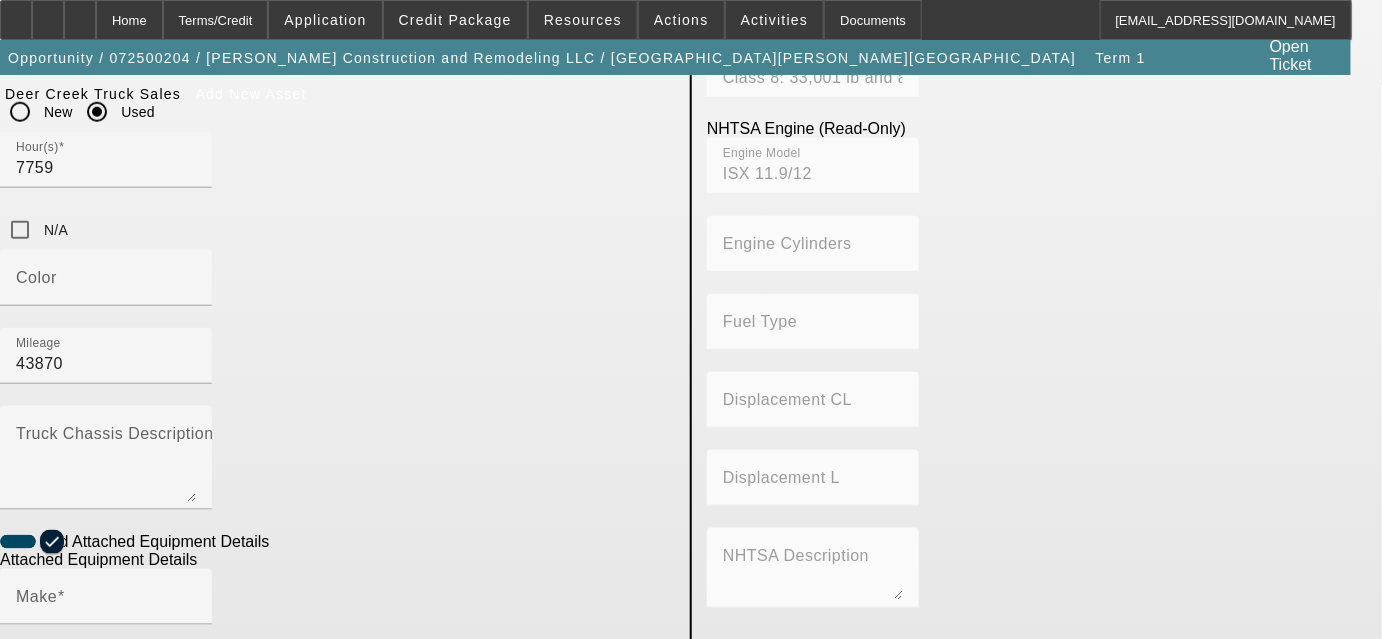 scroll, scrollTop: 586, scrollLeft: 0, axis: vertical 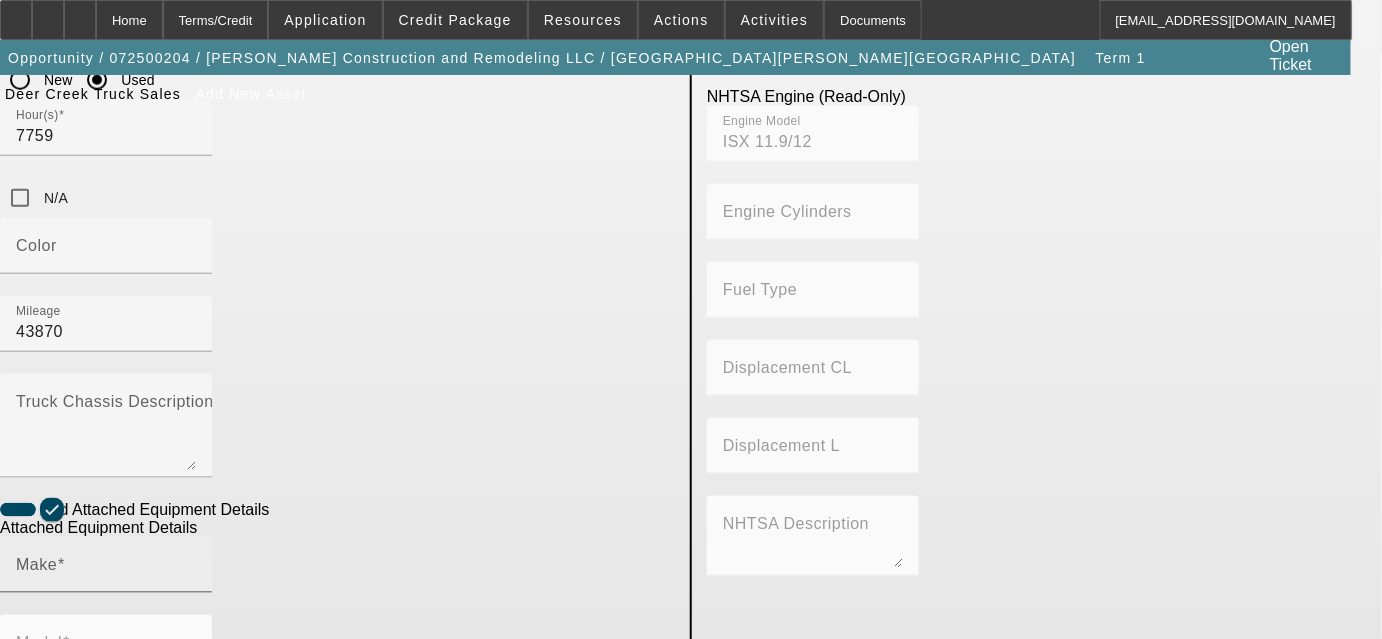 click on "Make" at bounding box center (106, 573) 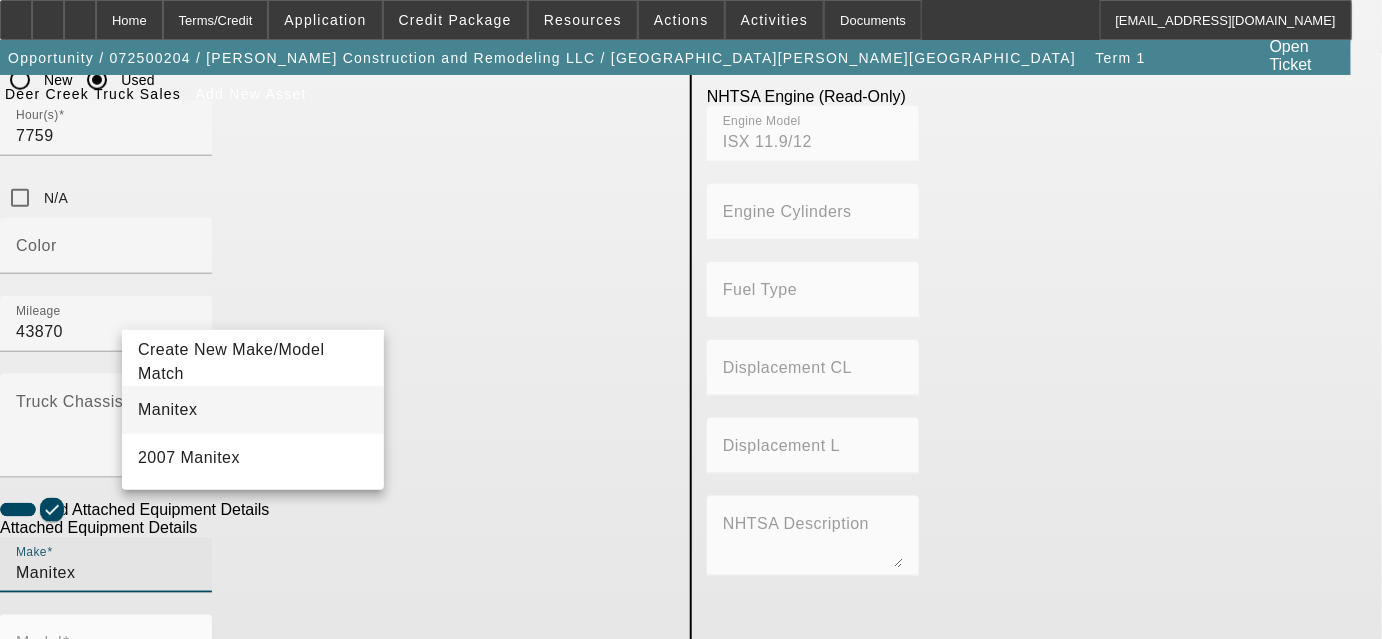 type on "Manitex" 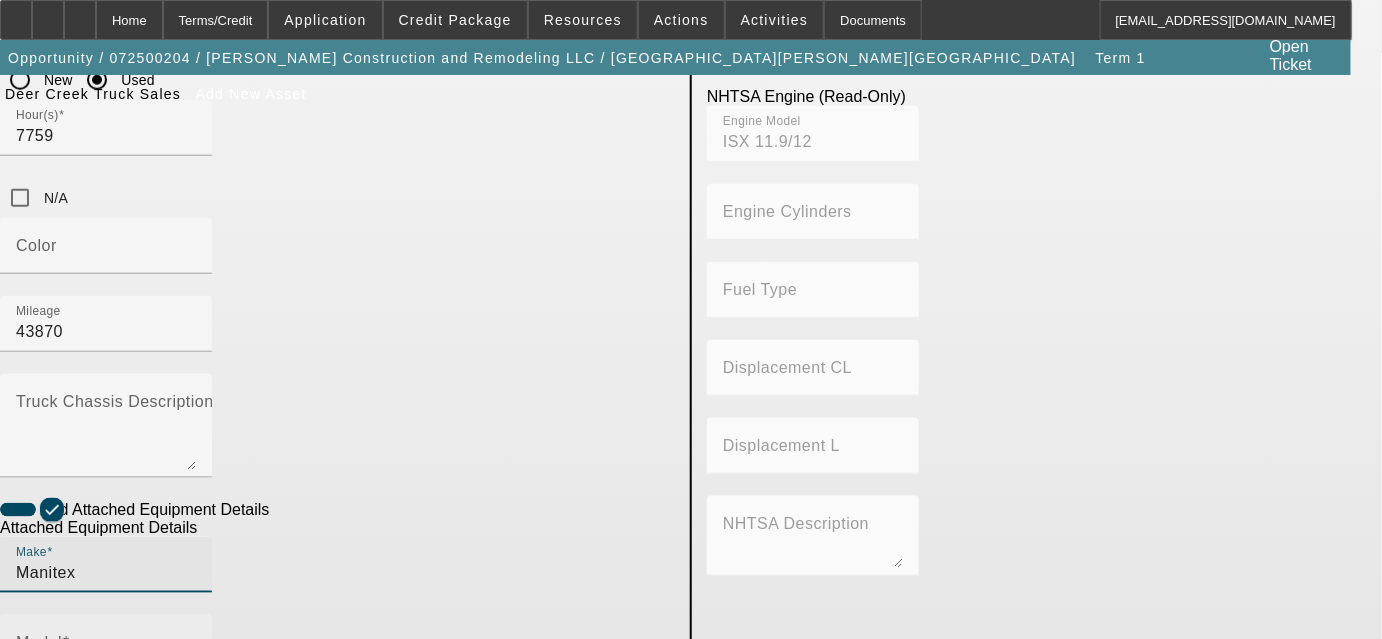 click on "Model" at bounding box center [39, 642] 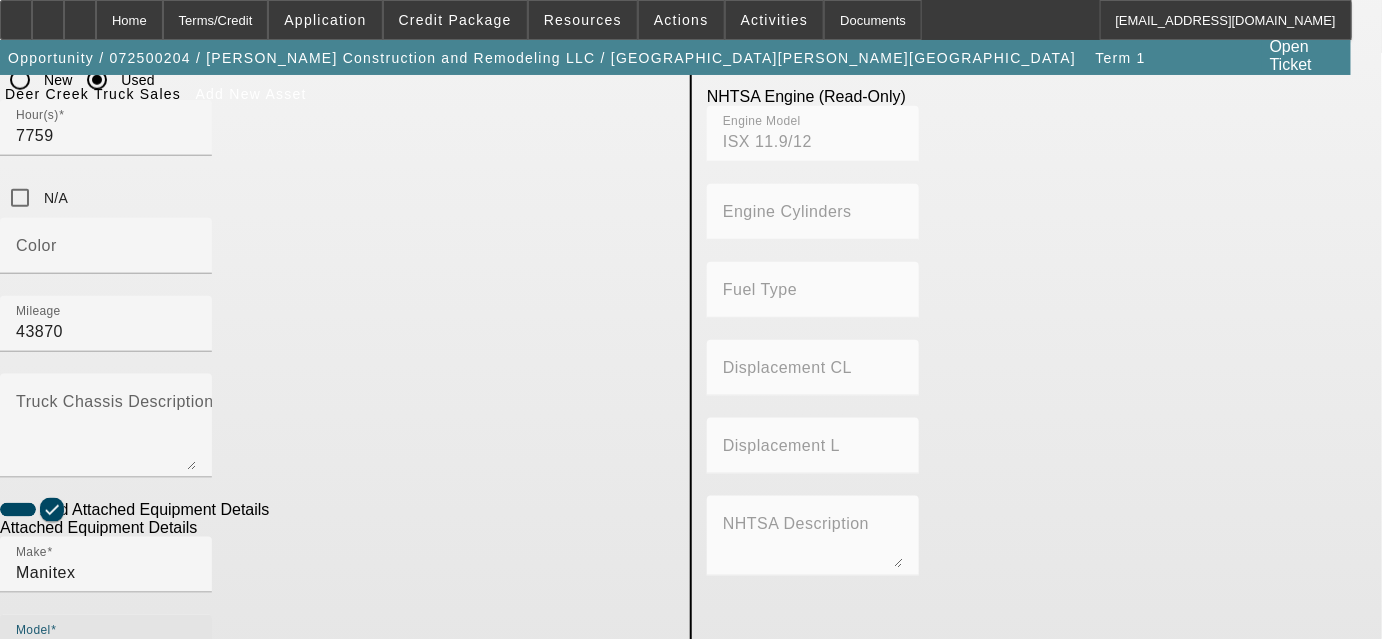 type on "TC50155HL" 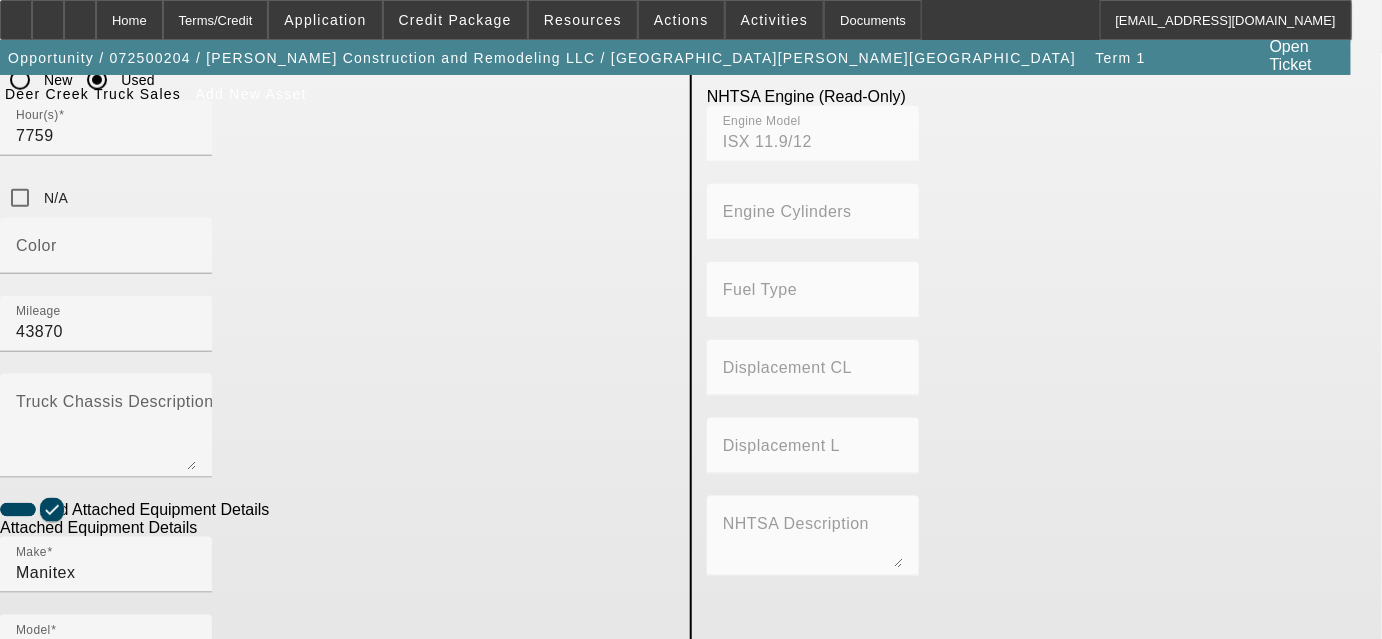 click on "Used" at bounding box center (97, 809) 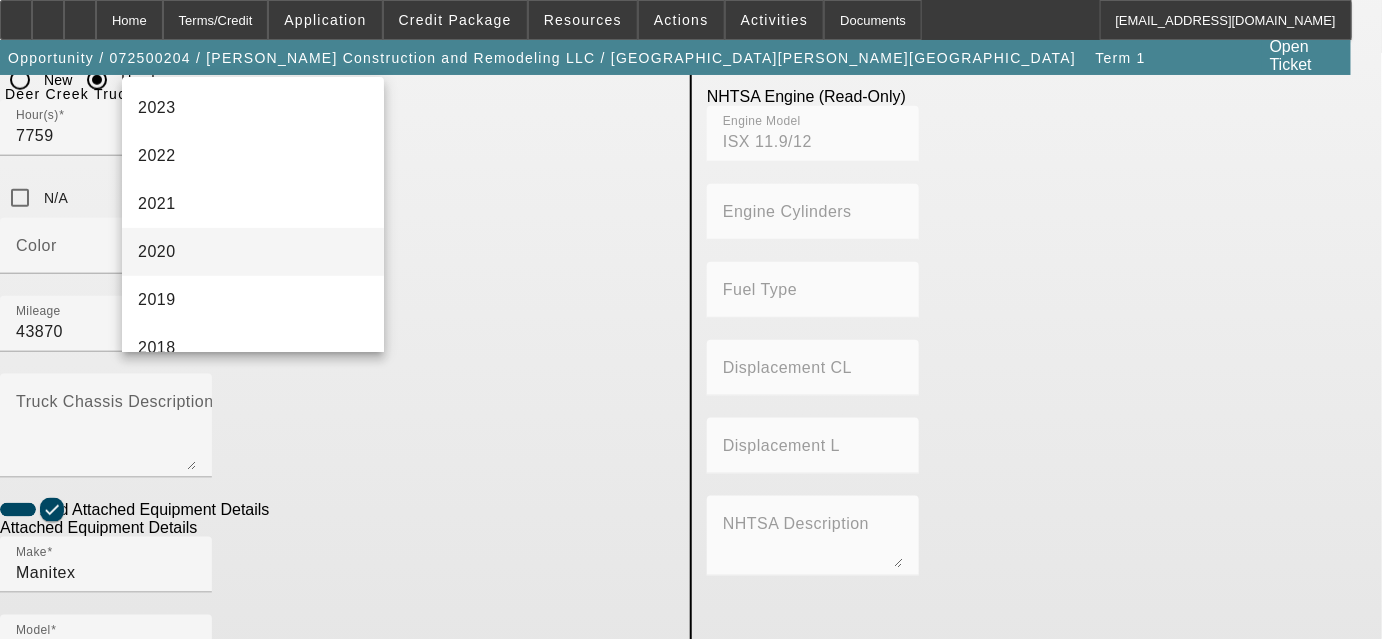 scroll, scrollTop: 272, scrollLeft: 0, axis: vertical 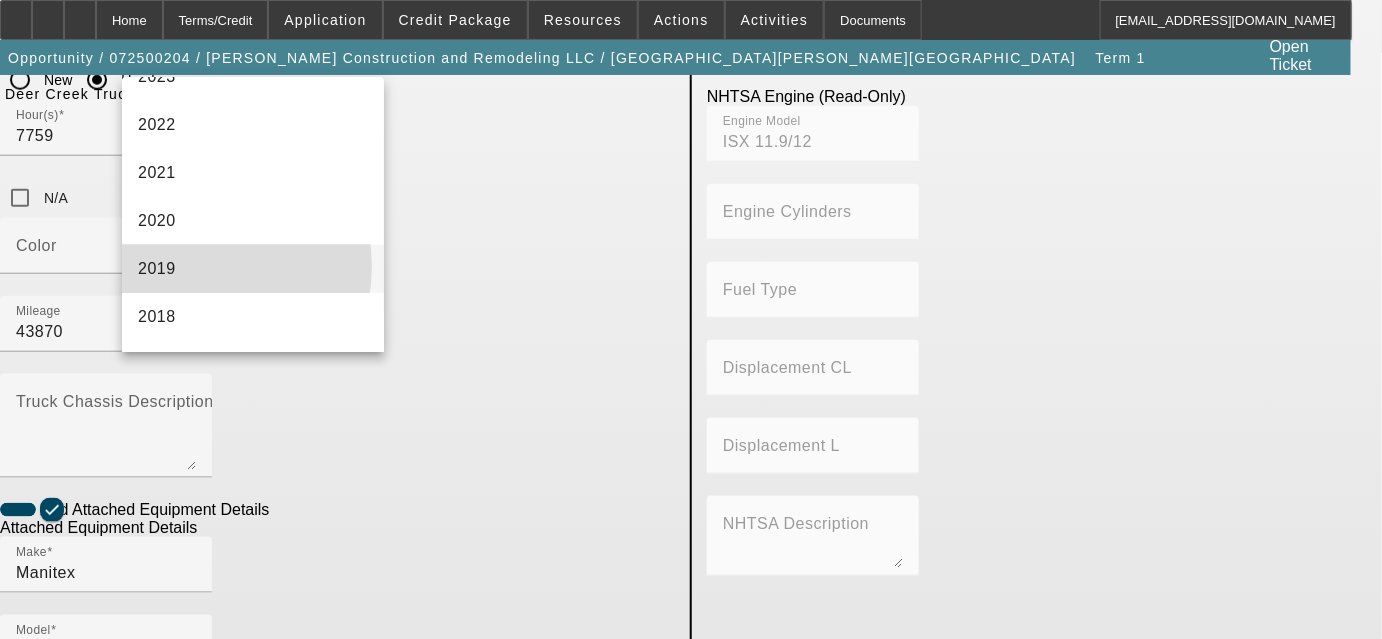 click on "2019" at bounding box center [253, 269] 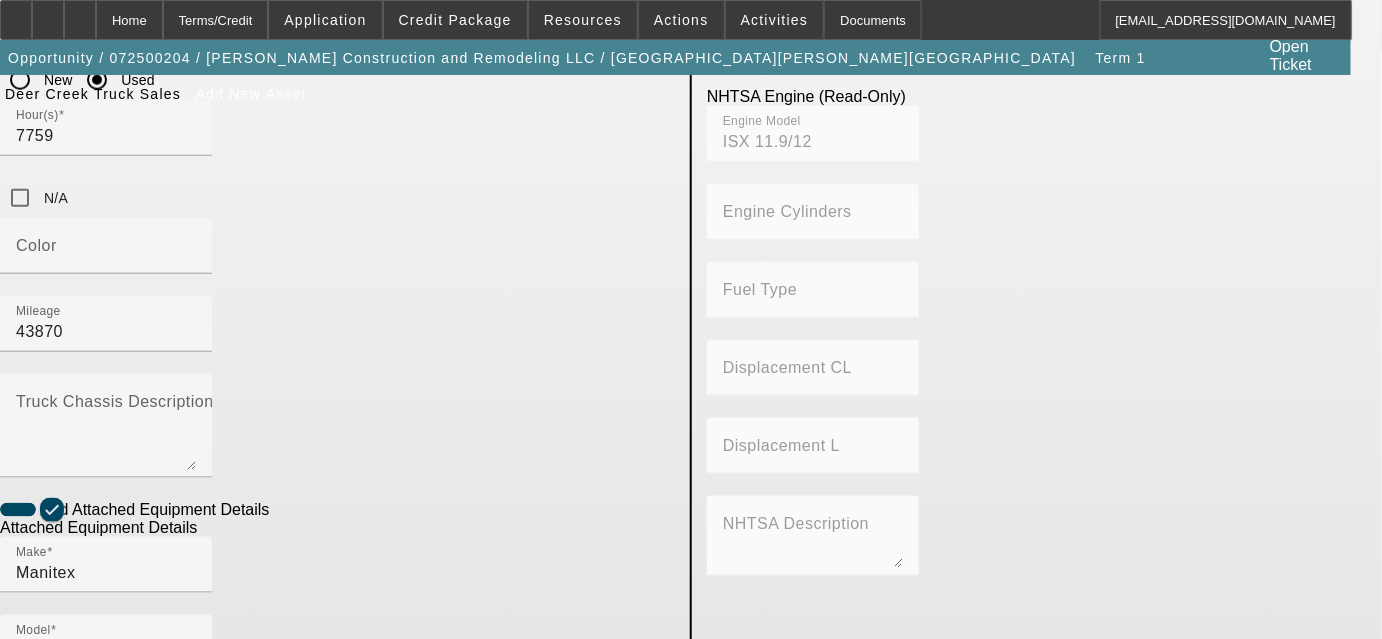 click on "Serial #
N/A" at bounding box center (337, 888) 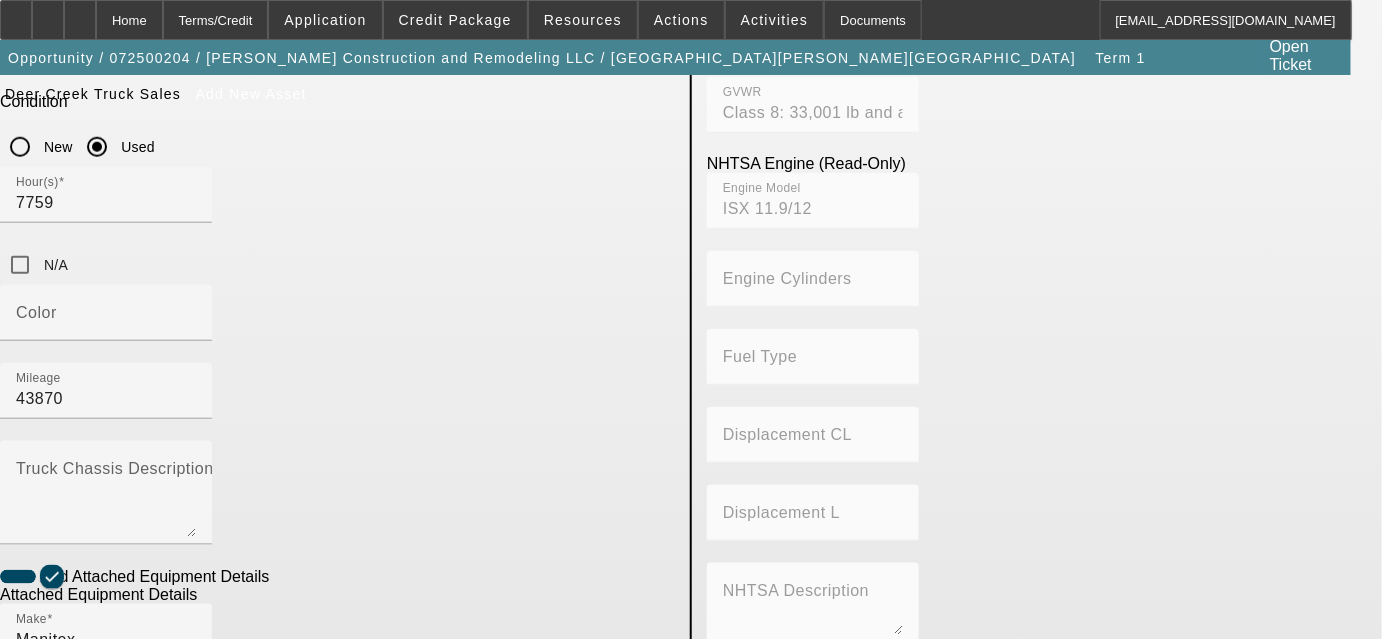 scroll, scrollTop: 313, scrollLeft: 0, axis: vertical 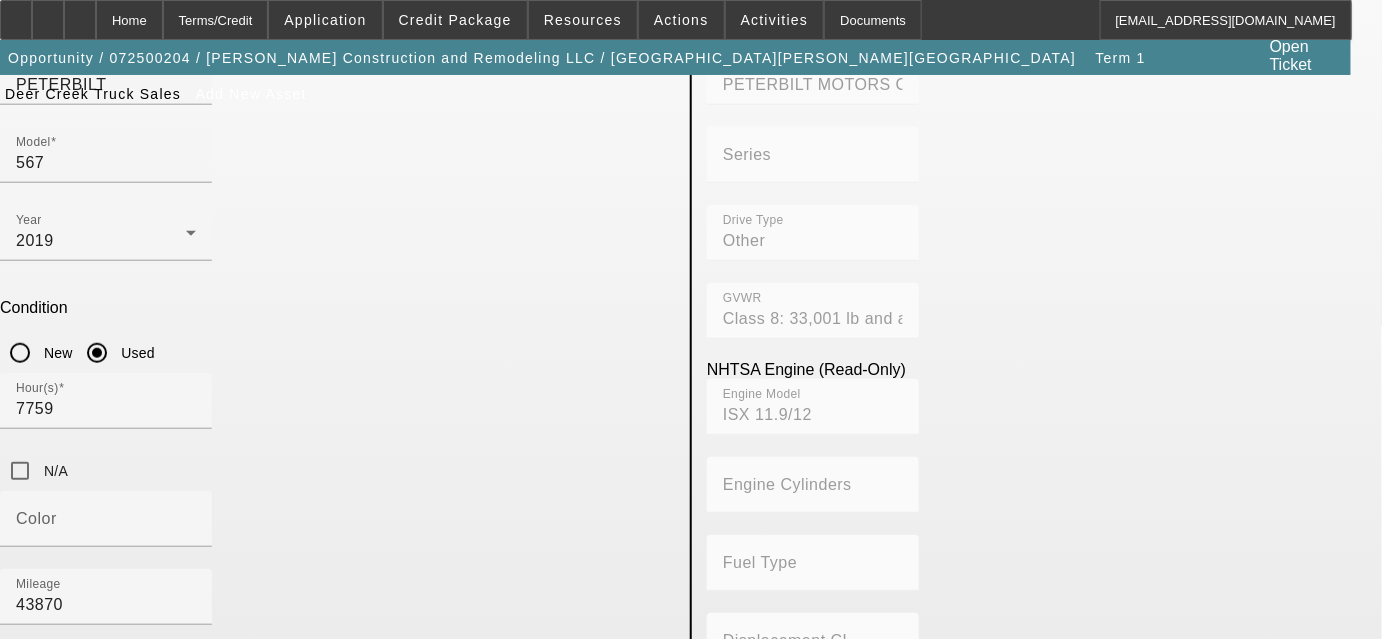 type on "50 Ton," 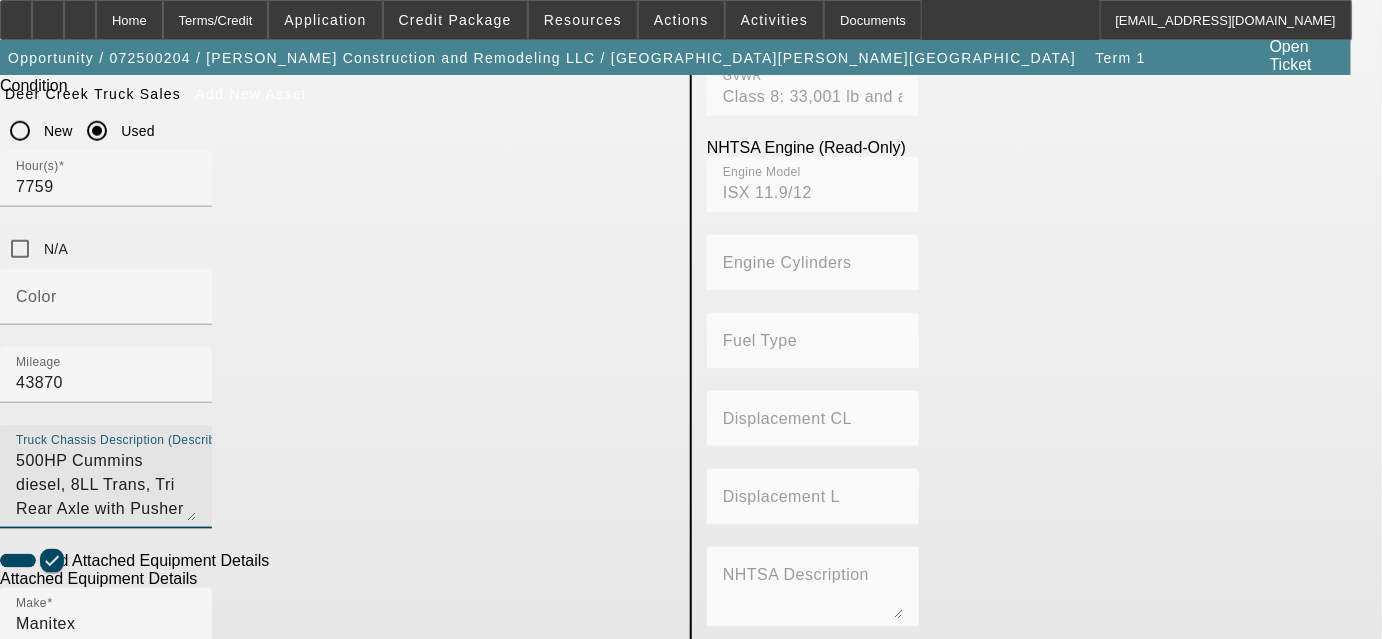 scroll, scrollTop: 586, scrollLeft: 0, axis: vertical 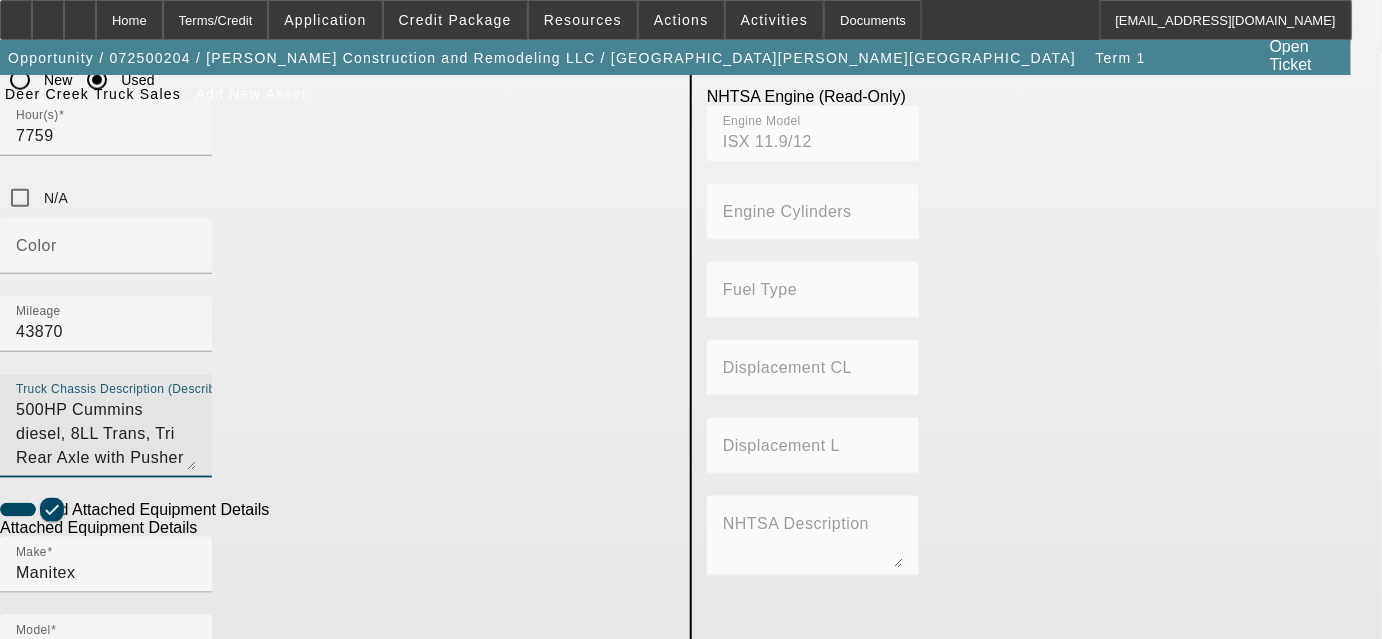 type on "500HP Cummins diesel, 8LL Trans, Tri Rear Axle with Pusher" 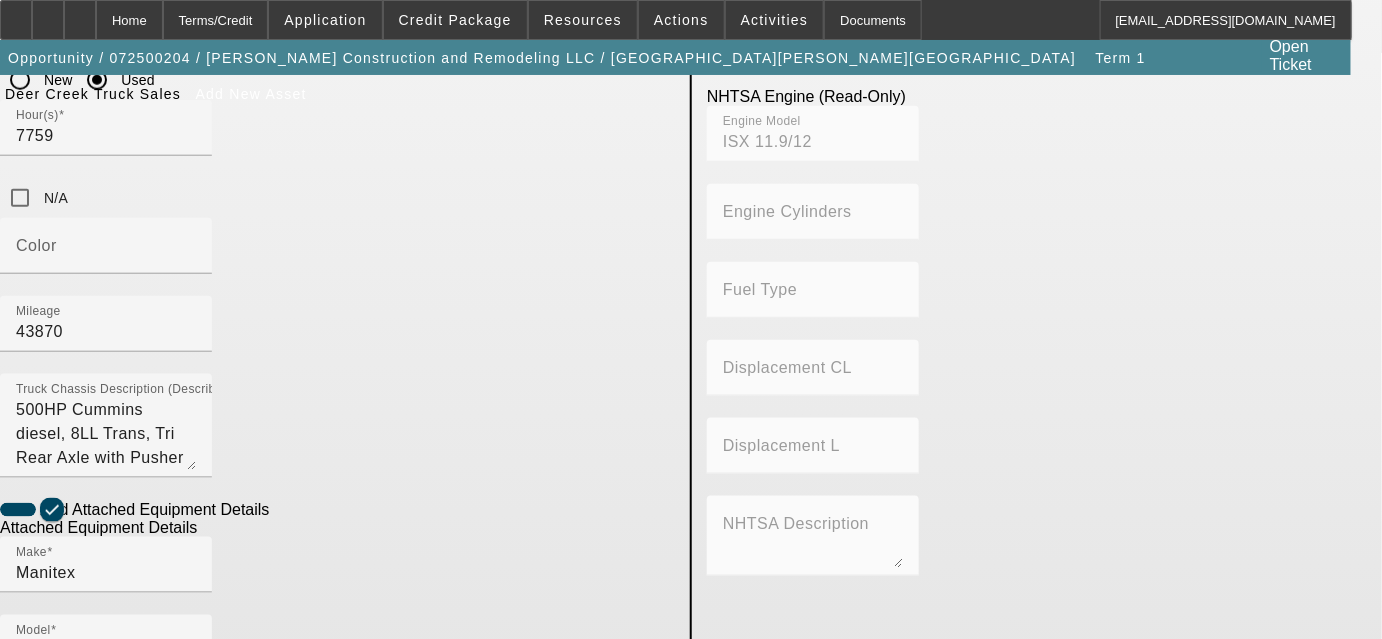 click on "50 Ton," at bounding box center (106, 1007) 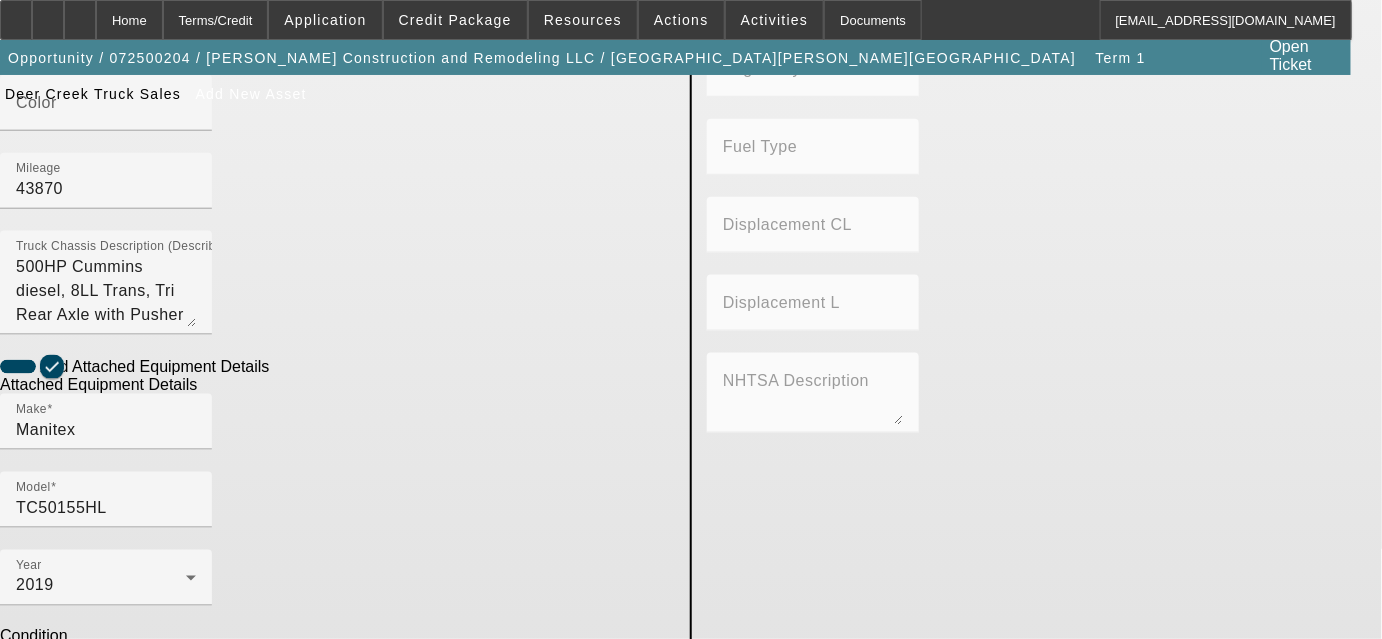 scroll, scrollTop: 733, scrollLeft: 0, axis: vertical 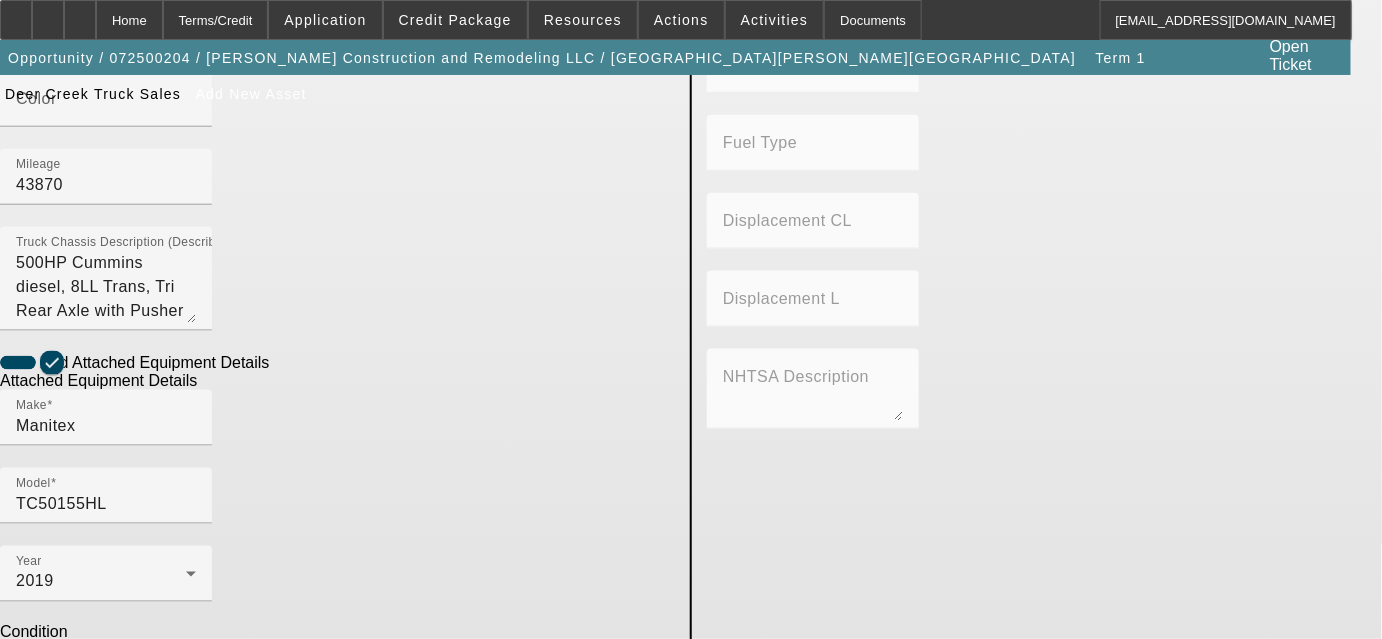 type on "50 Ton, 155' Boom, Crane" 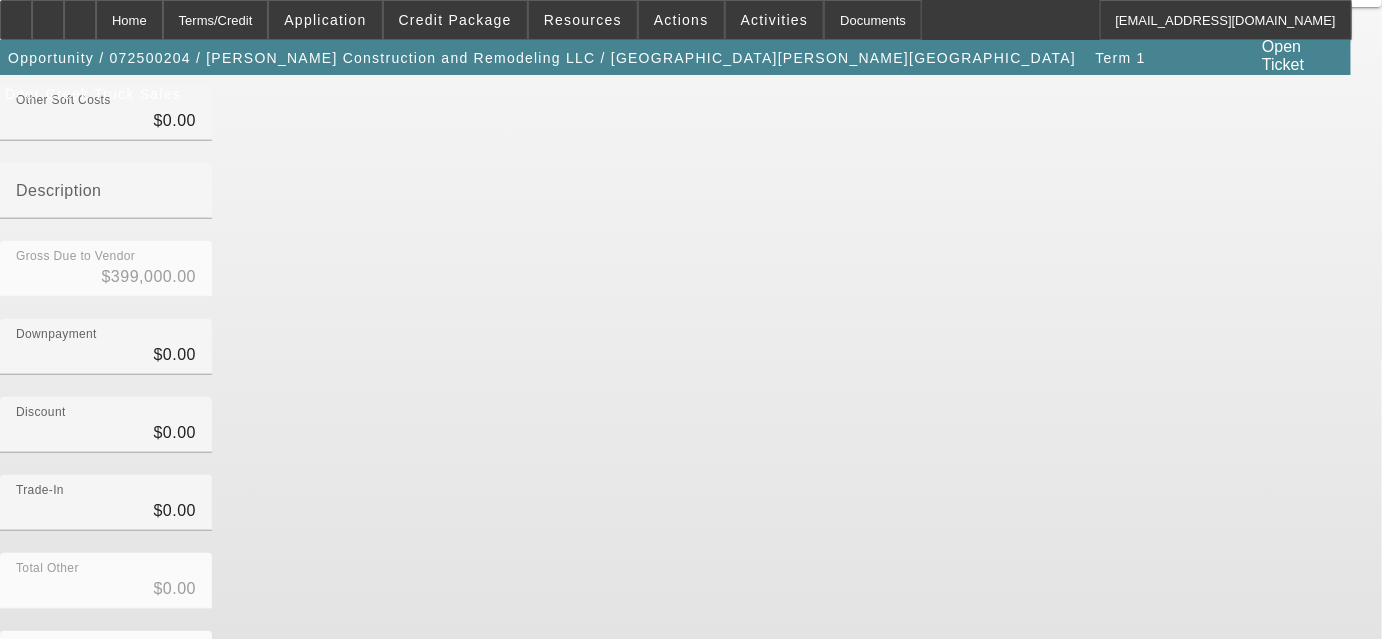 scroll, scrollTop: 303, scrollLeft: 0, axis: vertical 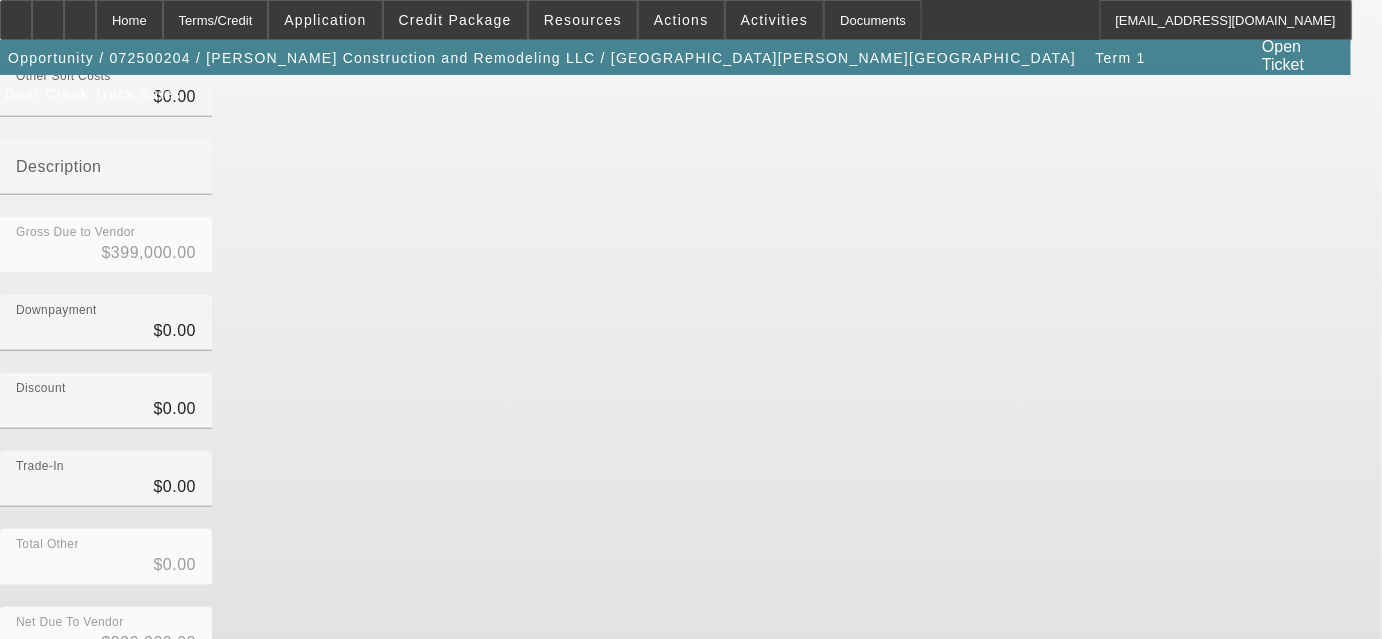 click on "Submit" at bounding box center [28, 716] 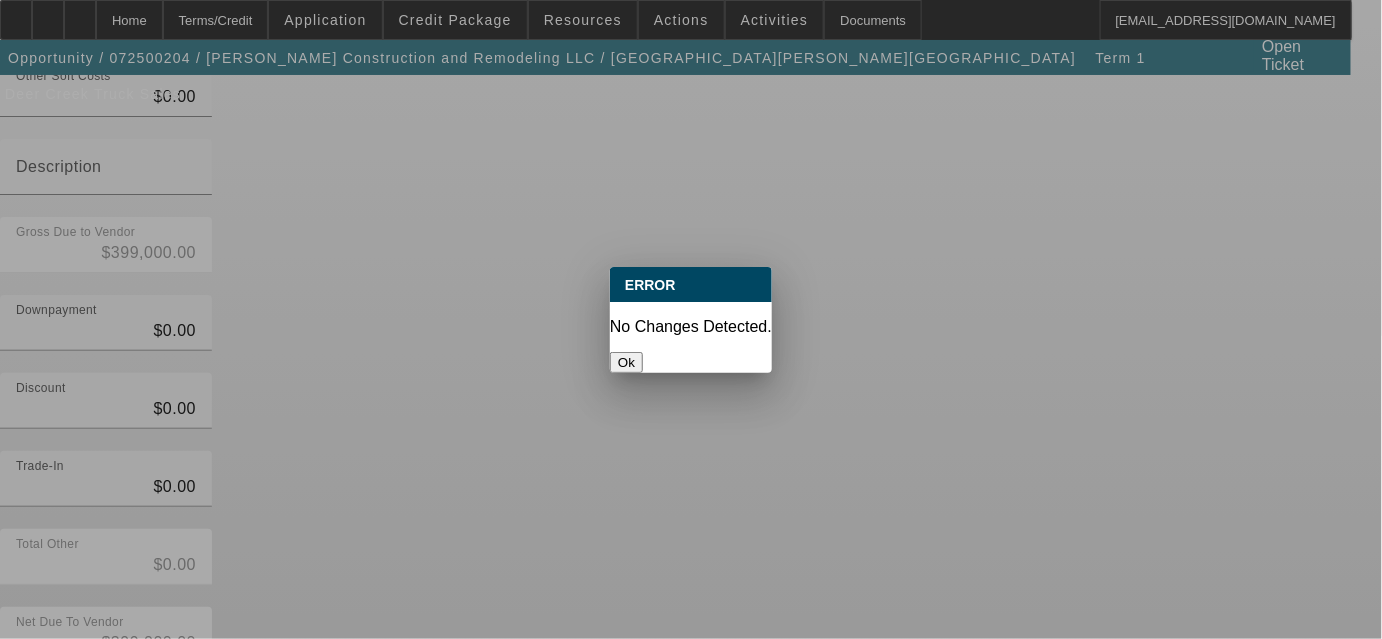 click on "Ok" at bounding box center (626, 362) 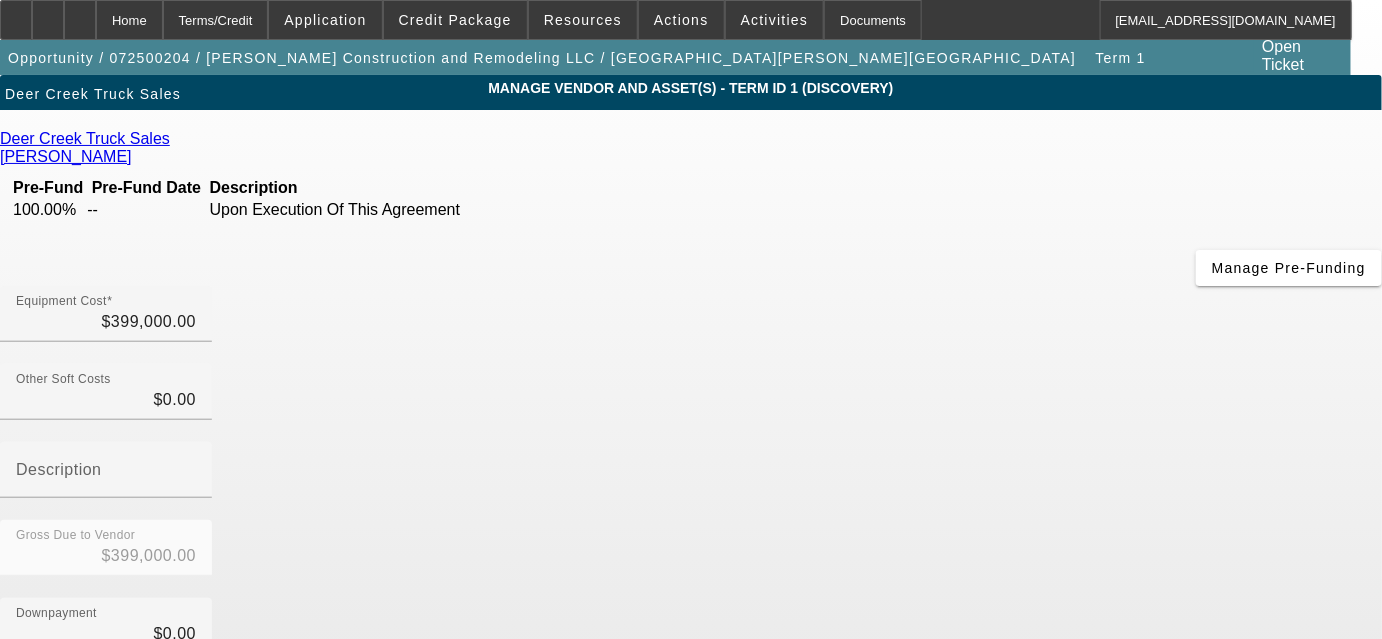 scroll, scrollTop: 303, scrollLeft: 0, axis: vertical 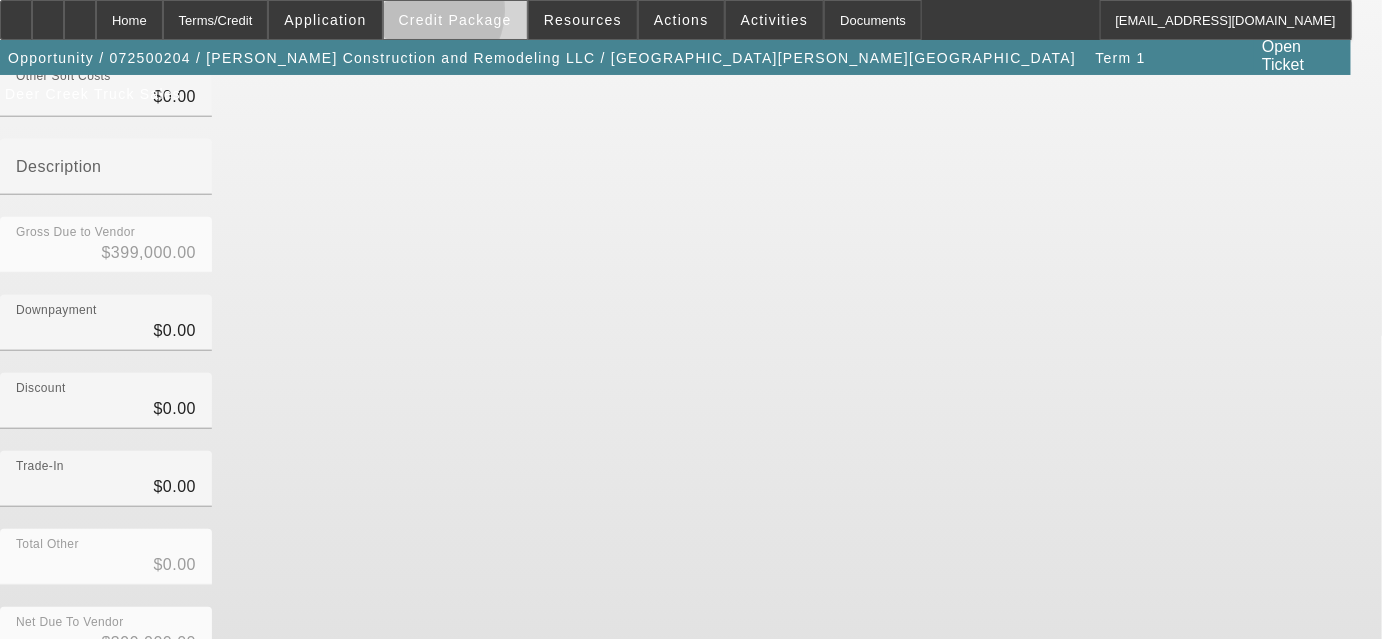 click on "Credit Package" at bounding box center (455, 20) 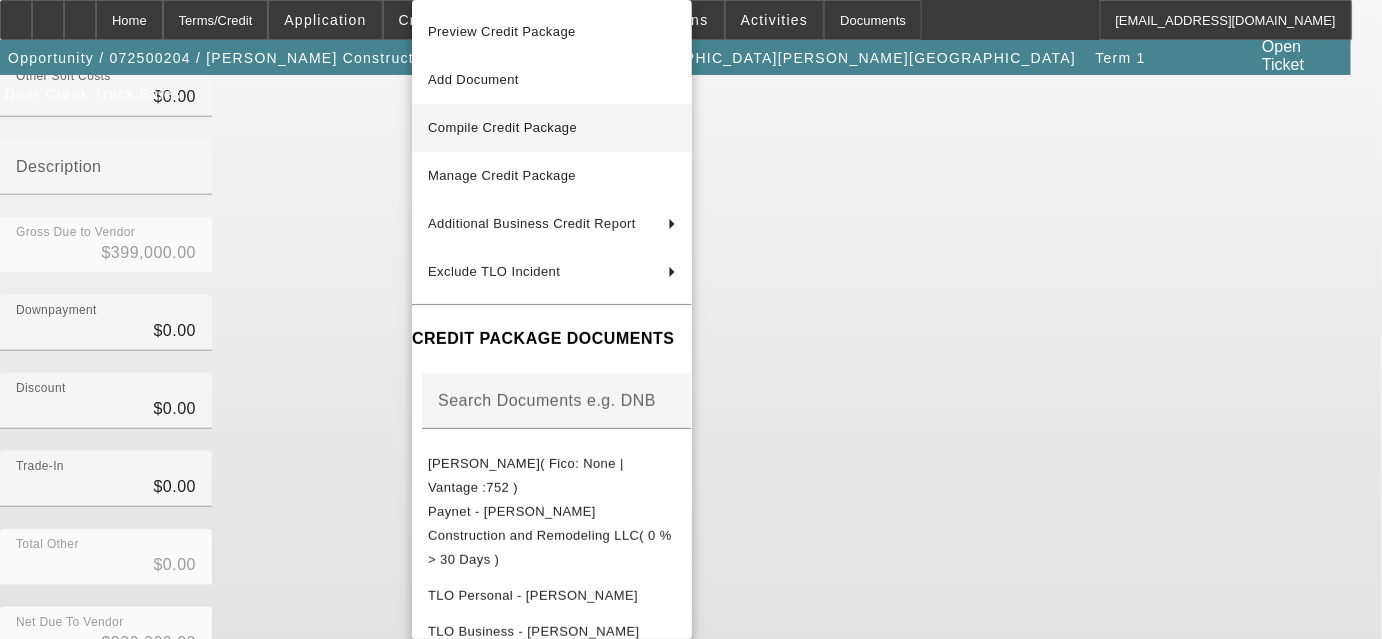 click on "Compile Credit Package" at bounding box center [502, 127] 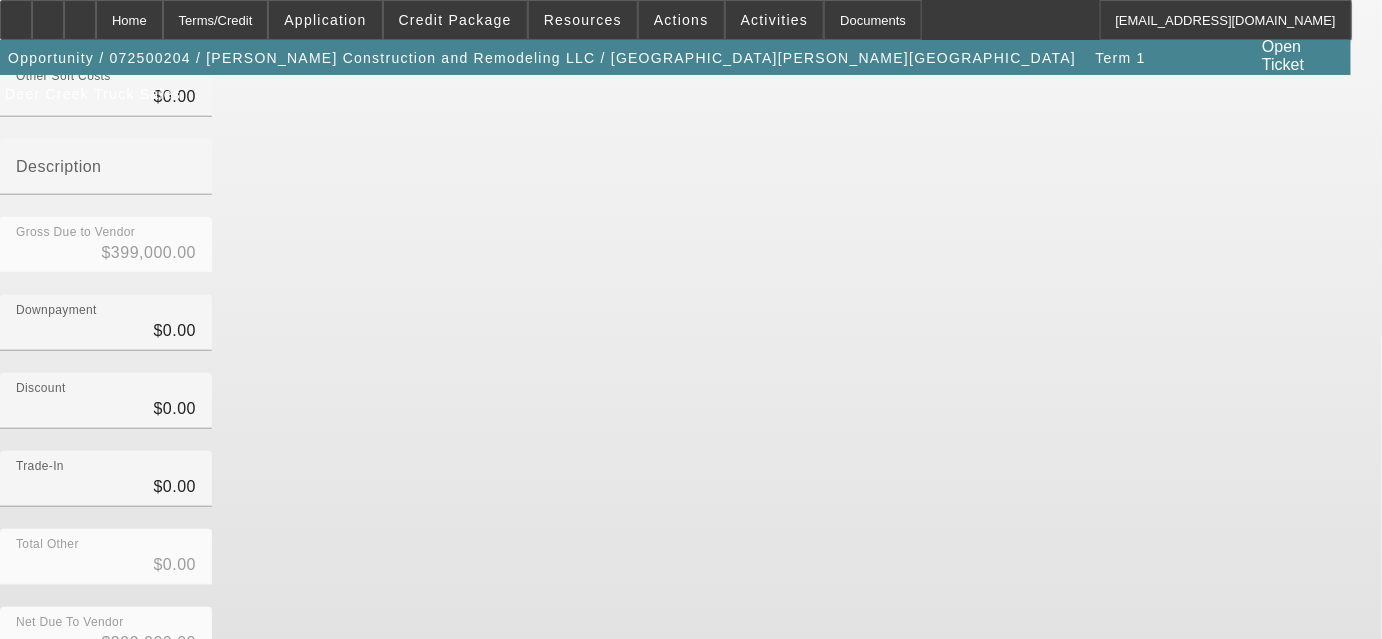 scroll, scrollTop: 0, scrollLeft: 0, axis: both 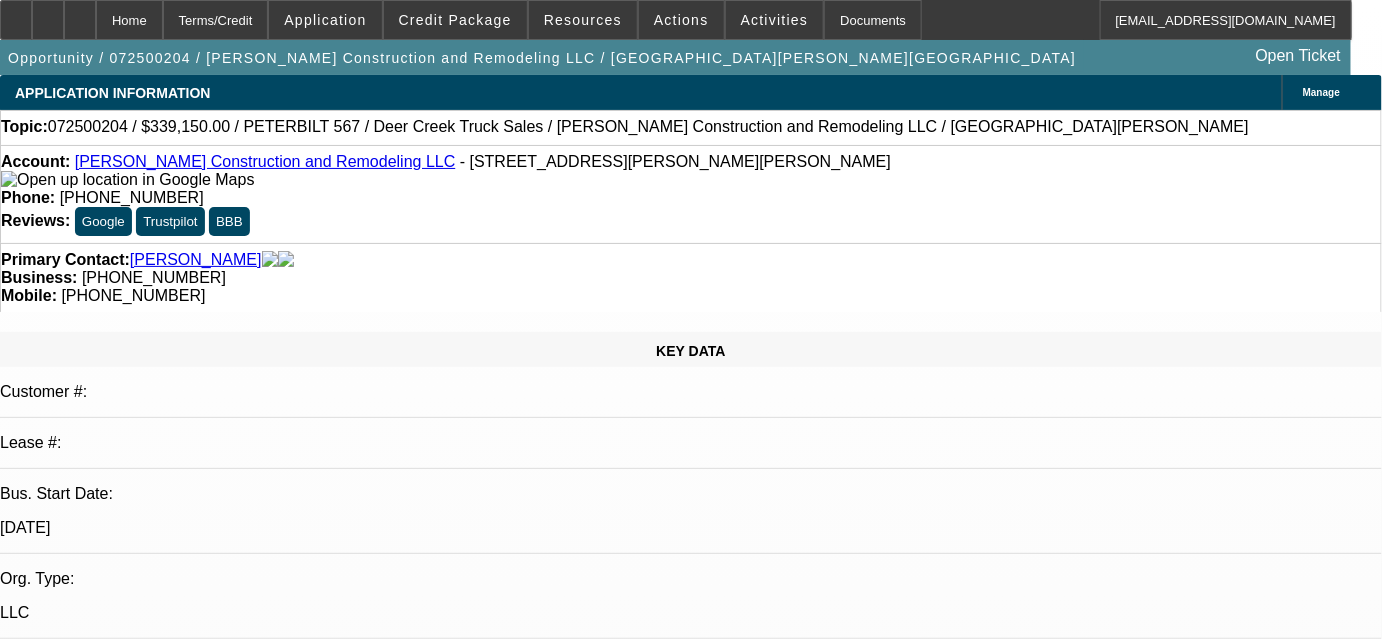 select on "0.15" 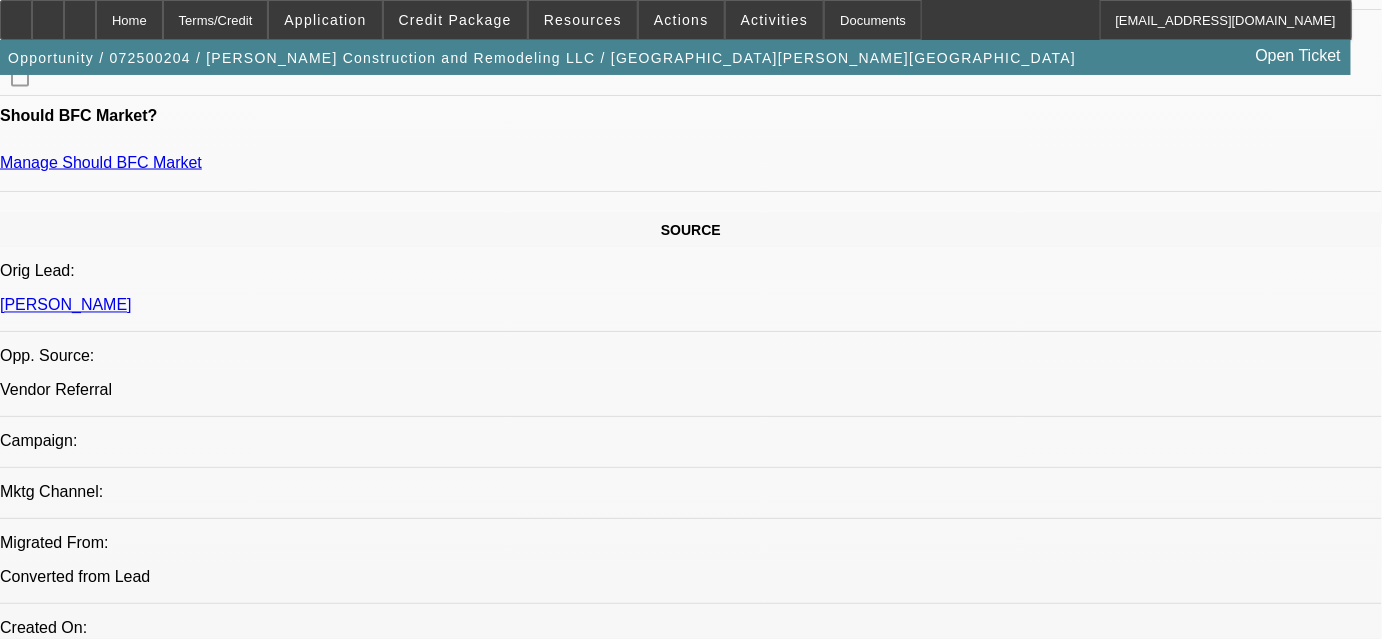 scroll, scrollTop: 1008, scrollLeft: 0, axis: vertical 